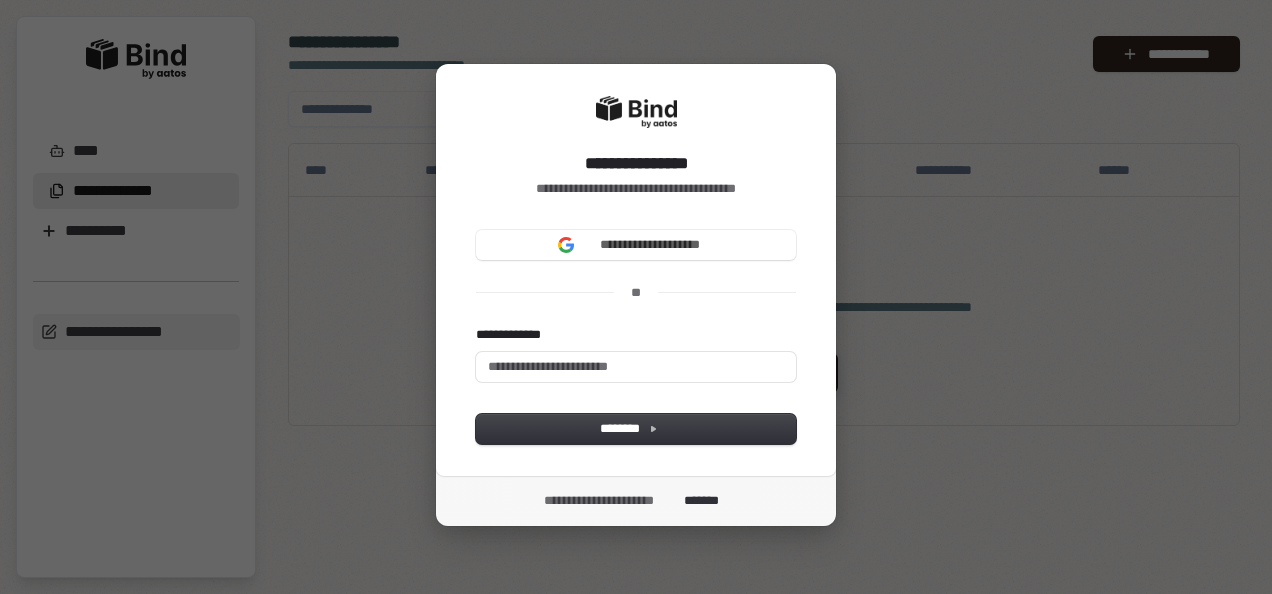 scroll, scrollTop: 0, scrollLeft: 0, axis: both 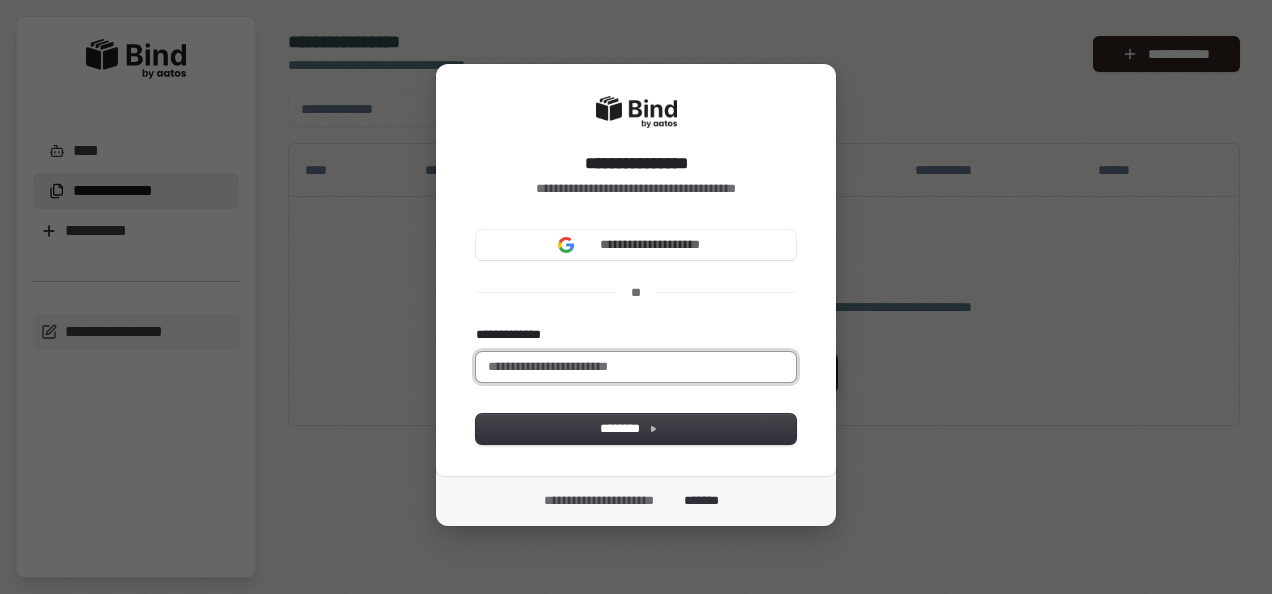 click on "**********" at bounding box center [636, 367] 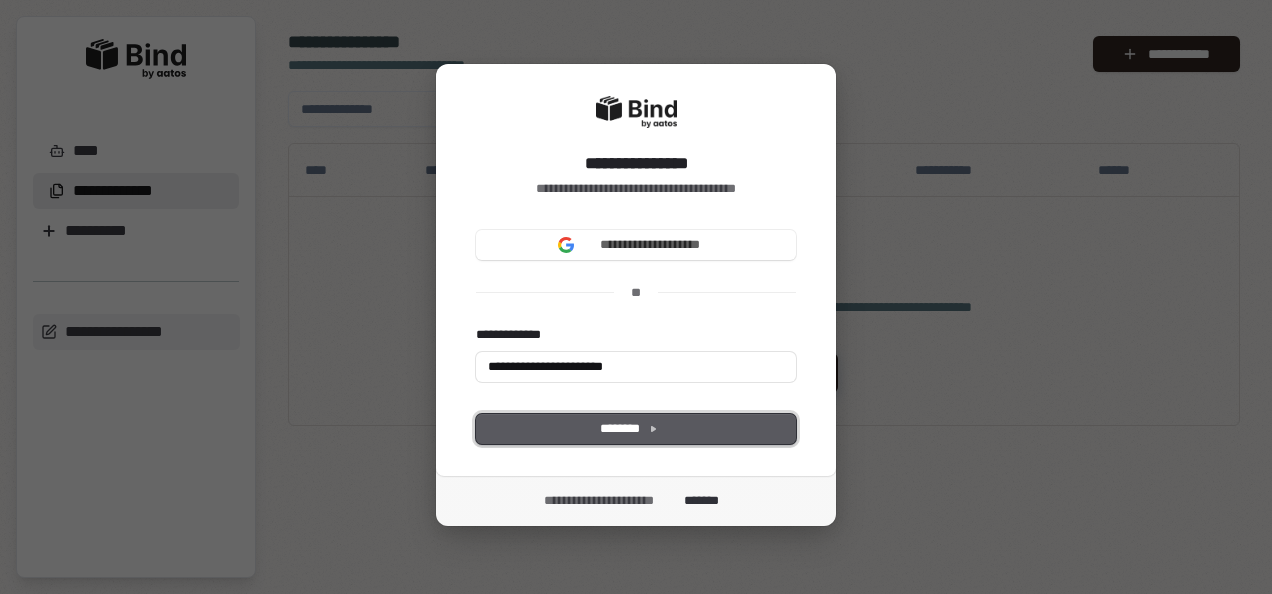 click on "********" at bounding box center (636, 429) 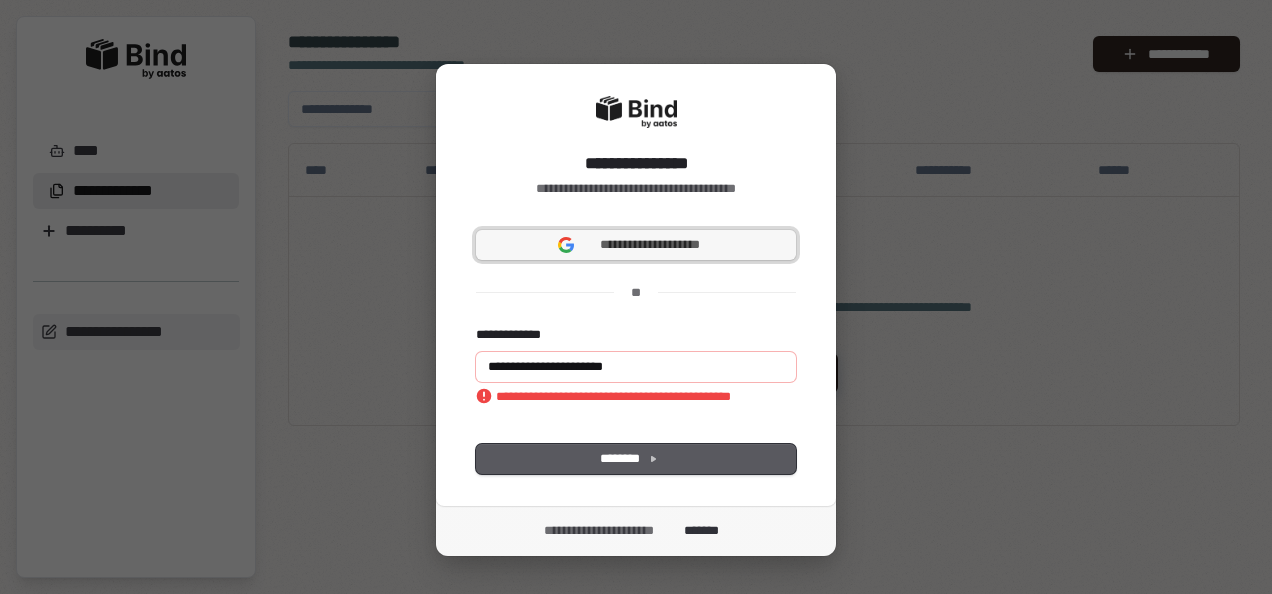 click on "**********" at bounding box center [650, 245] 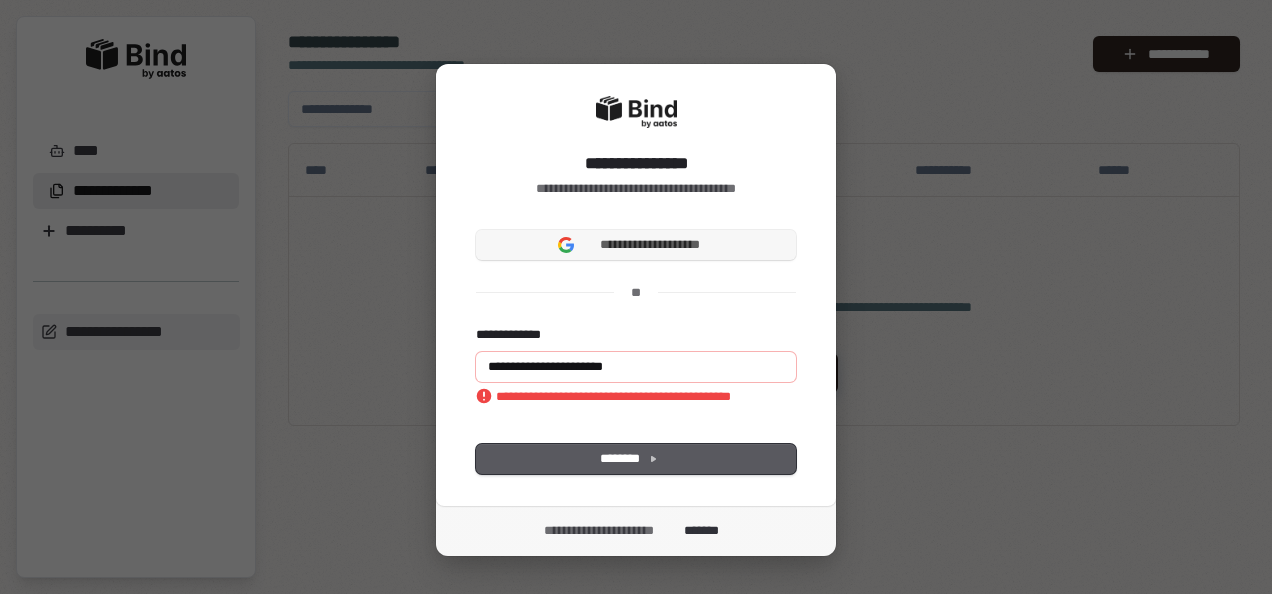 type on "**********" 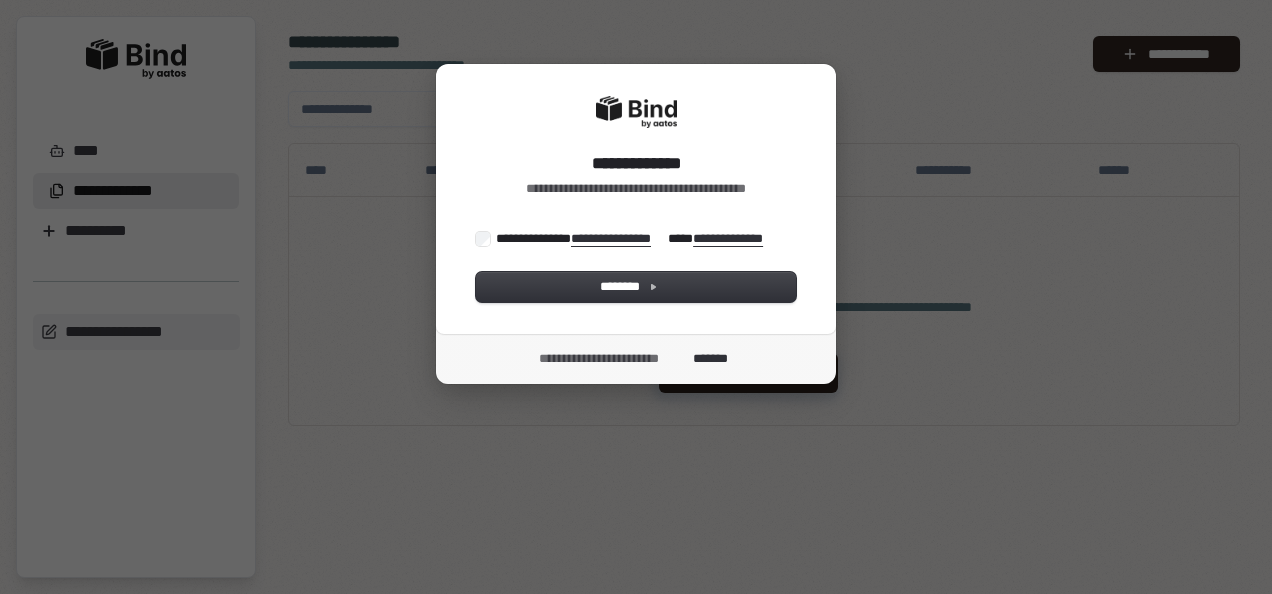 scroll, scrollTop: 0, scrollLeft: 0, axis: both 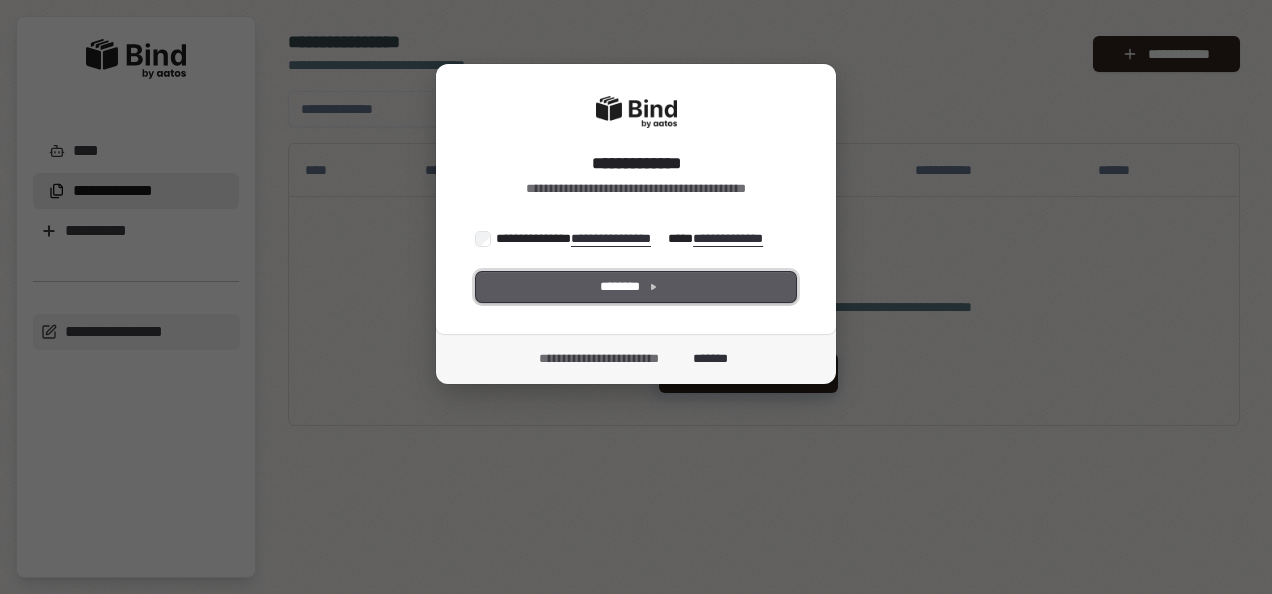 click on "********" at bounding box center (636, 287) 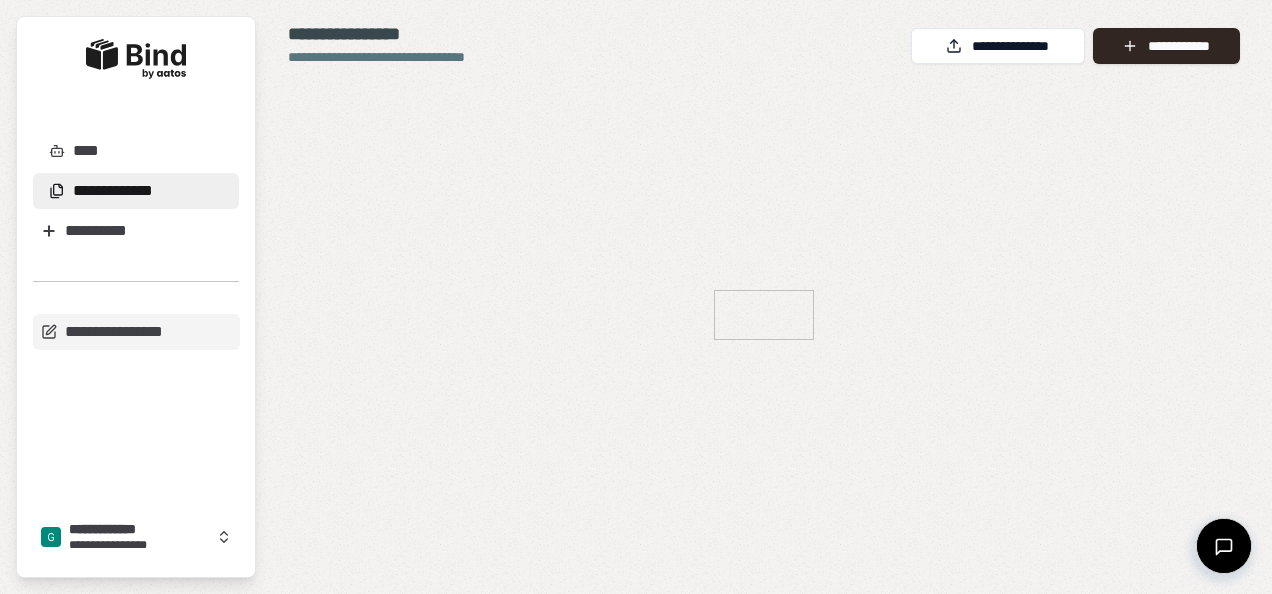 scroll, scrollTop: 0, scrollLeft: 0, axis: both 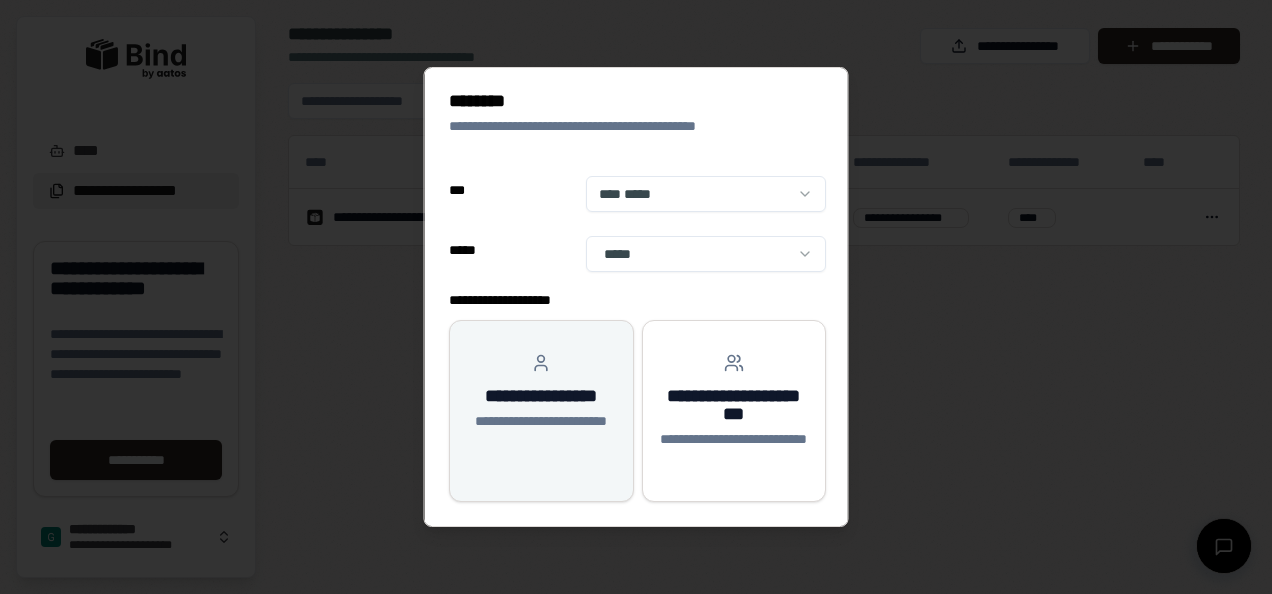 click on "**********" at bounding box center [541, 431] 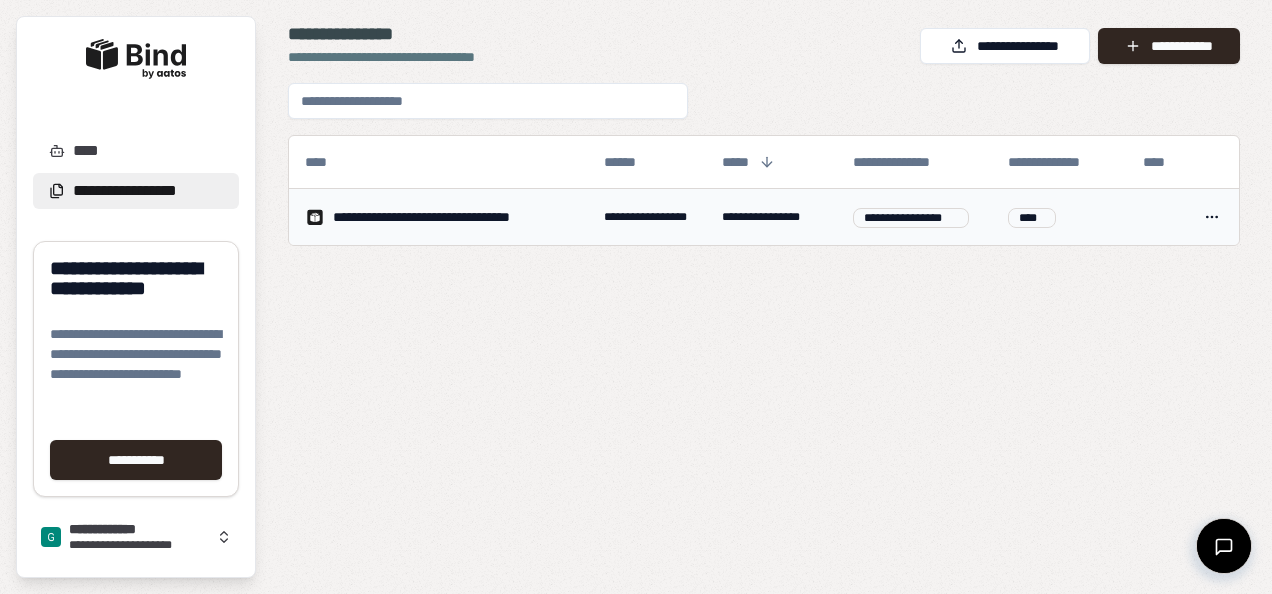 click on "**********" at bounding box center [446, 217] 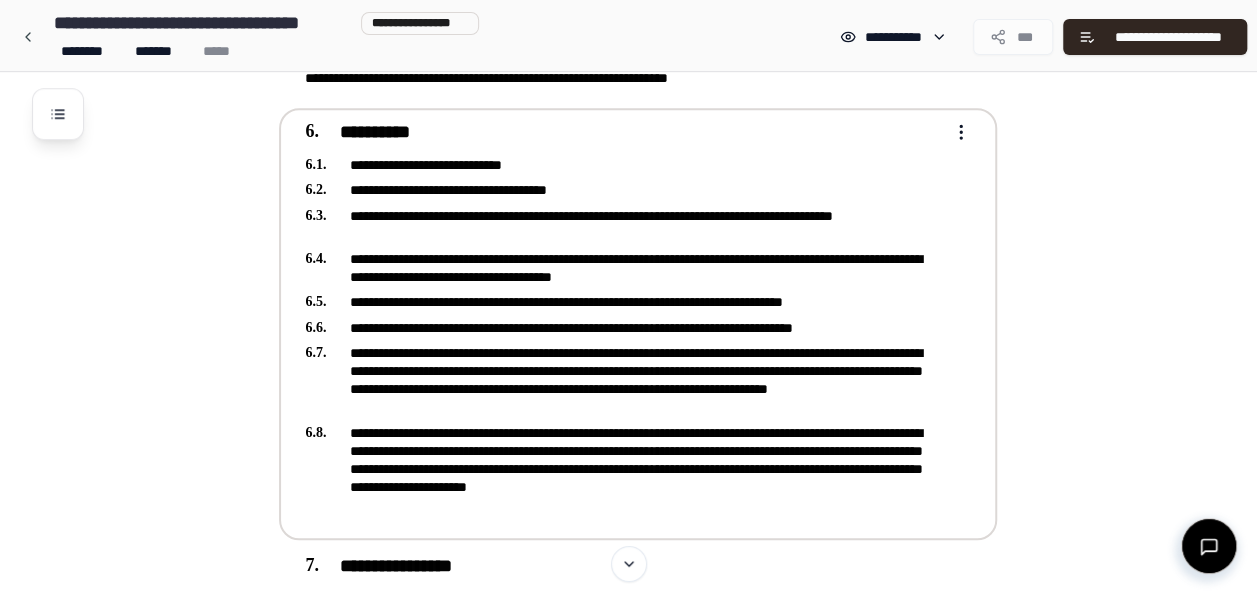 scroll, scrollTop: 1000, scrollLeft: 0, axis: vertical 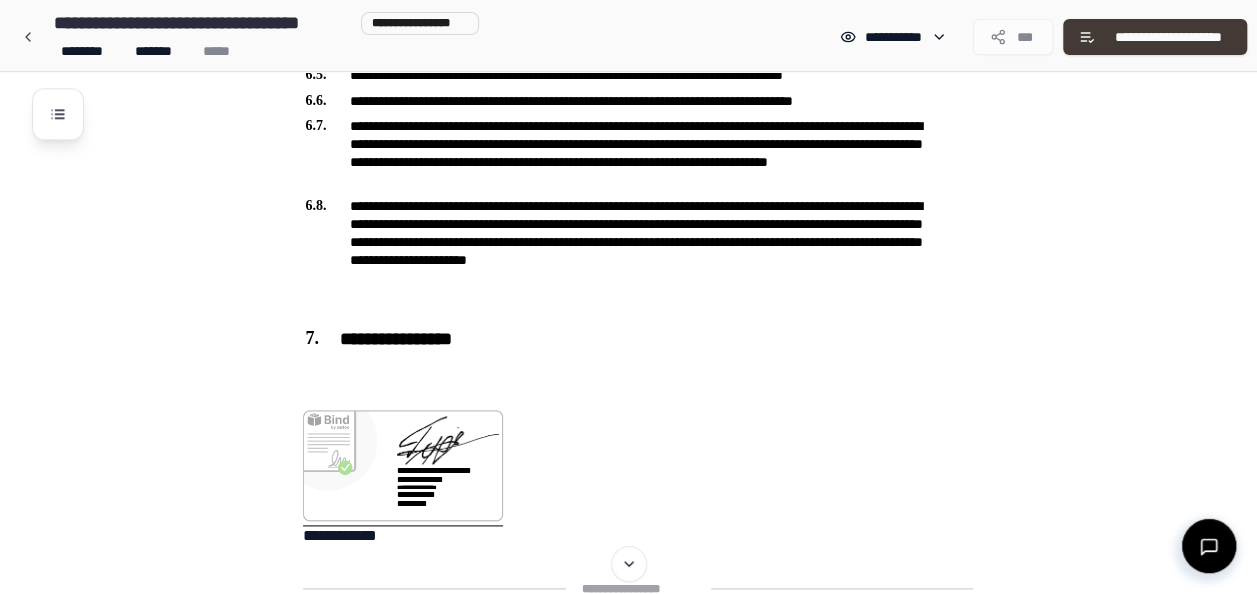 click on "**********" at bounding box center (1168, 37) 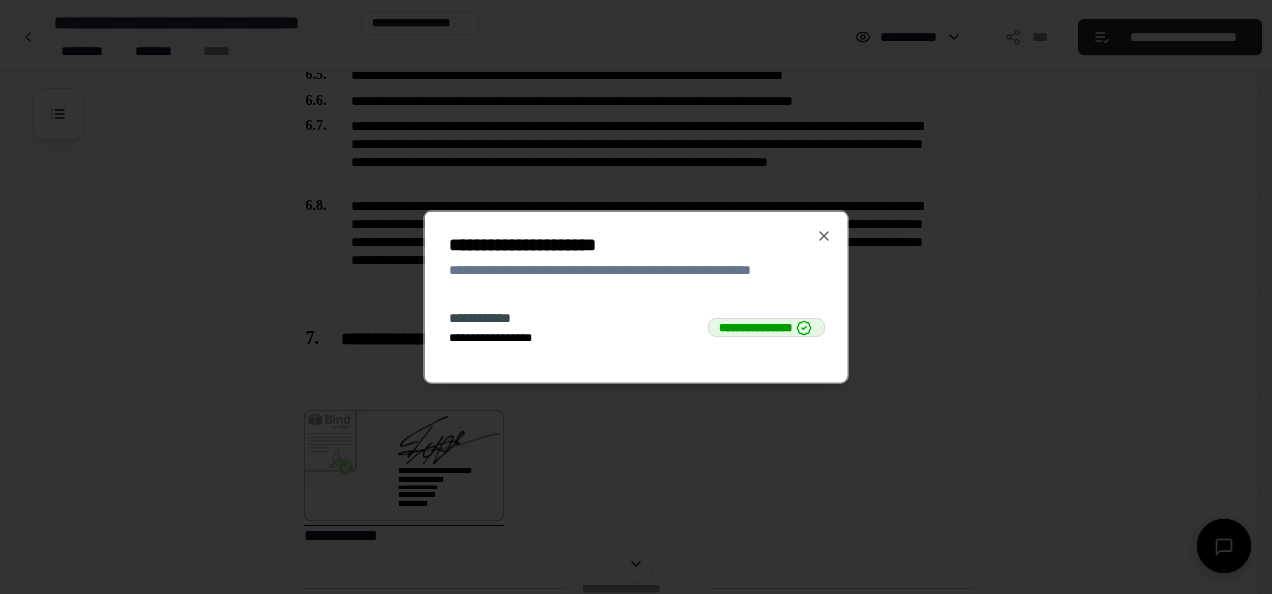 click on "**********" at bounding box center (766, 326) 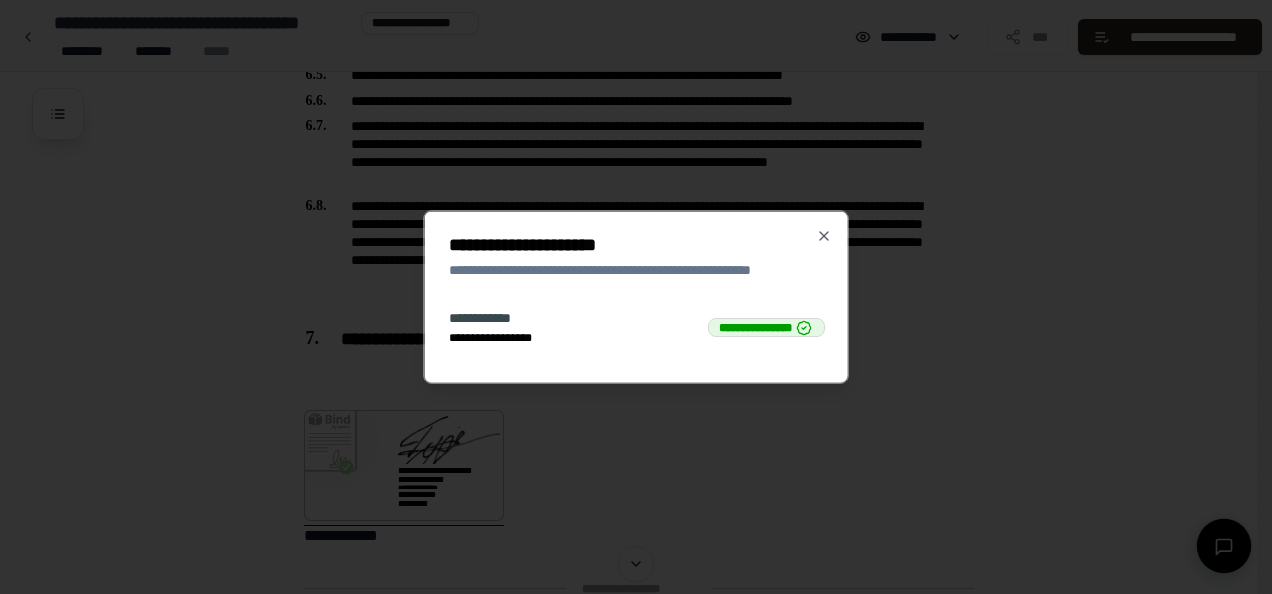 click on "**********" at bounding box center [637, 327] 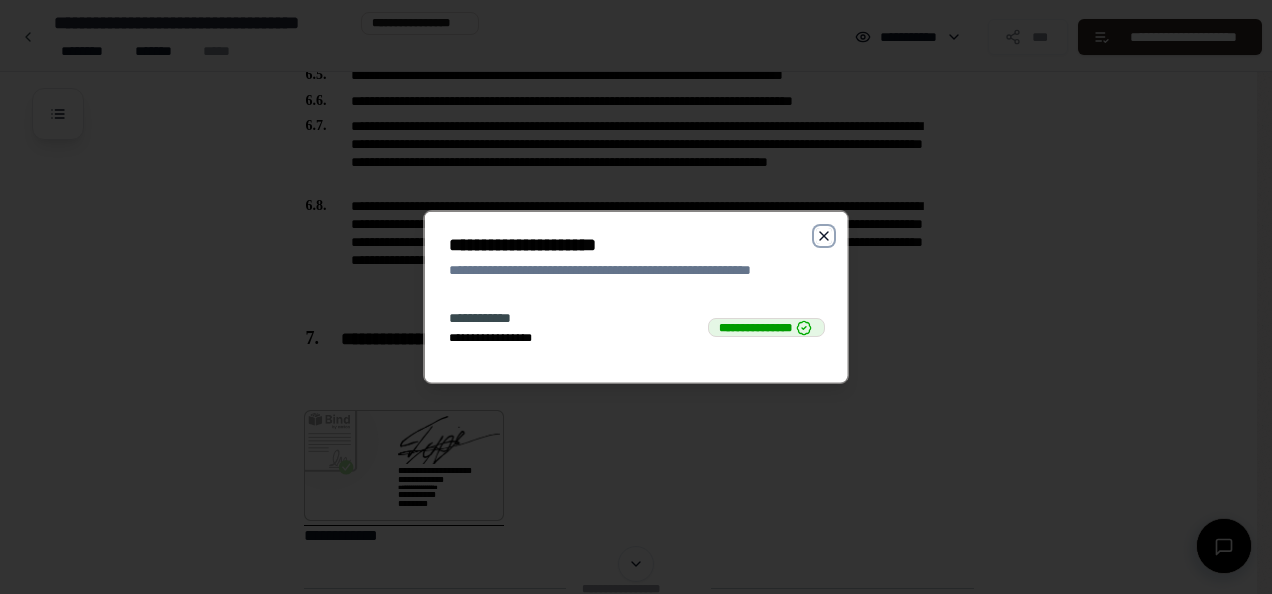 click 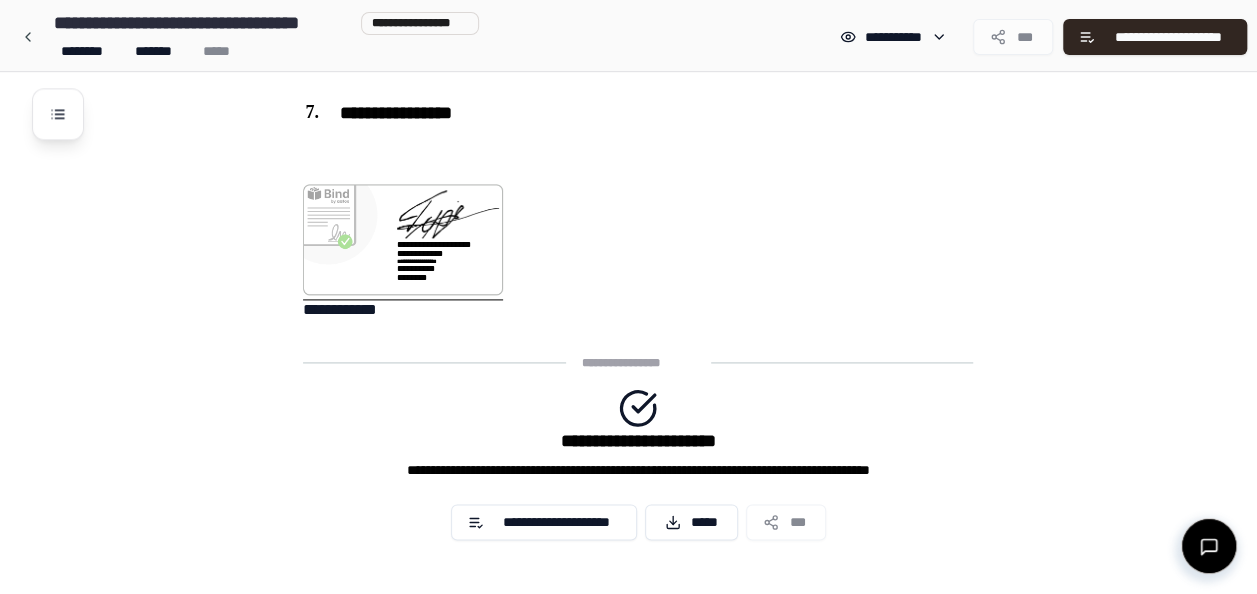 scroll, scrollTop: 1256, scrollLeft: 0, axis: vertical 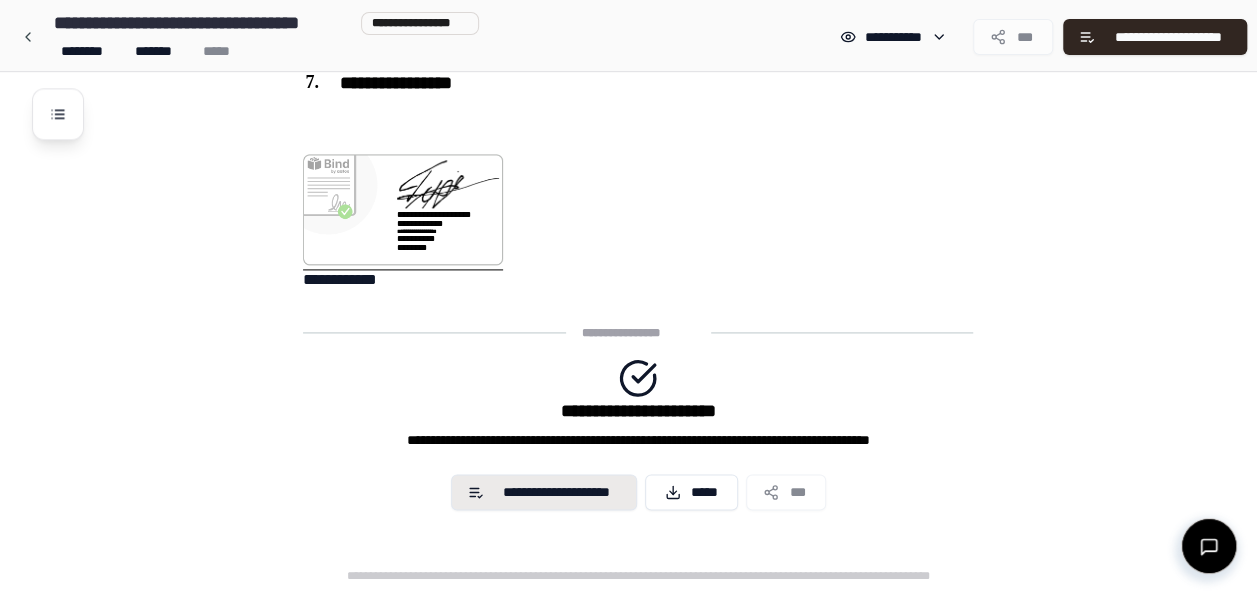 click on "**********" at bounding box center [557, 492] 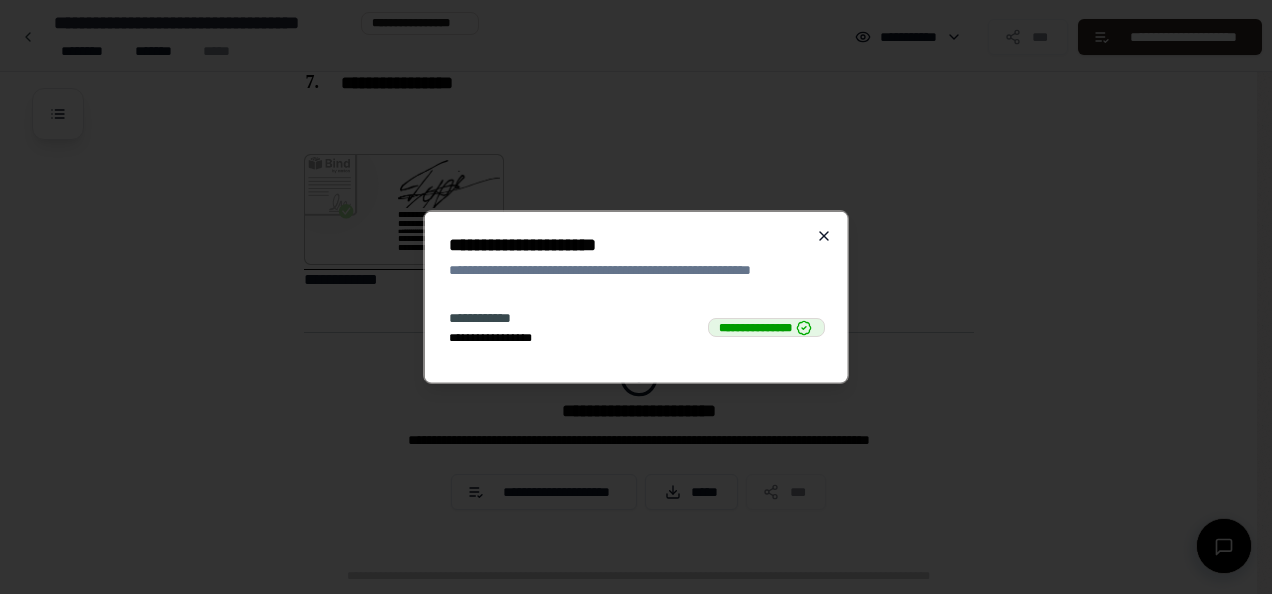 click 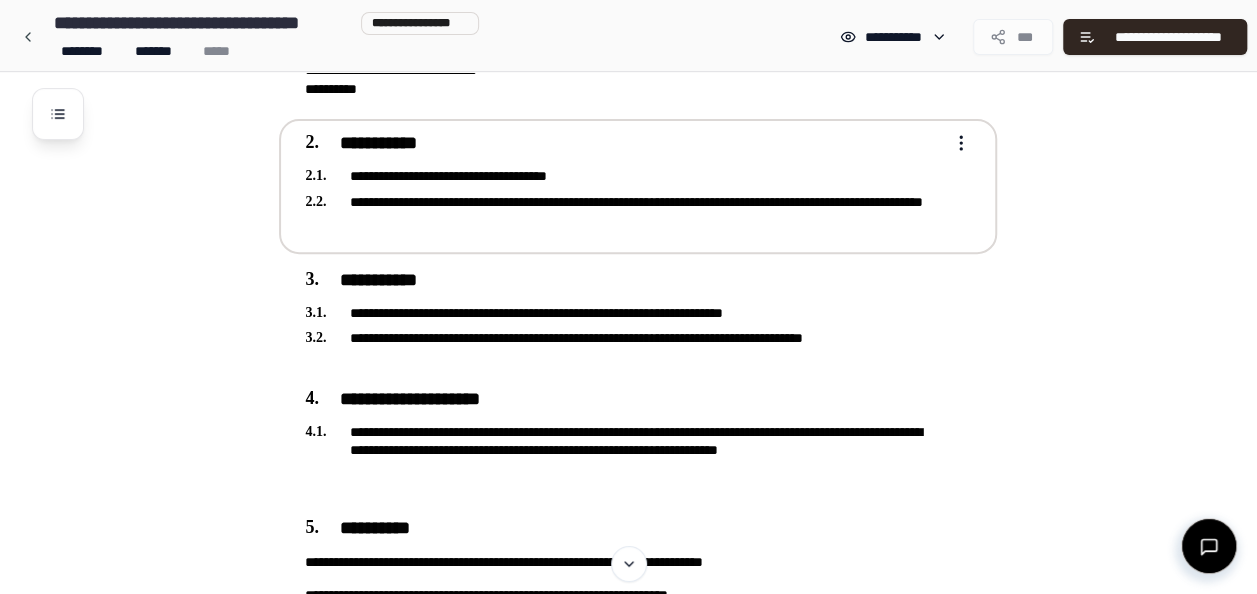 scroll, scrollTop: 0, scrollLeft: 0, axis: both 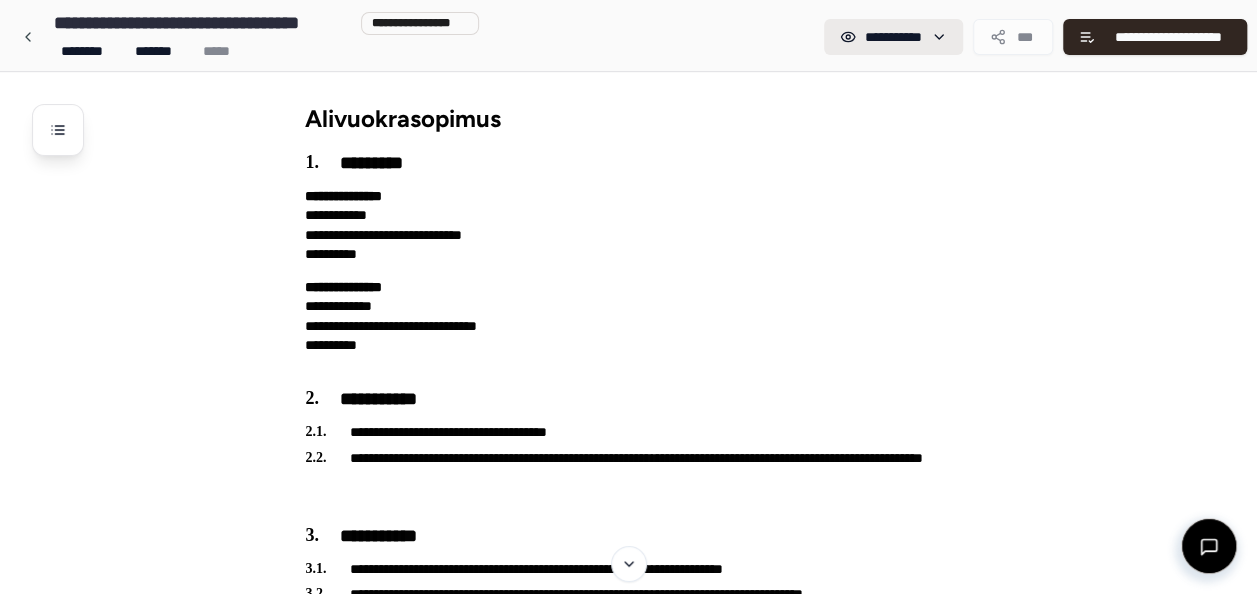 click on "**********" at bounding box center [628, 925] 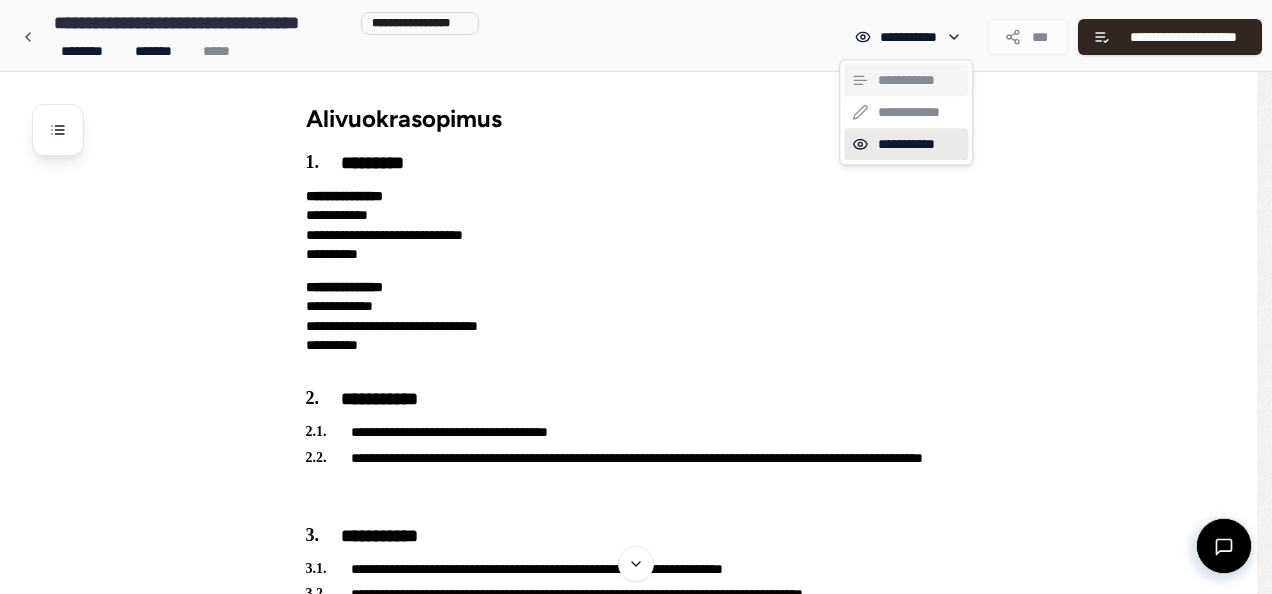 click on "**********" at bounding box center [906, 144] 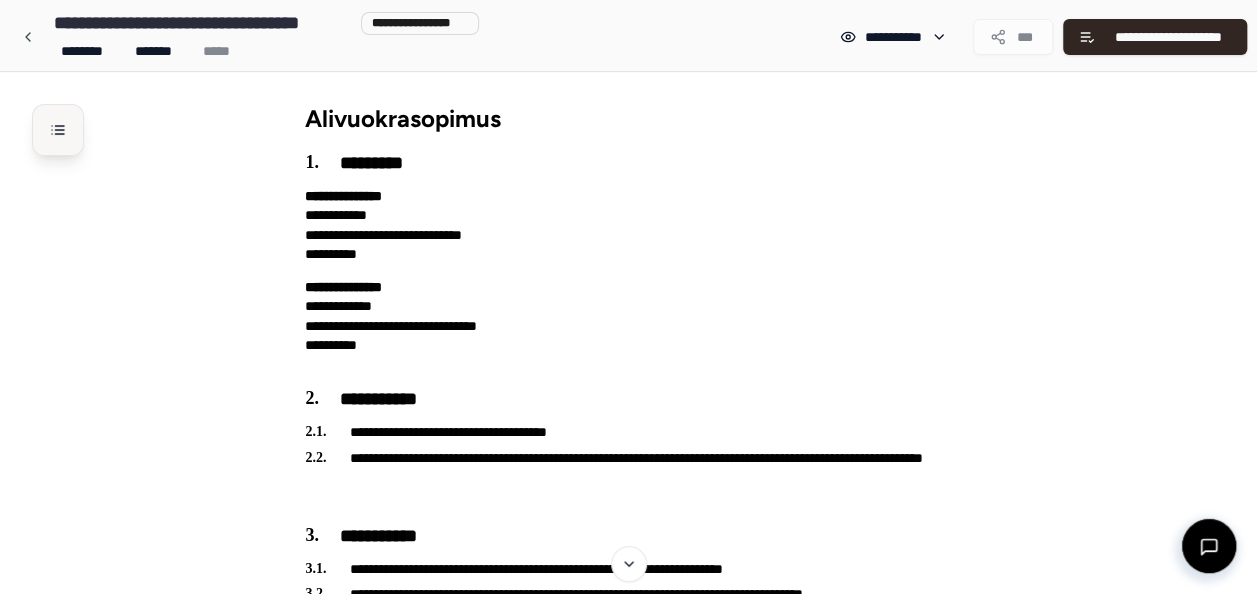 click at bounding box center [58, 130] 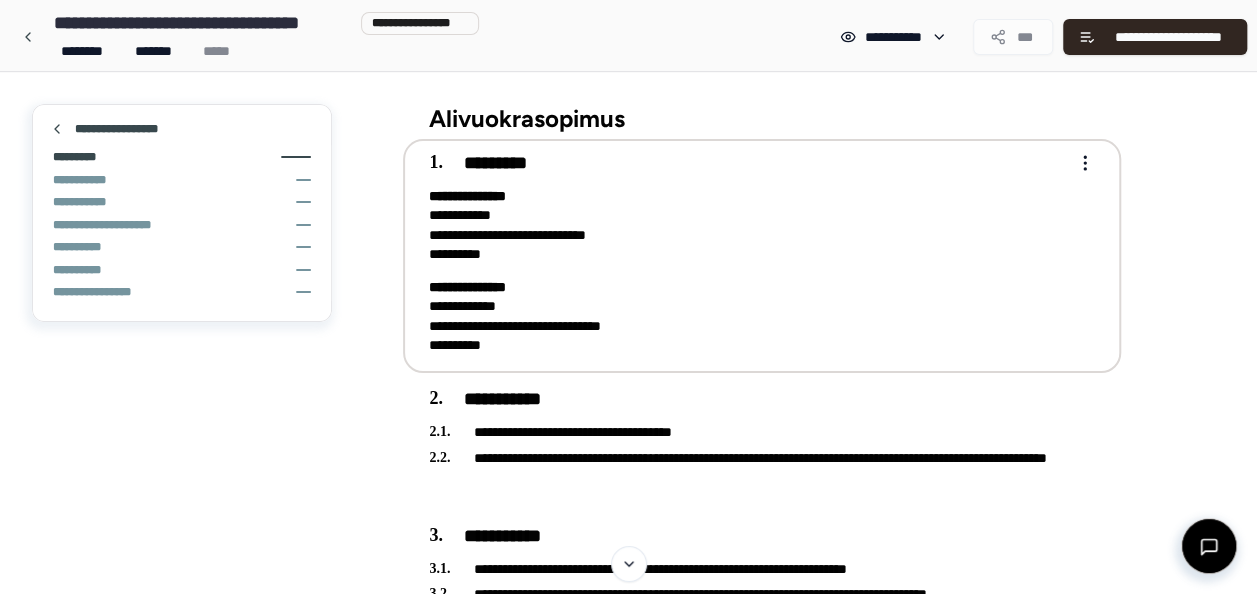 click on "*********" at bounding box center (81, 157) 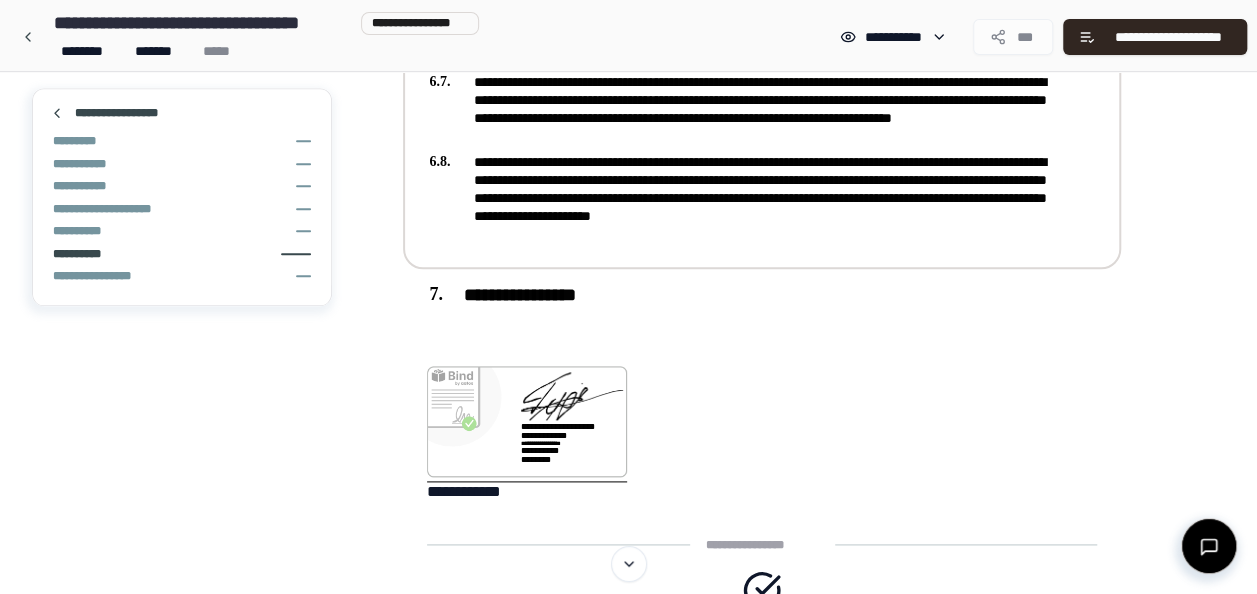 scroll, scrollTop: 1100, scrollLeft: 0, axis: vertical 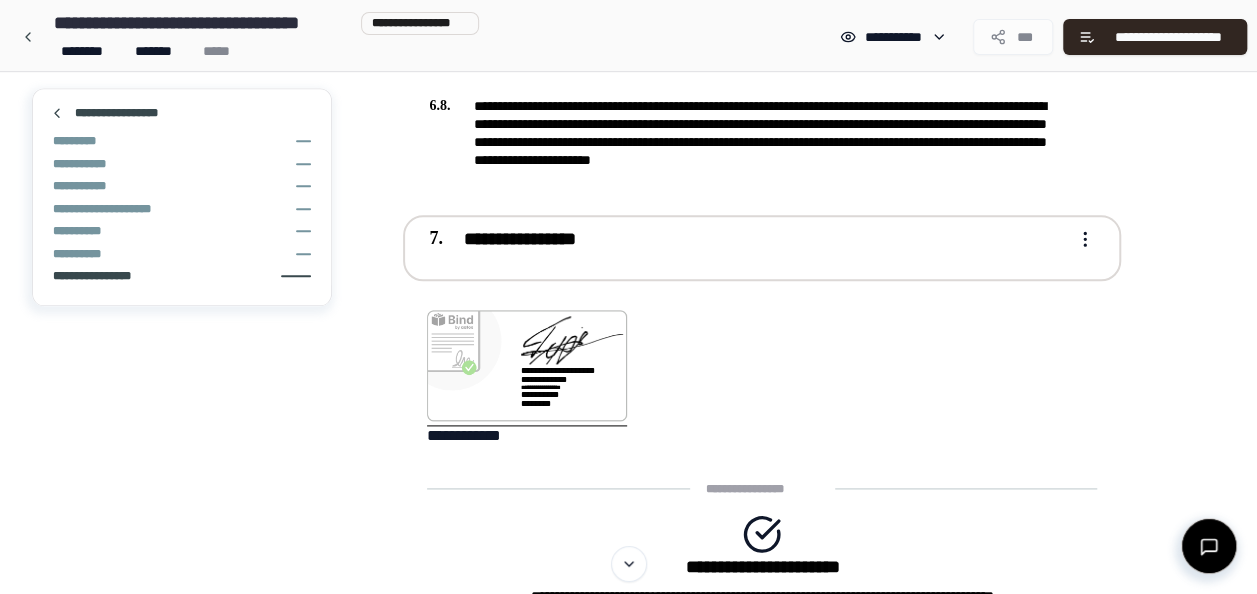 click on "**********" at bounding box center (748, 246) 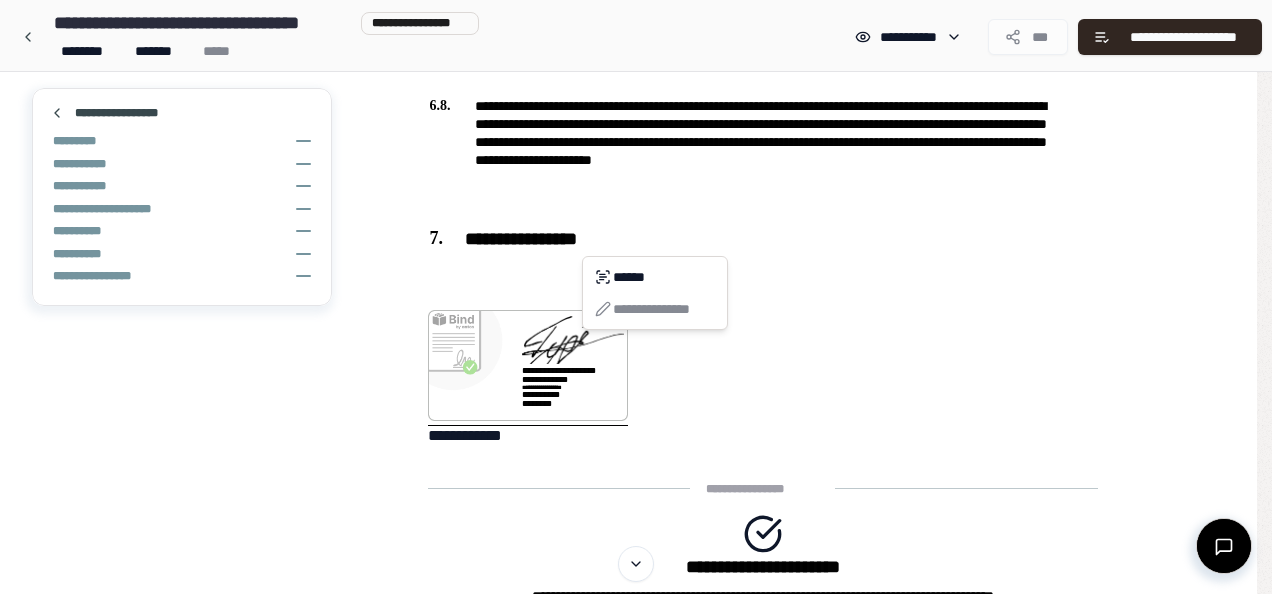 click on "**********" at bounding box center (636, -175) 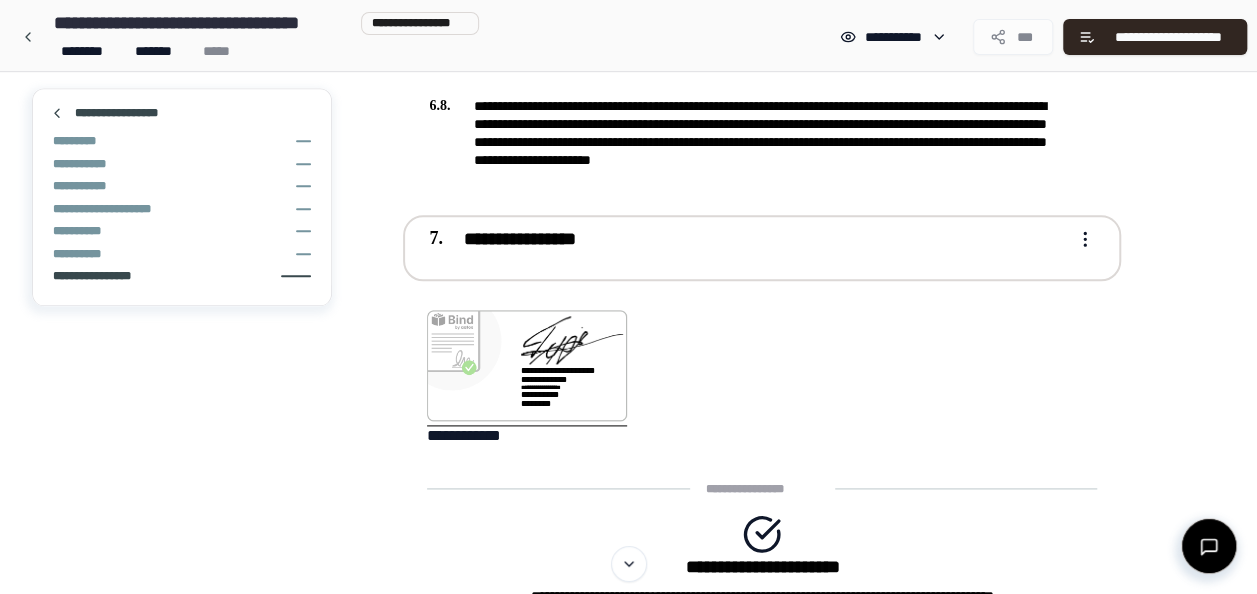 click on "**********" at bounding box center [628, -175] 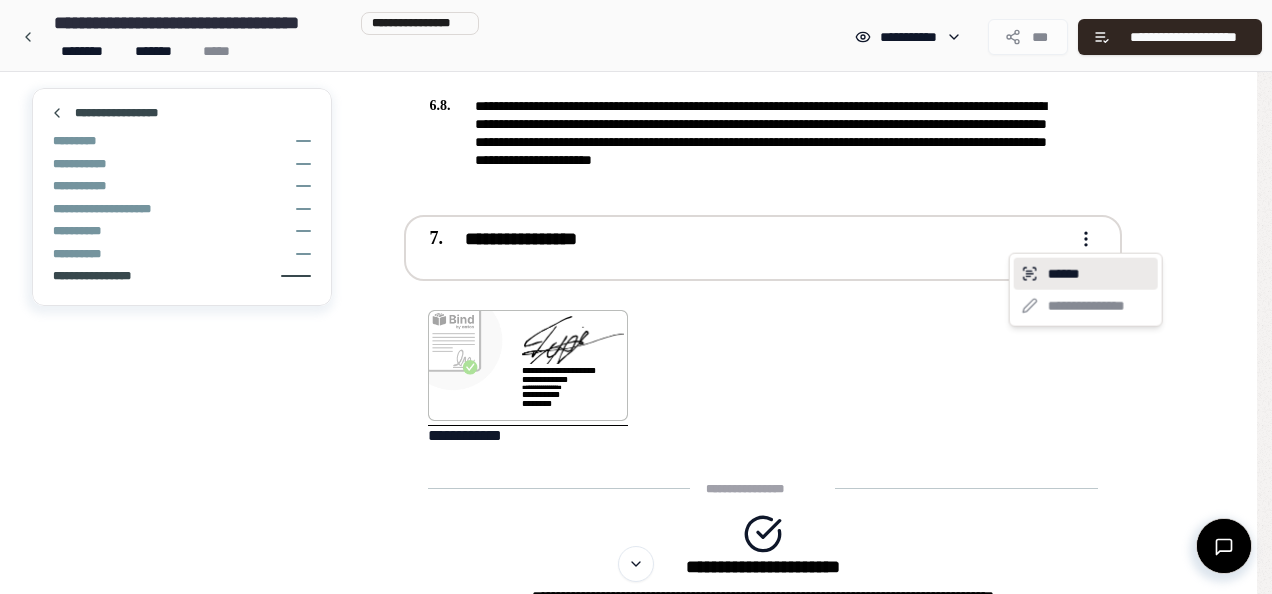 click on "******" at bounding box center (1086, 274) 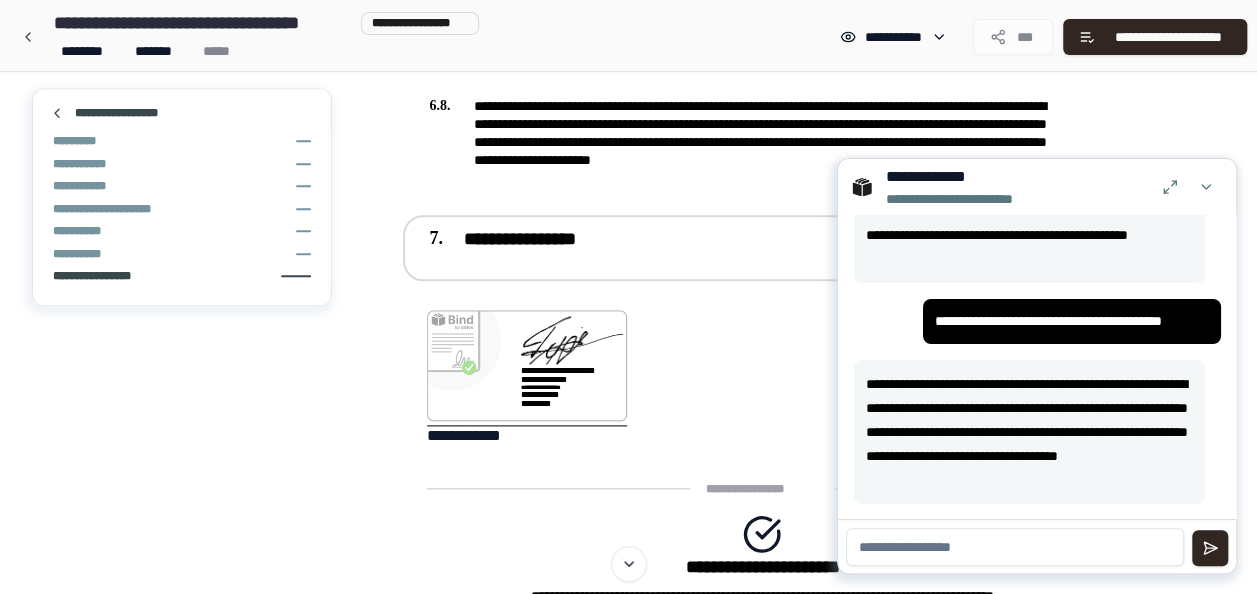 scroll, scrollTop: 29, scrollLeft: 0, axis: vertical 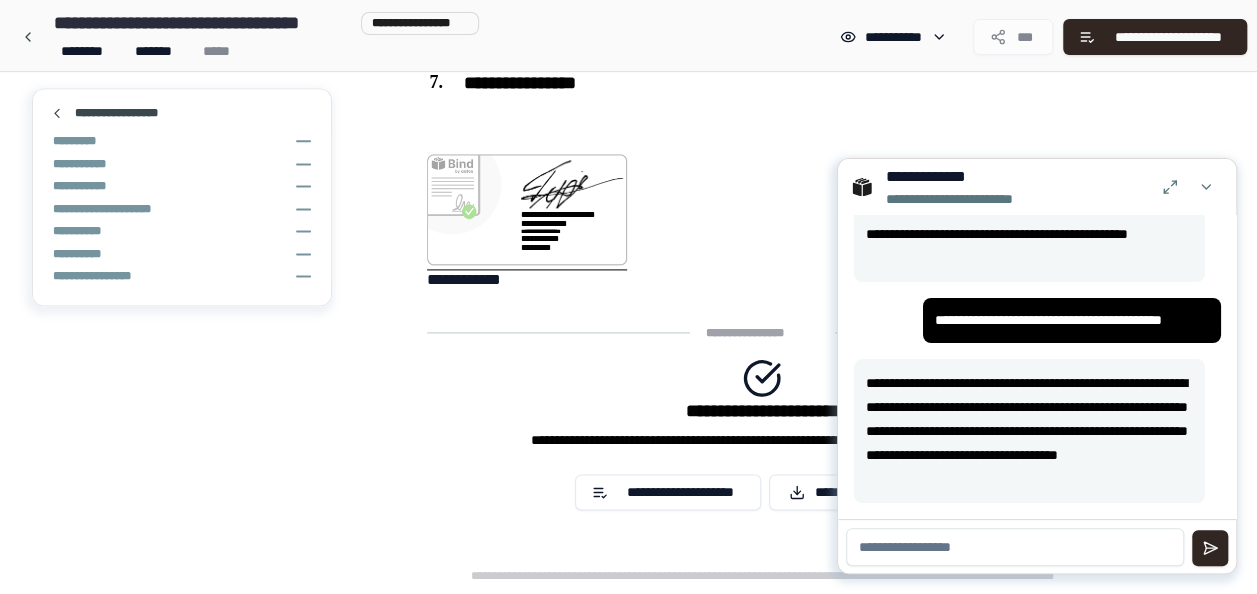 click on "**********" at bounding box center [762, 222] 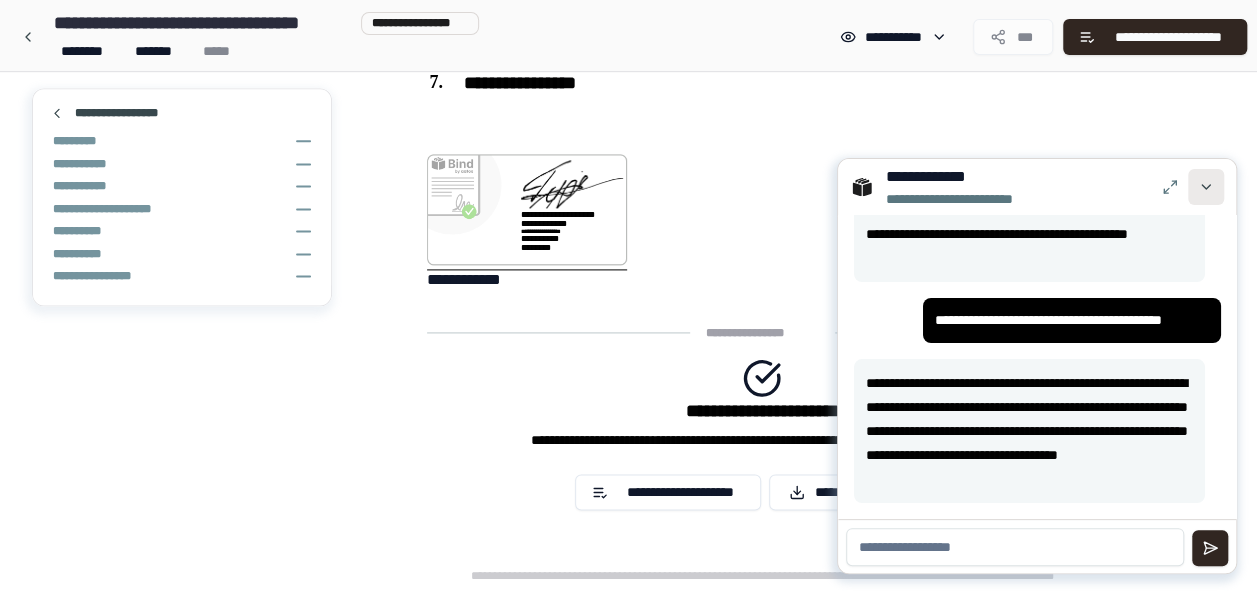 click at bounding box center [1206, 187] 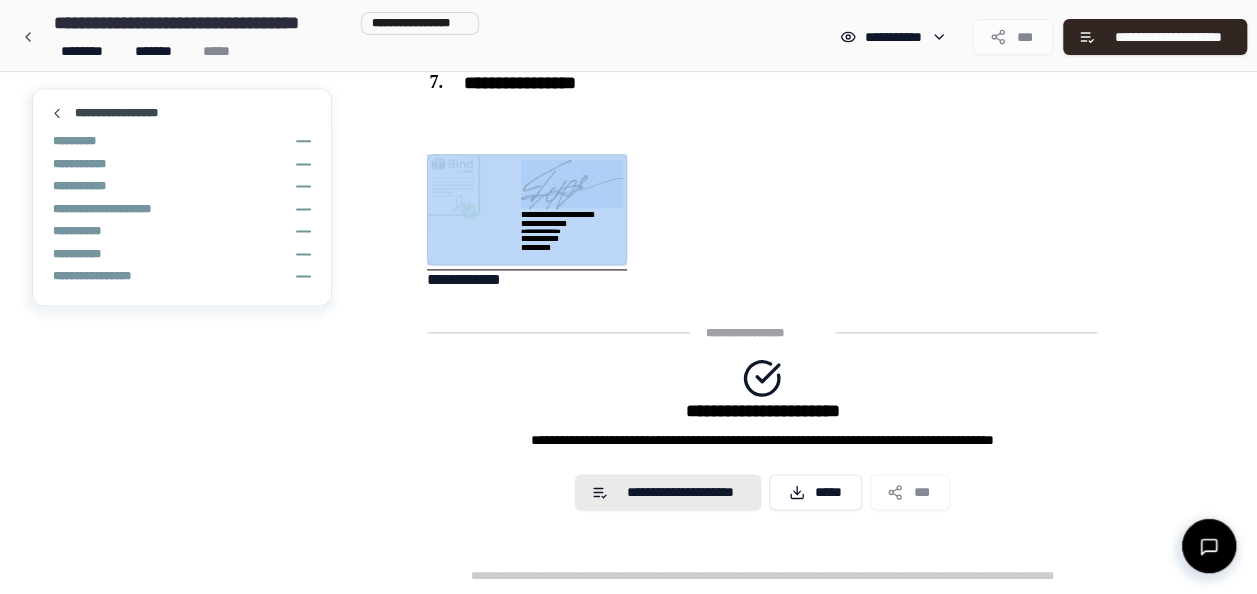 click on "**********" at bounding box center (668, 492) 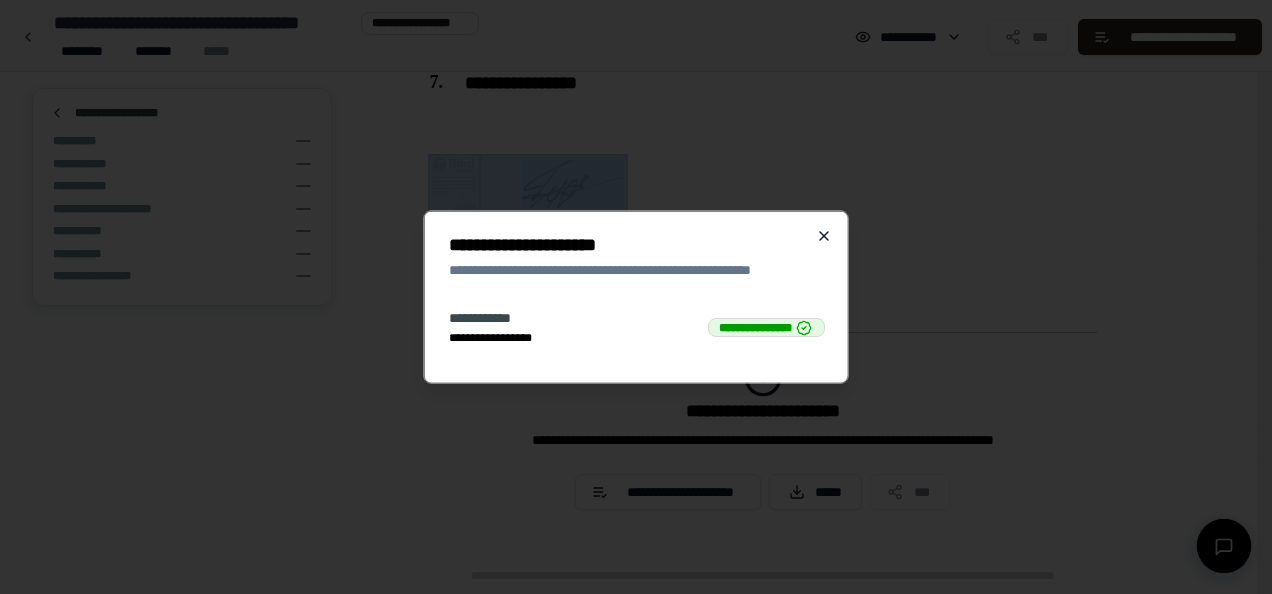 click 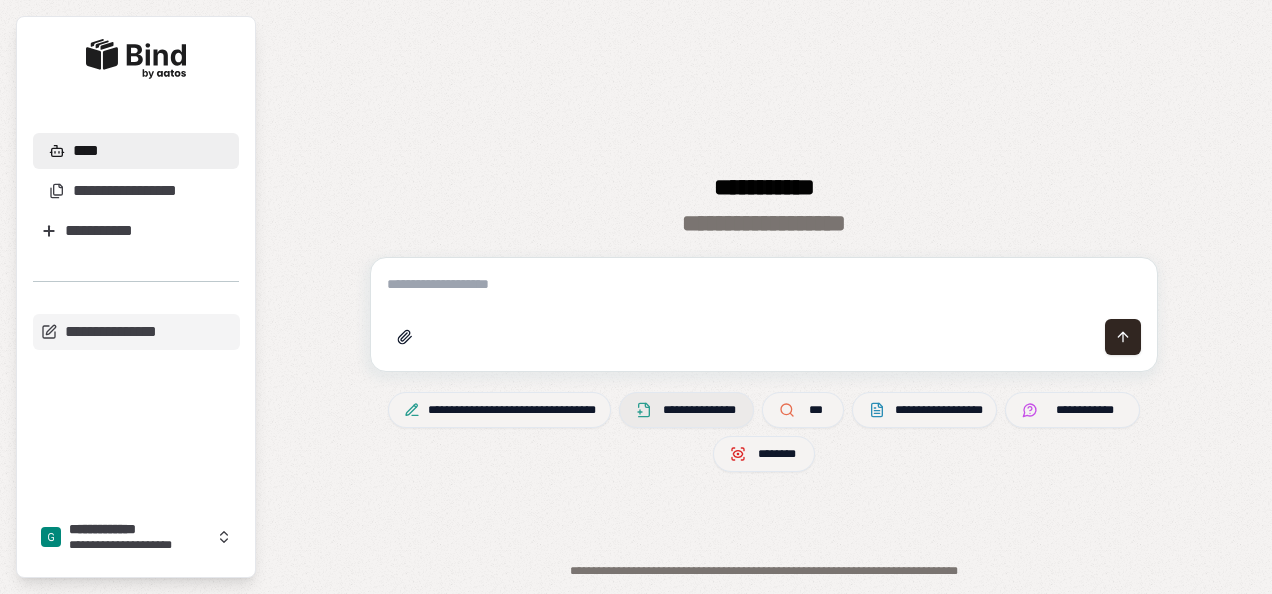 scroll, scrollTop: 0, scrollLeft: 0, axis: both 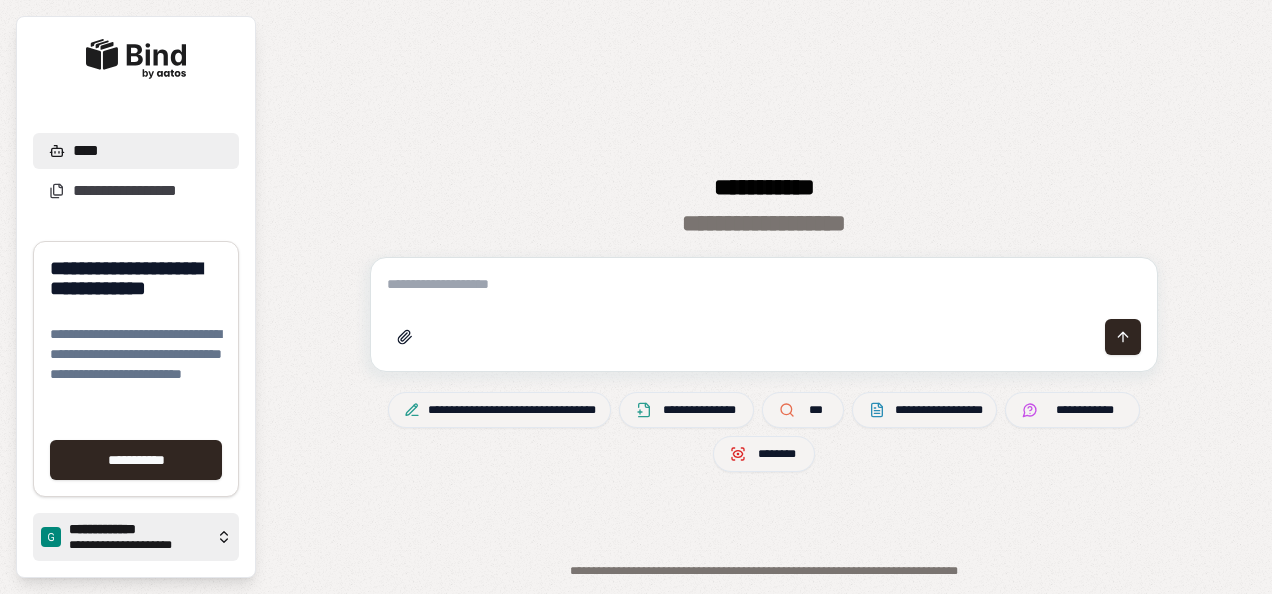 click on "**********" at bounding box center (138, 545) 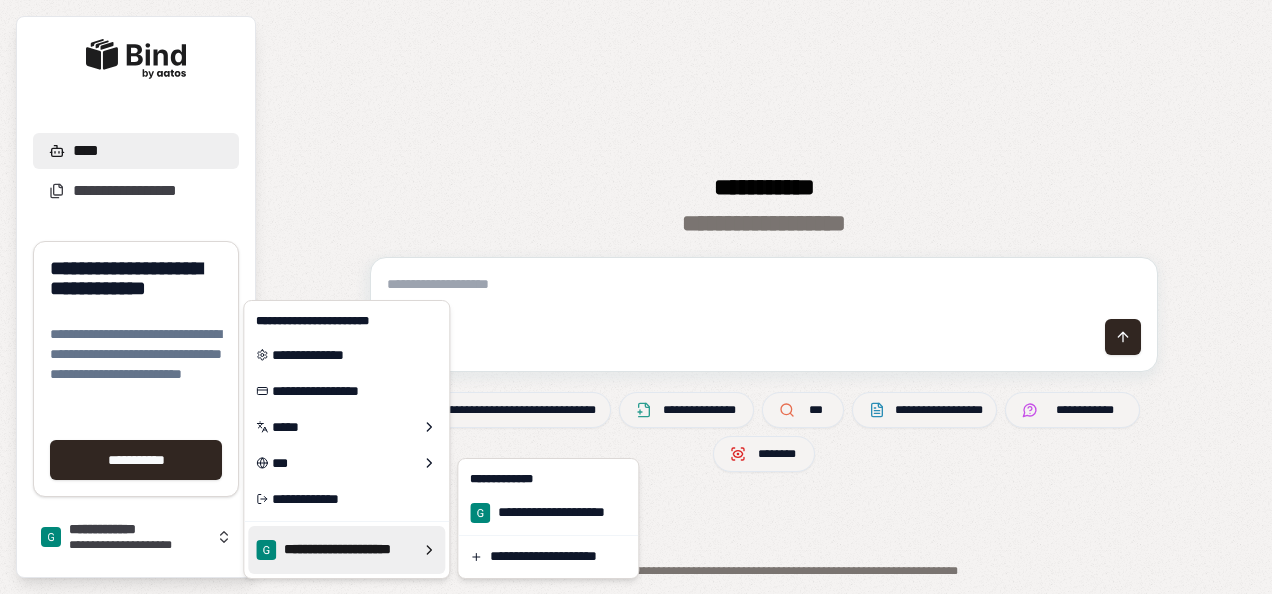 click on "**********" at bounding box center (636, 297) 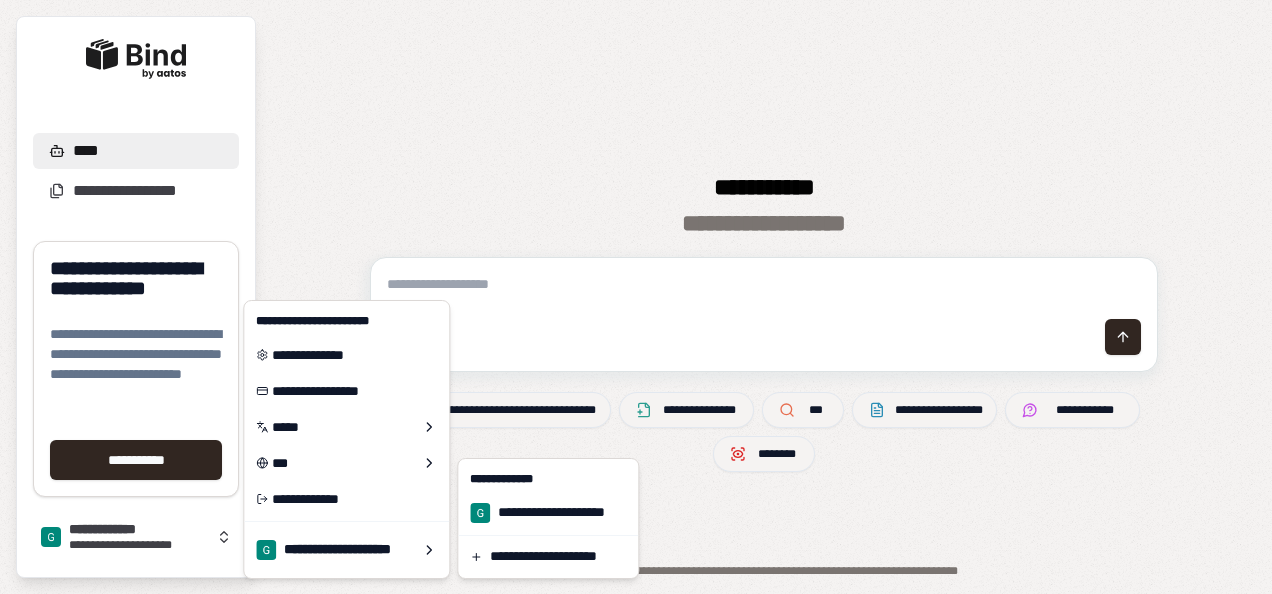 click on "**********" at bounding box center (636, 297) 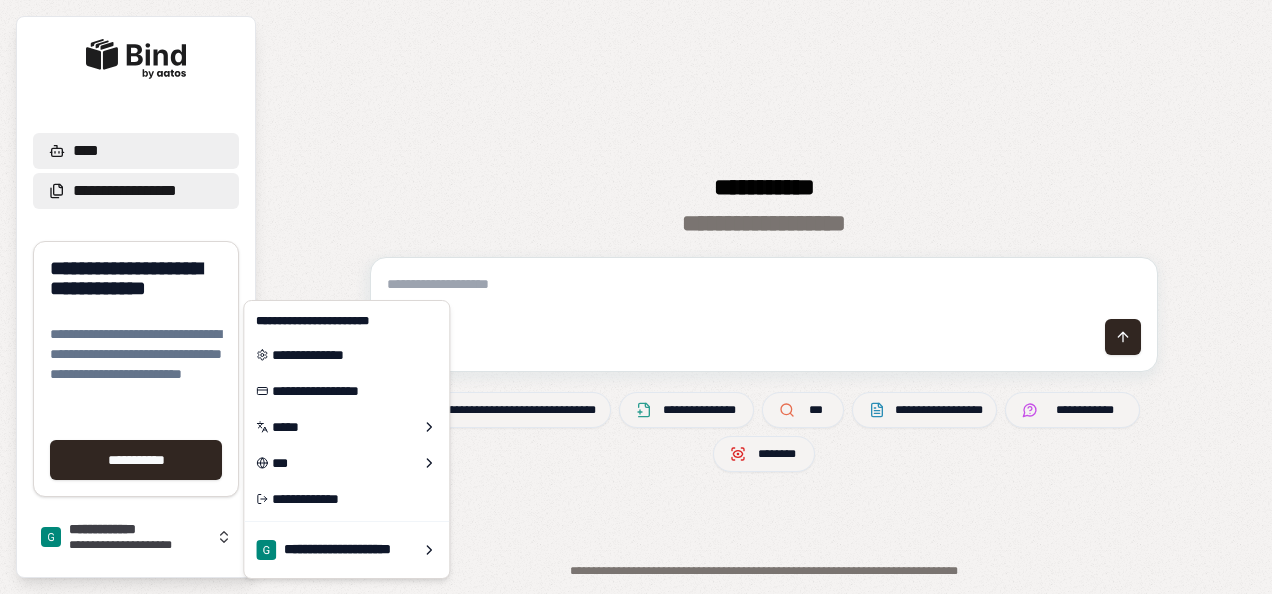click on "**********" at bounding box center [116, 191] 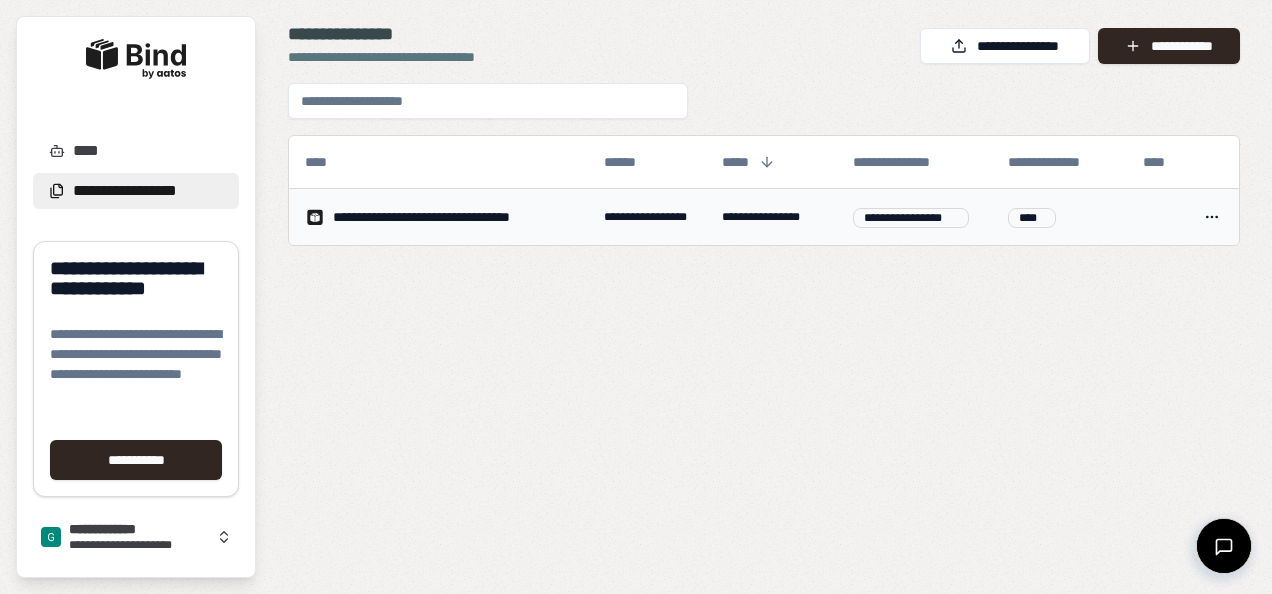 click on "**********" at bounding box center [446, 217] 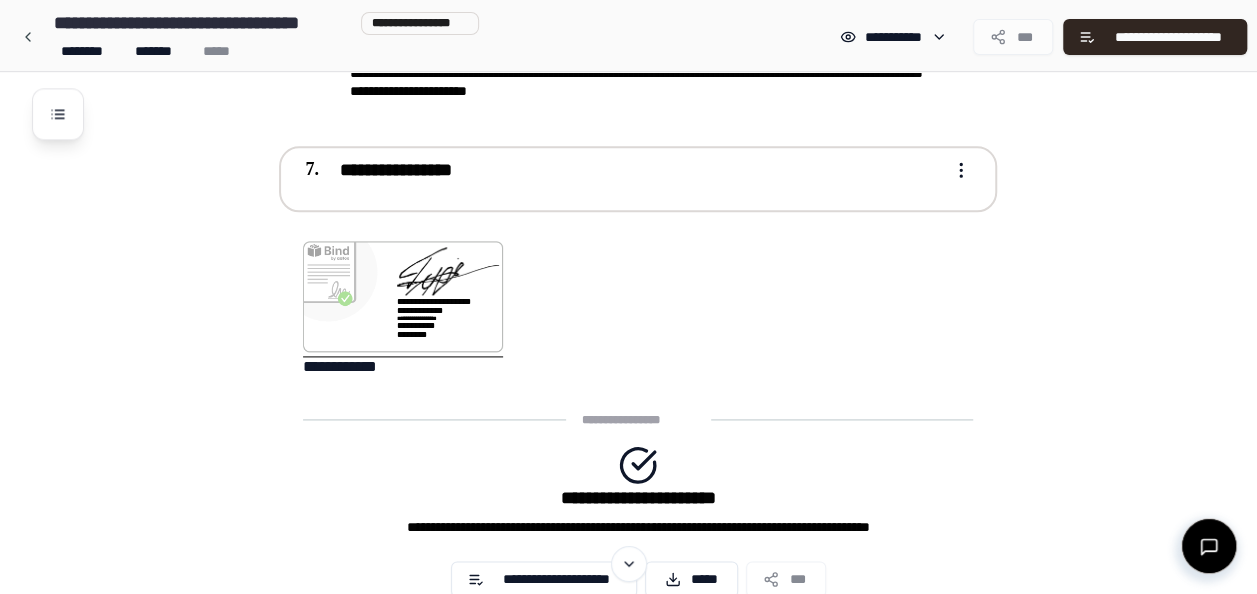 scroll, scrollTop: 1256, scrollLeft: 0, axis: vertical 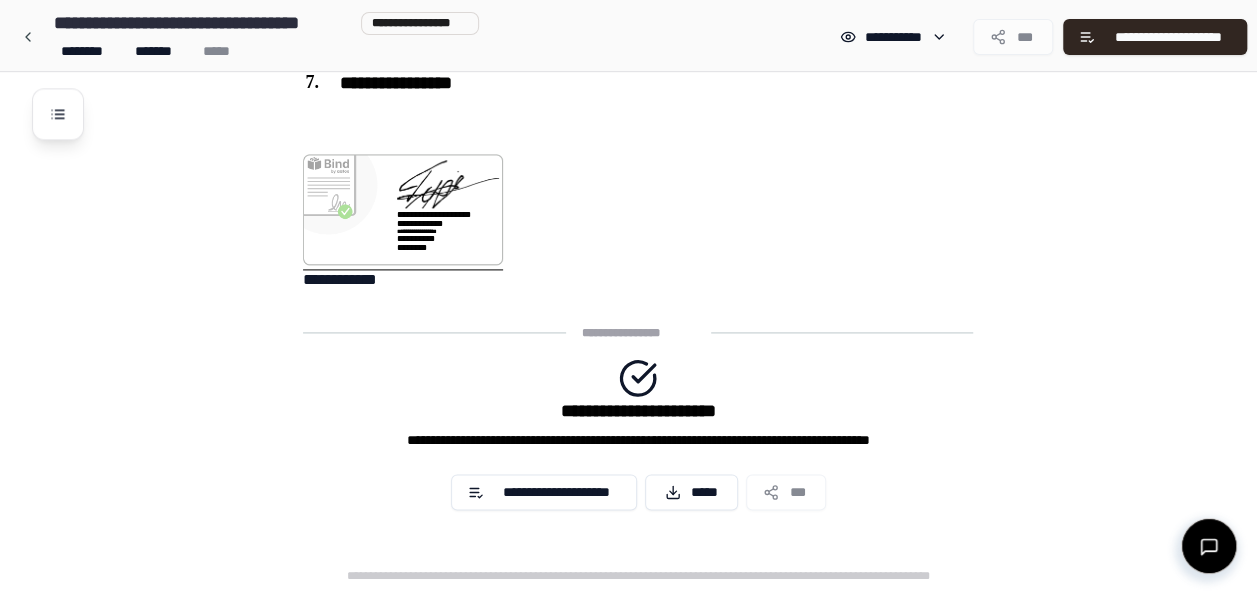 click on "**********" at bounding box center (638, 440) 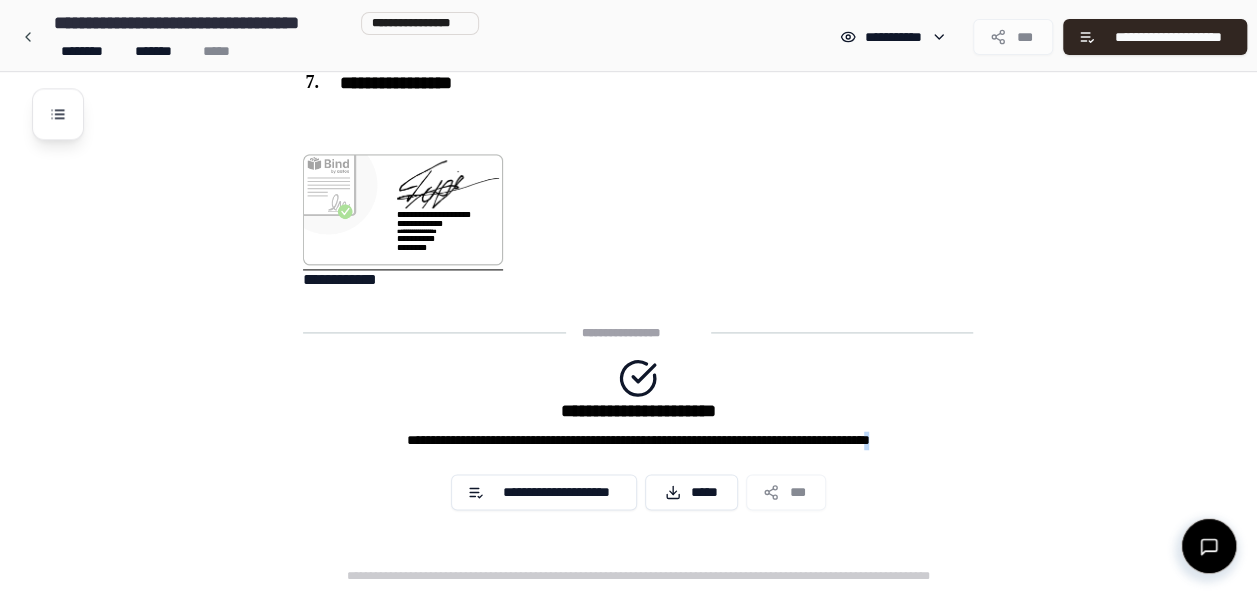 click on "**********" at bounding box center (638, 440) 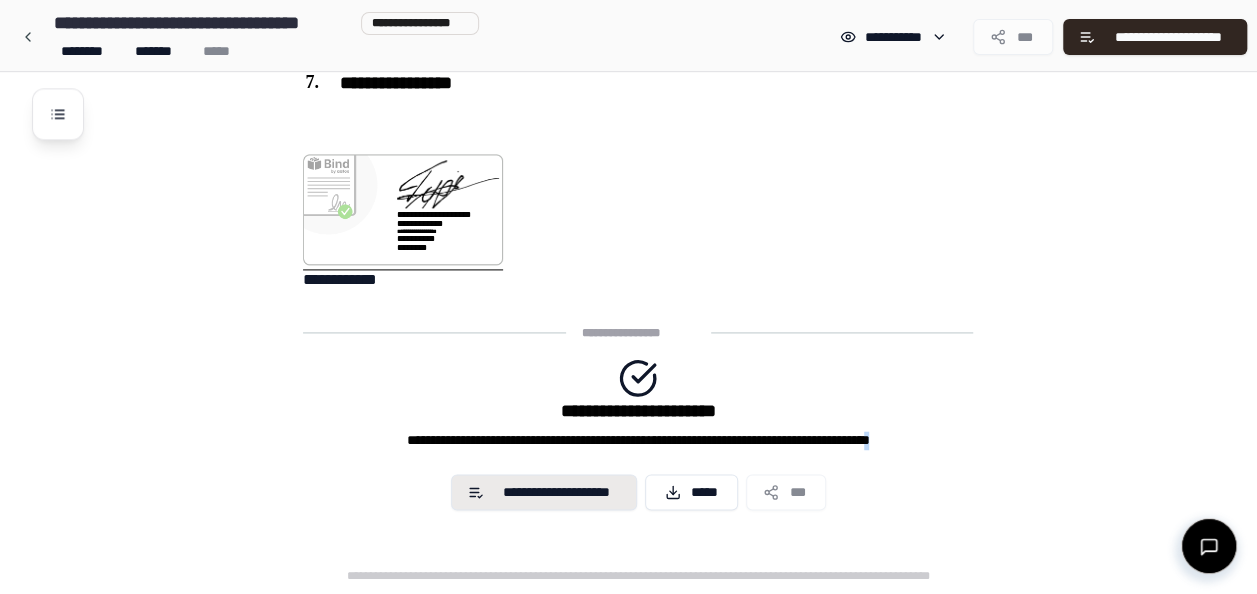 click on "**********" at bounding box center [557, 492] 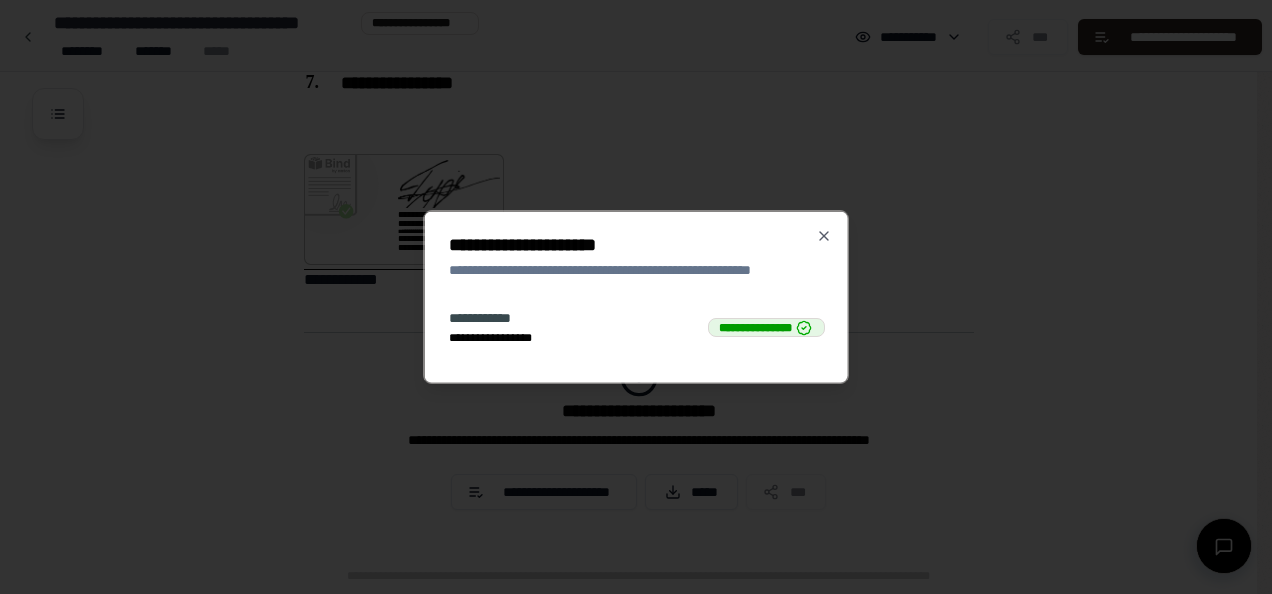 click on "**********" at bounding box center [637, 270] 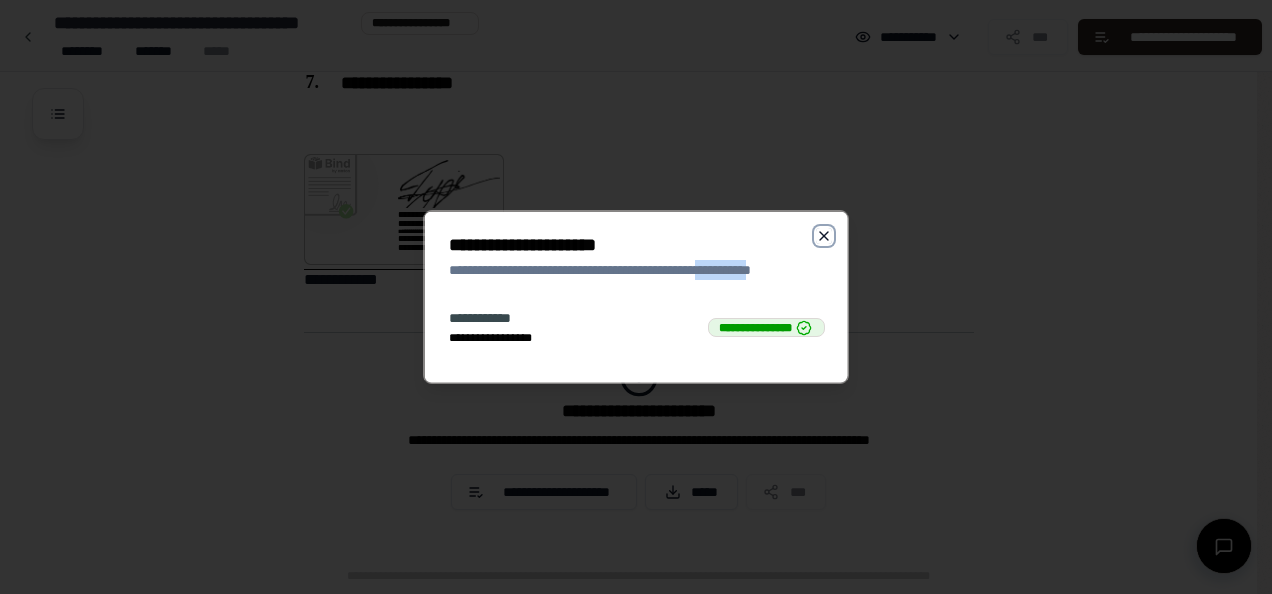 click 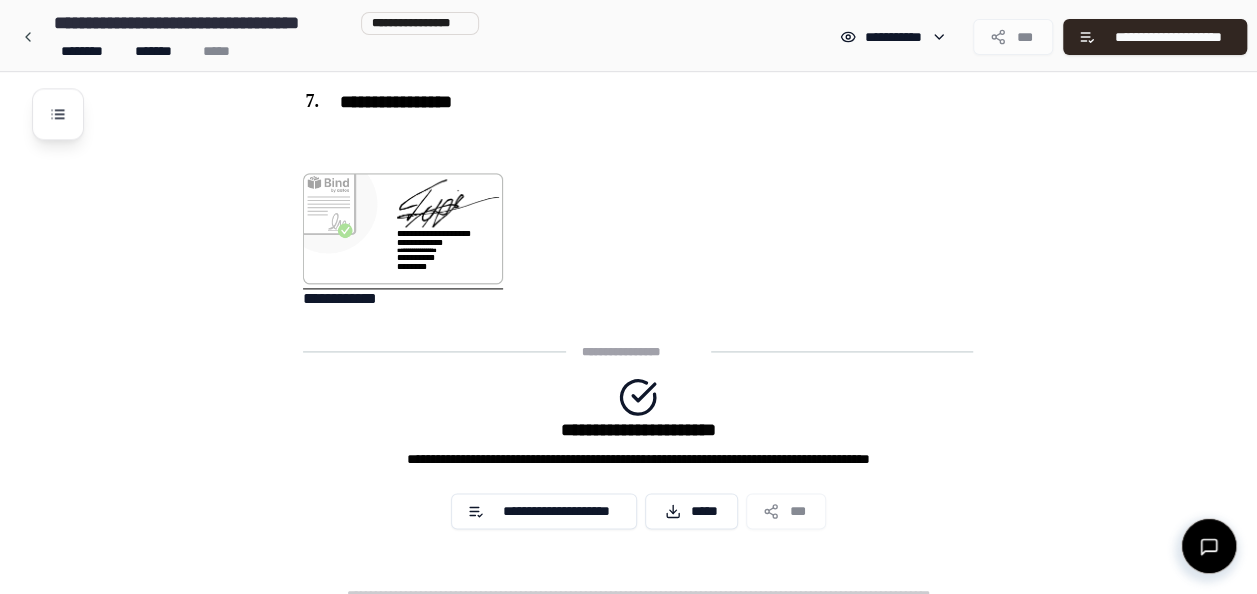scroll, scrollTop: 1256, scrollLeft: 0, axis: vertical 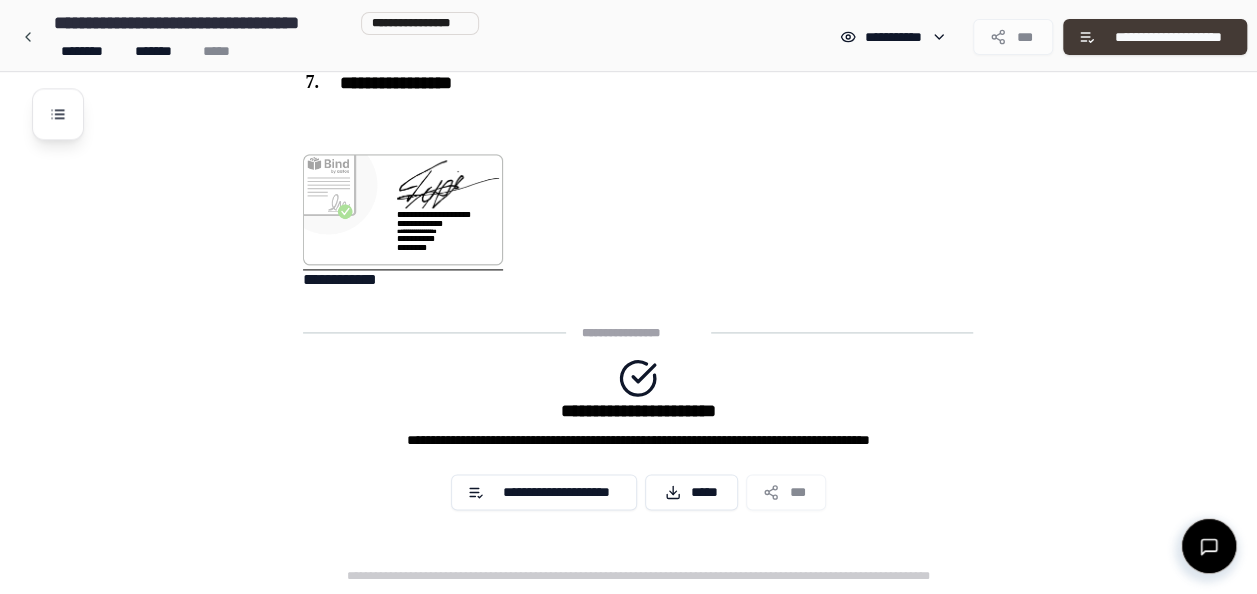 click on "**********" at bounding box center [1168, 37] 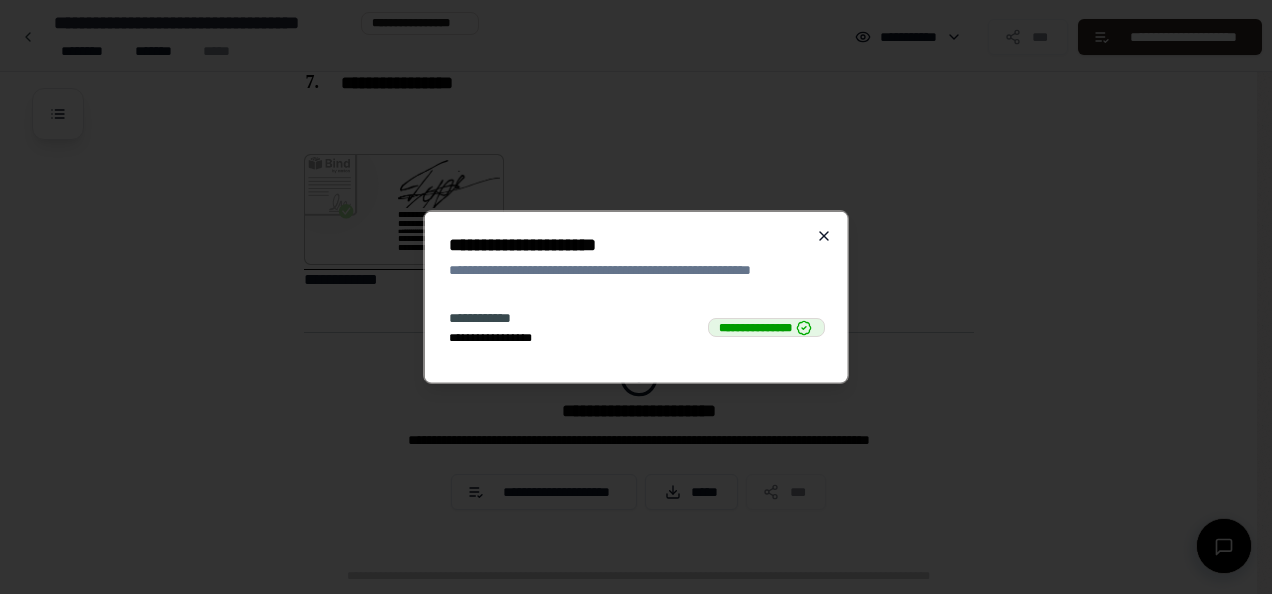 click 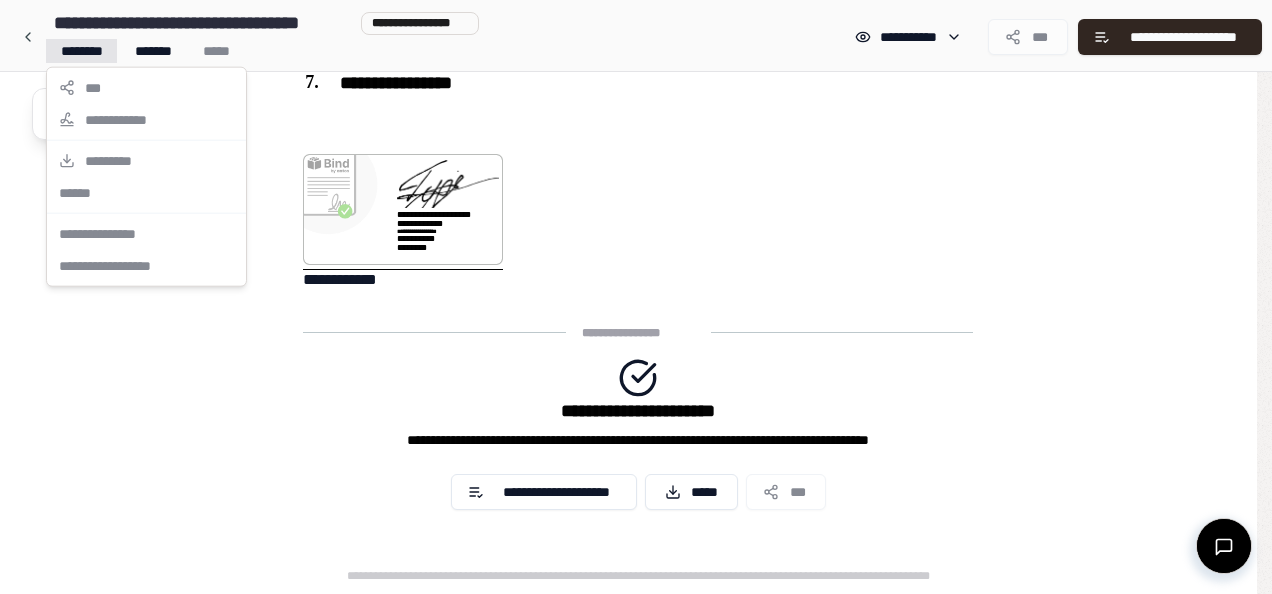 click on "**********" at bounding box center (628, -331) 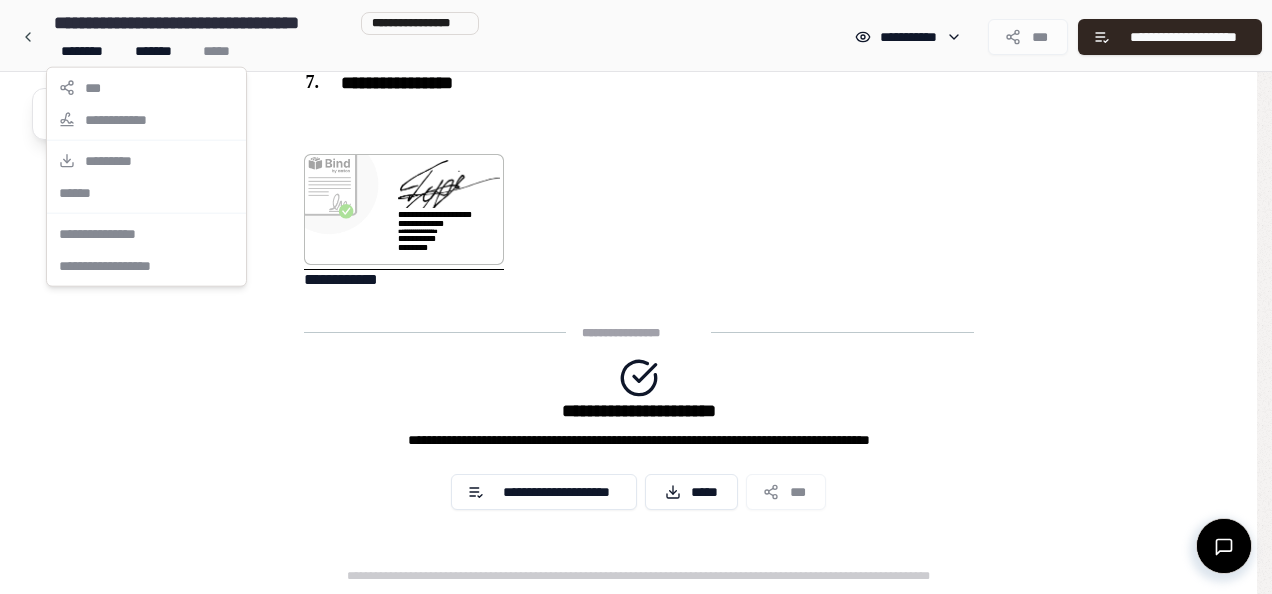click on "**********" at bounding box center [146, 177] 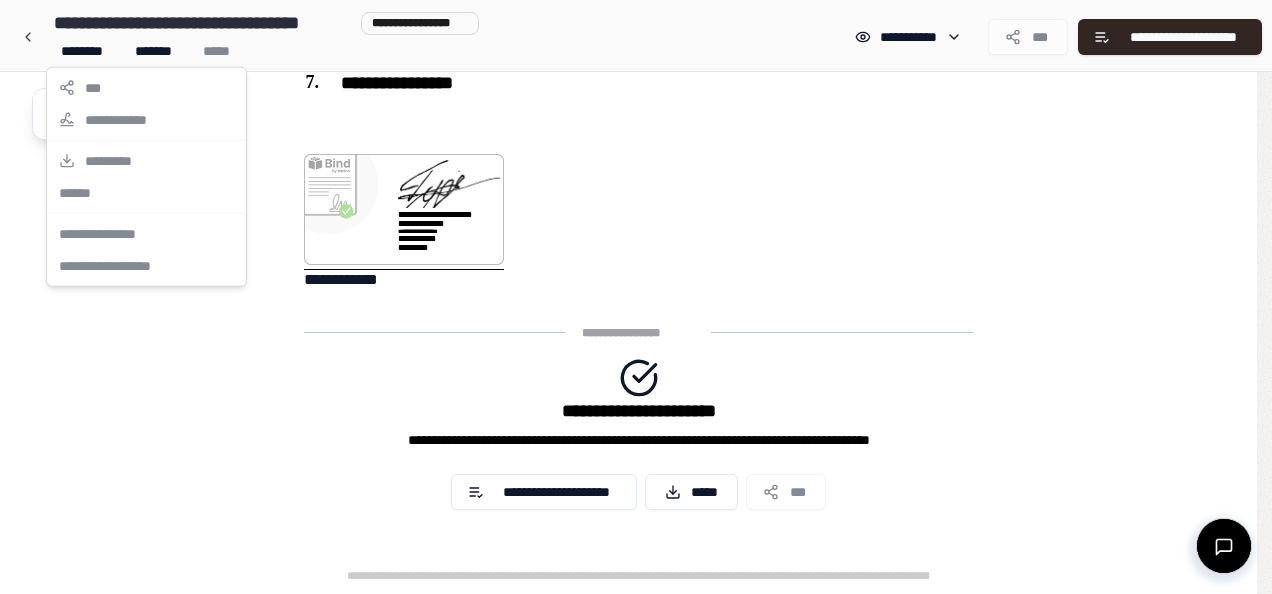 click on "**********" at bounding box center (146, 177) 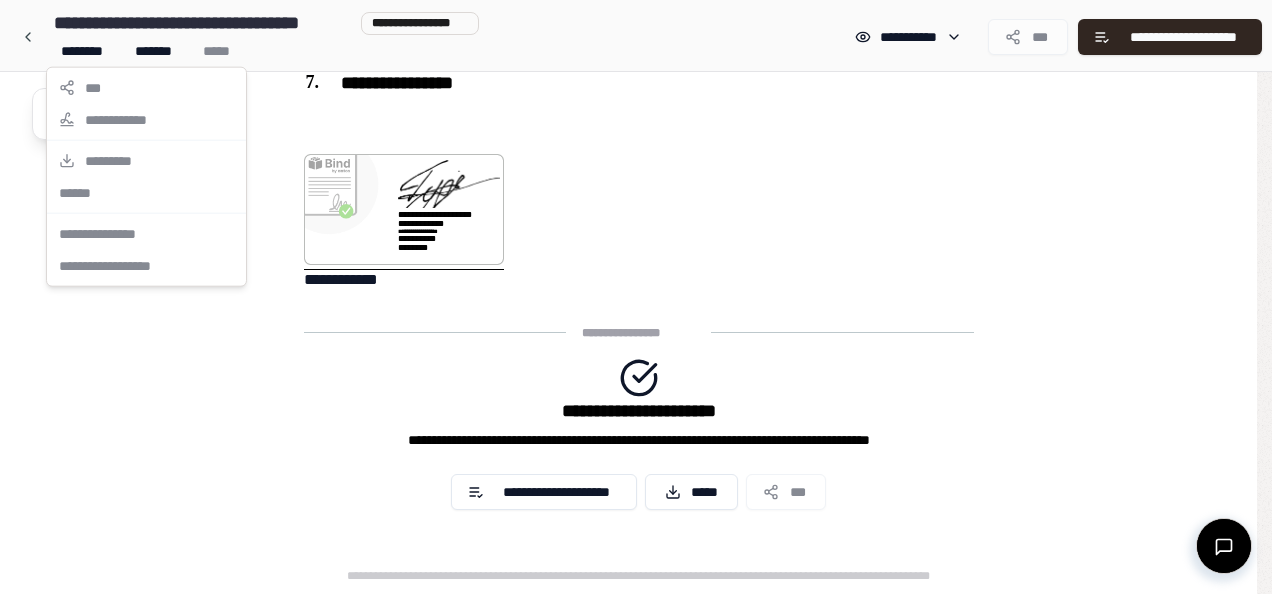 click on "**********" at bounding box center (146, 177) 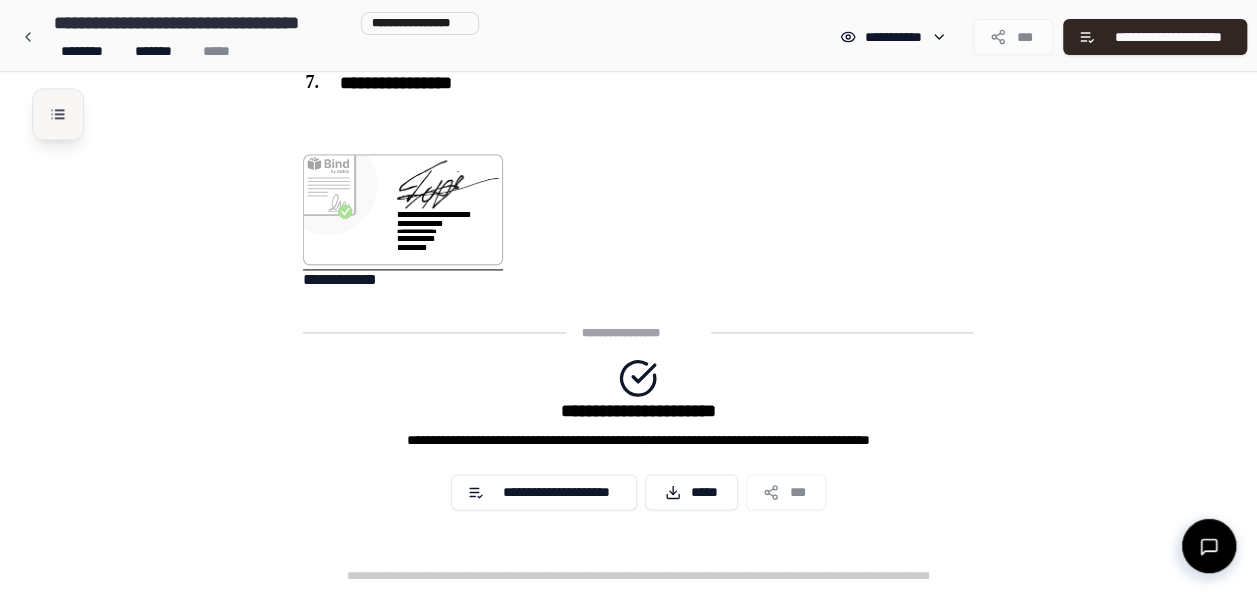 click at bounding box center (58, 114) 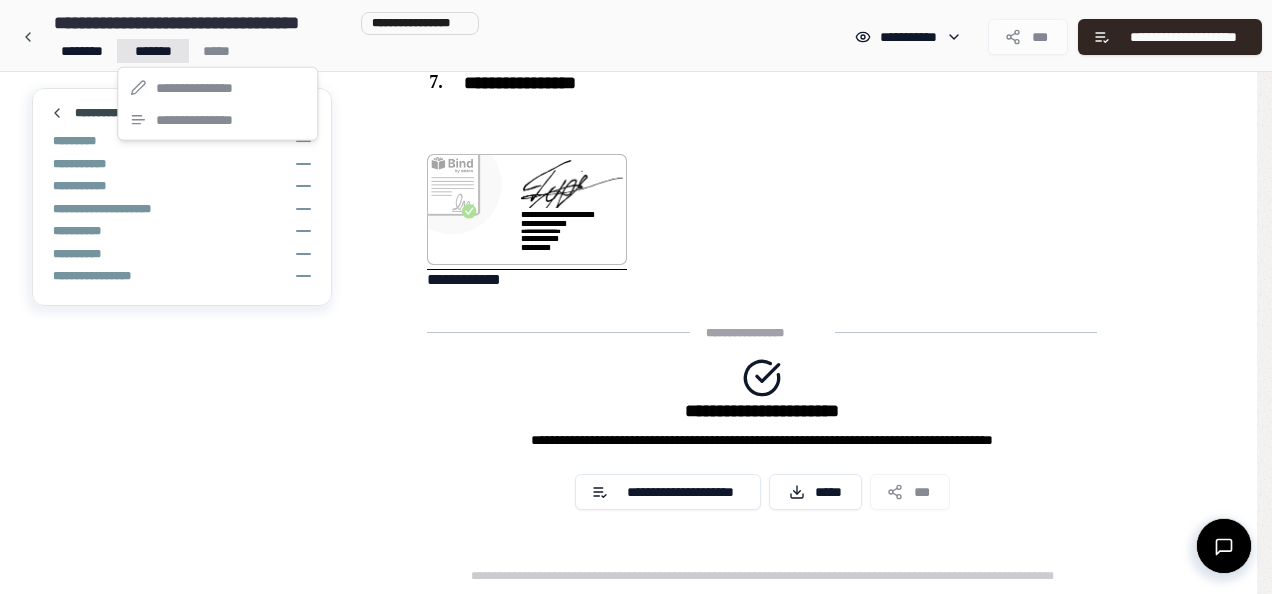 click on "**********" at bounding box center (628, -331) 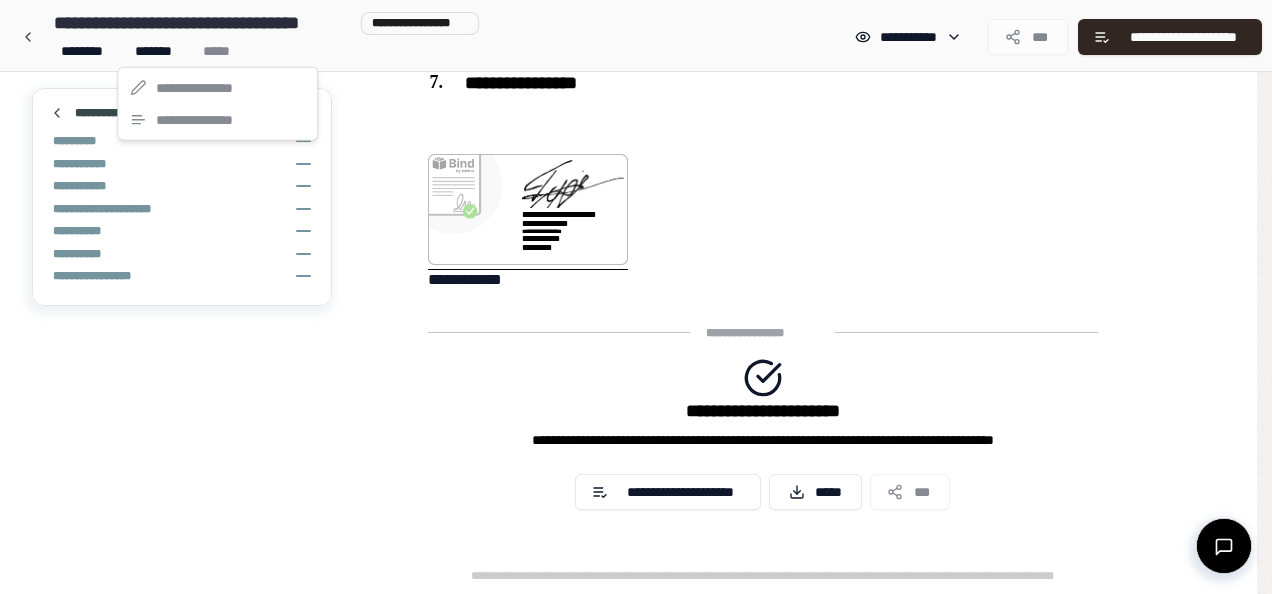 click on "**********" at bounding box center (636, -331) 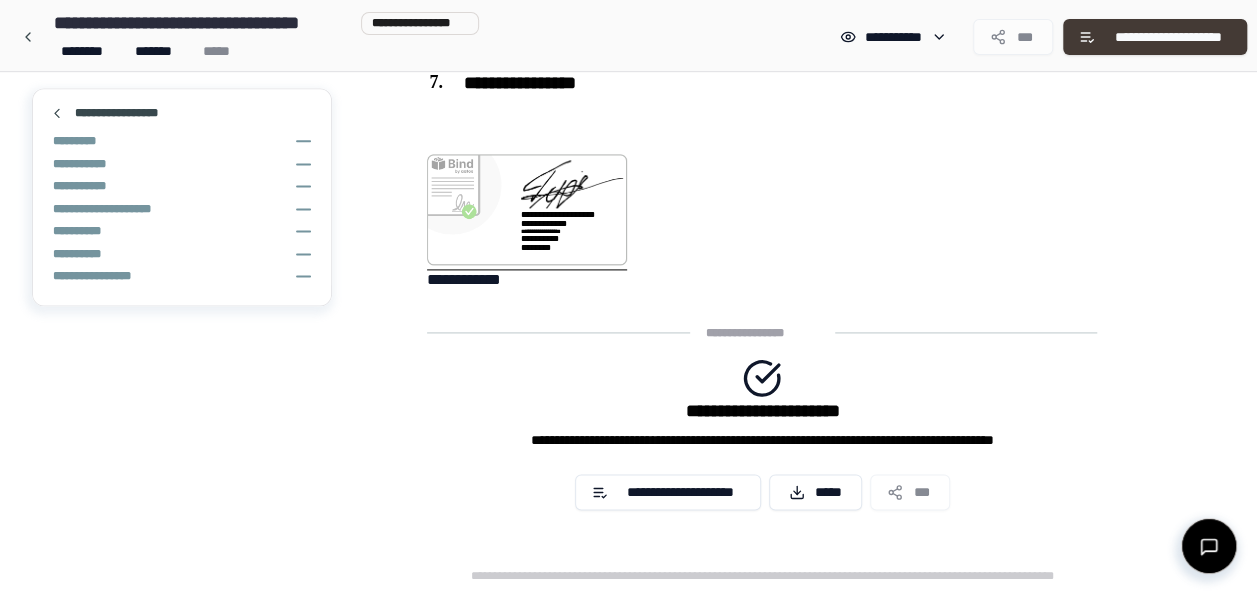 click on "**********" at bounding box center [1155, 37] 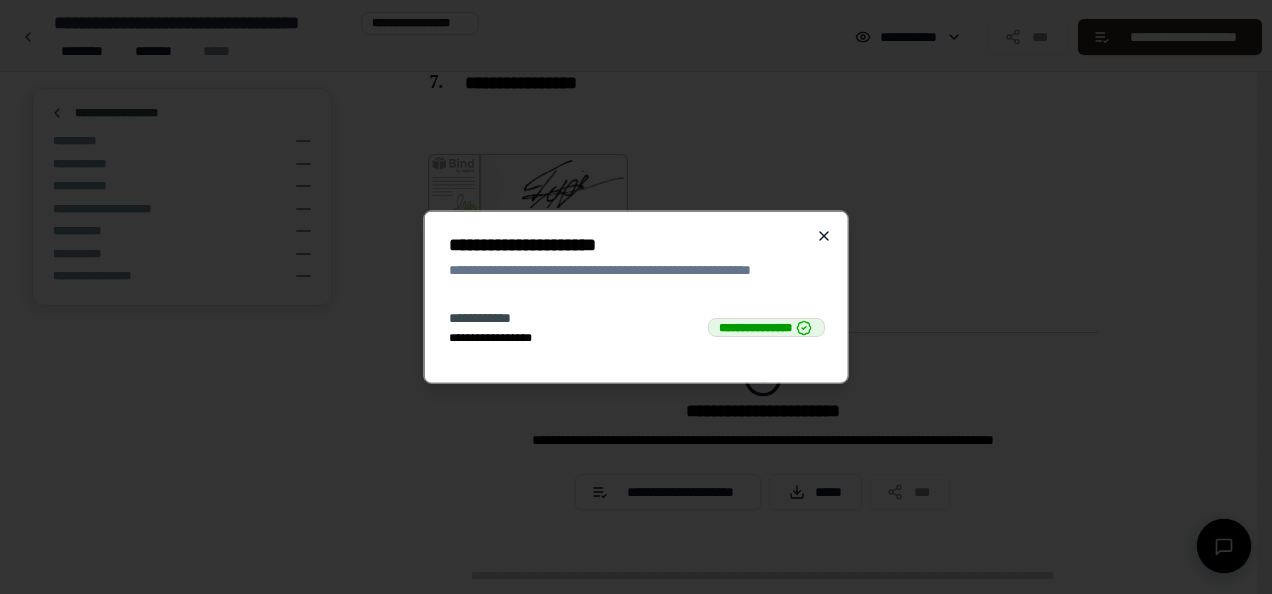 click 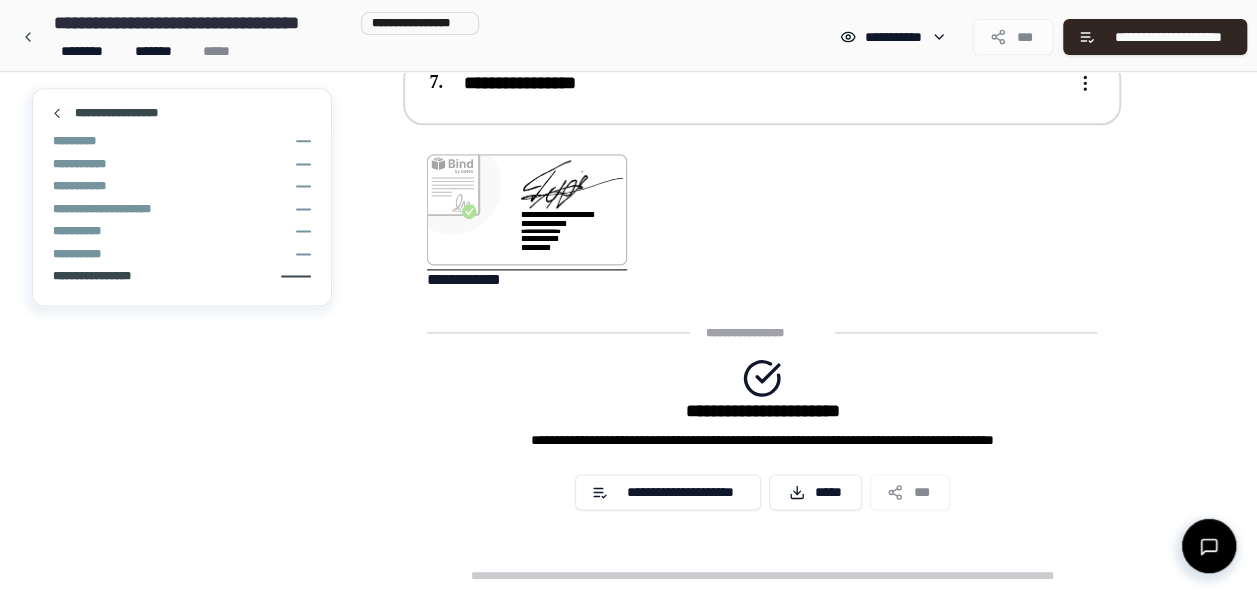 click on "**********" at bounding box center [94, 276] 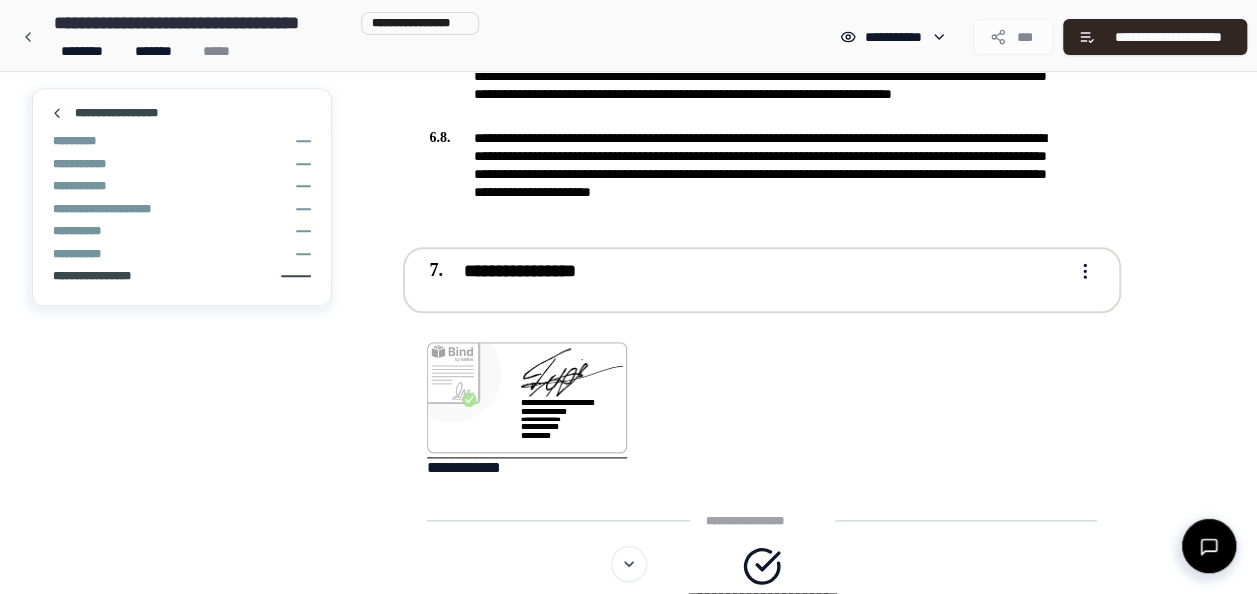 scroll, scrollTop: 1050, scrollLeft: 0, axis: vertical 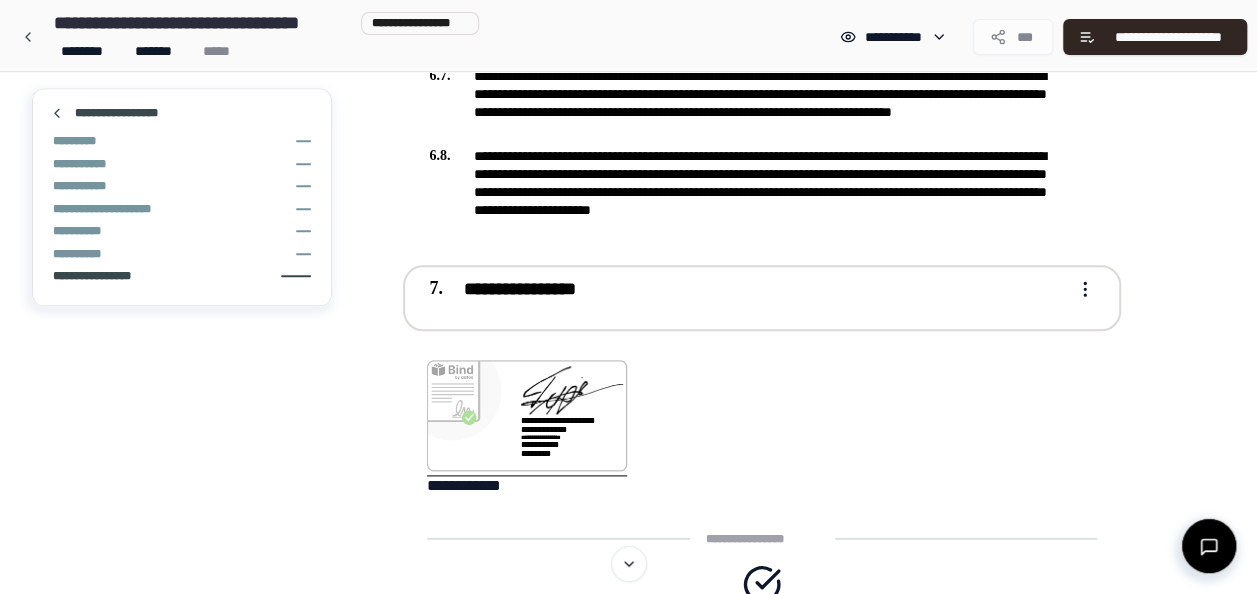 click on "**********" at bounding box center [748, 290] 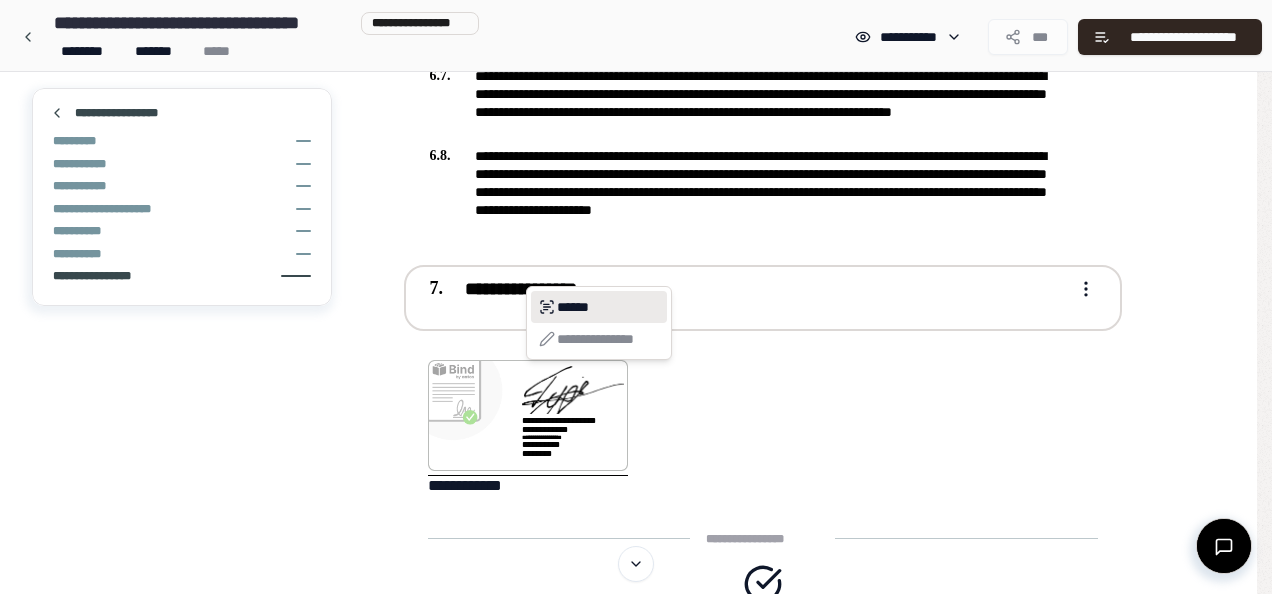 click on "******" at bounding box center (599, 307) 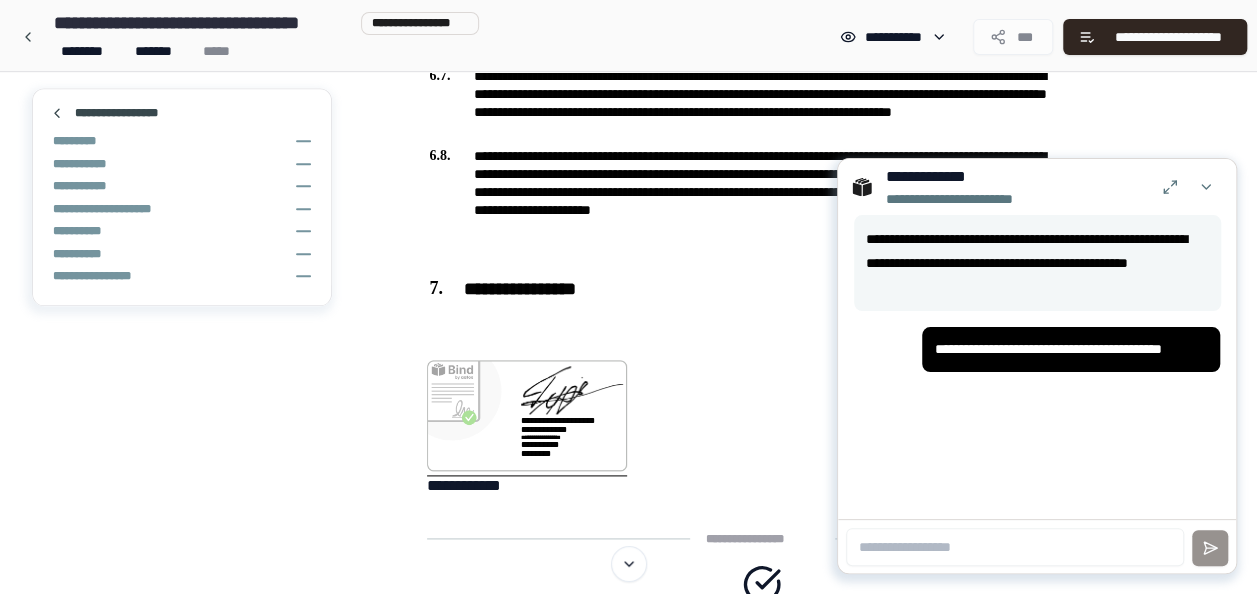 click on "**********" at bounding box center (1071, 349) 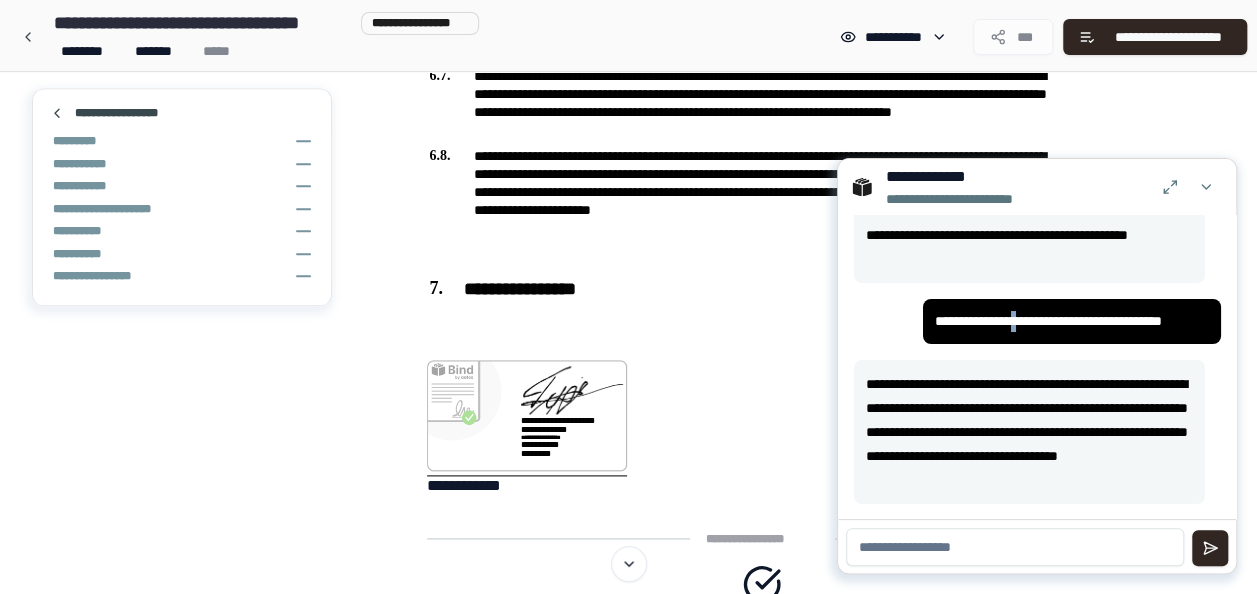 scroll, scrollTop: 29, scrollLeft: 0, axis: vertical 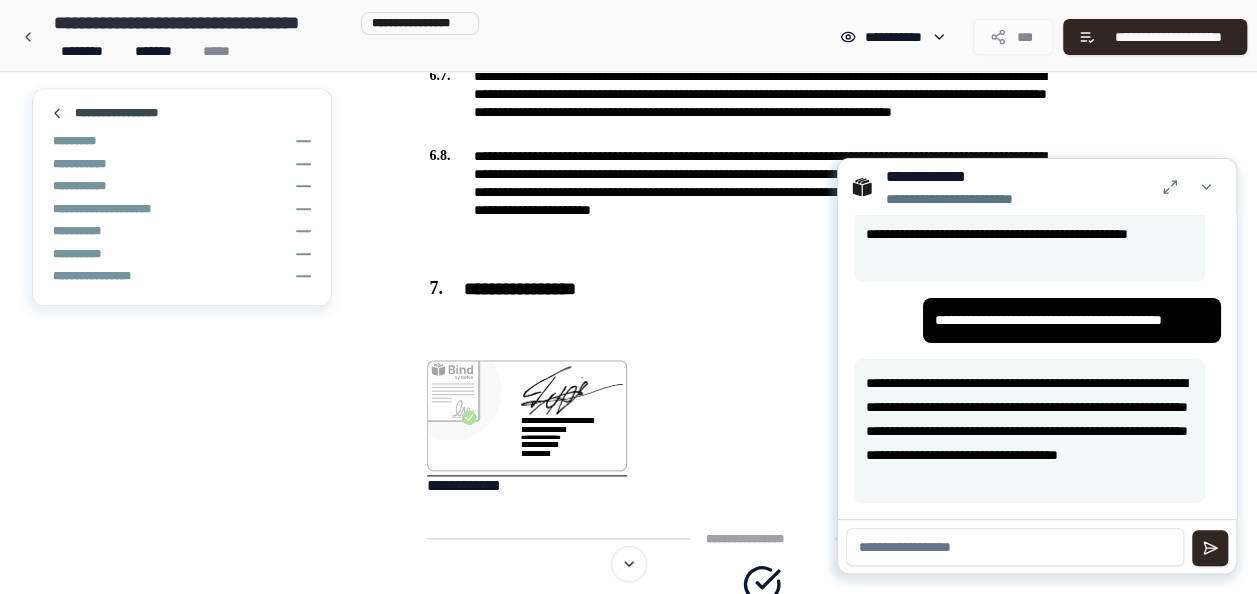 click at bounding box center (1015, 547) 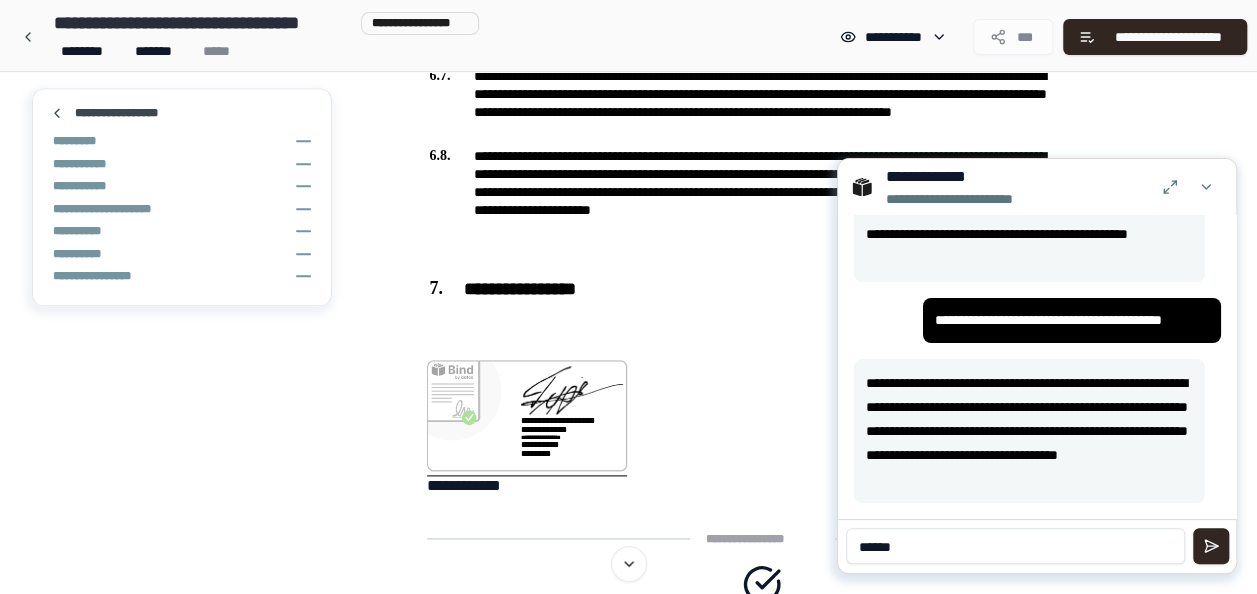 type on "******" 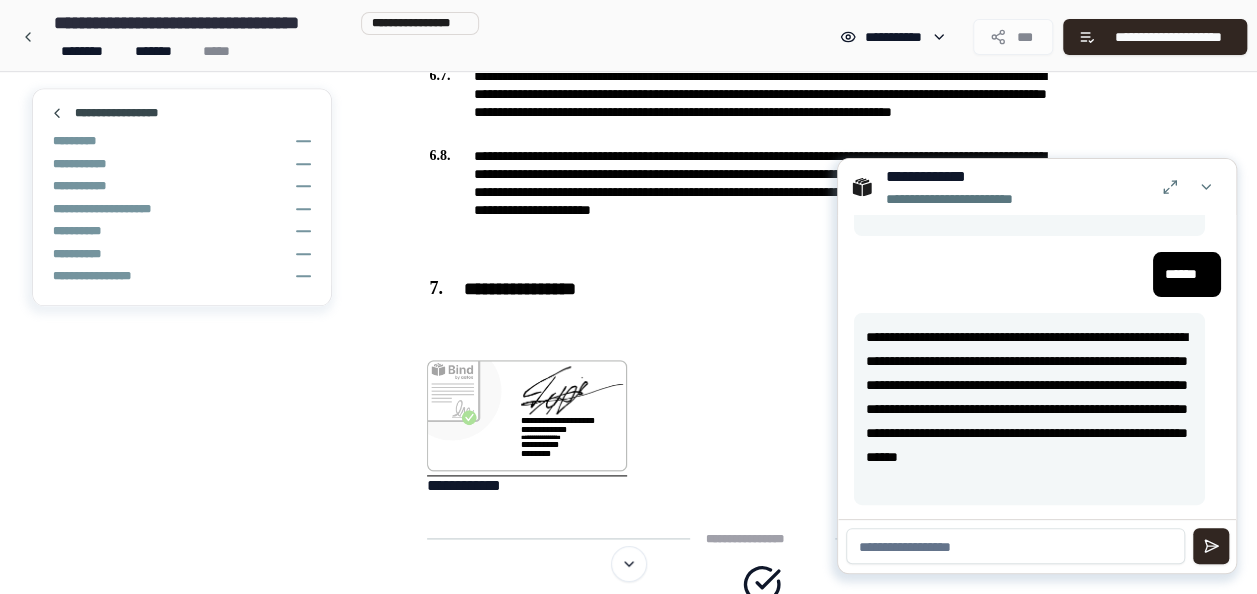 scroll, scrollTop: 297, scrollLeft: 0, axis: vertical 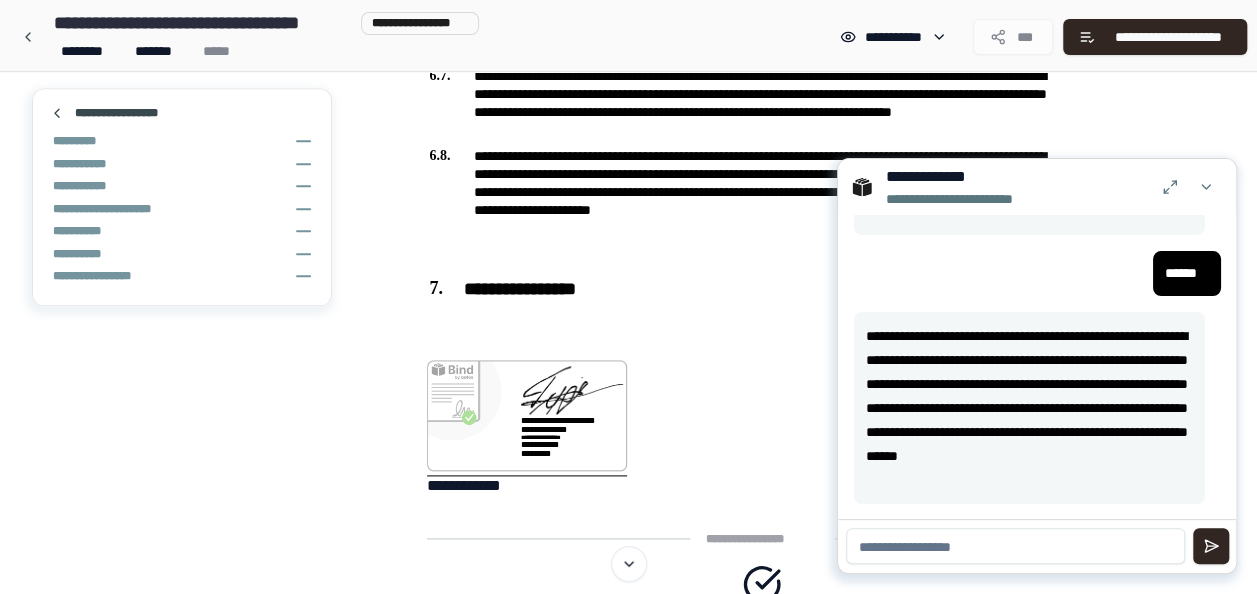 click at bounding box center [1015, 546] 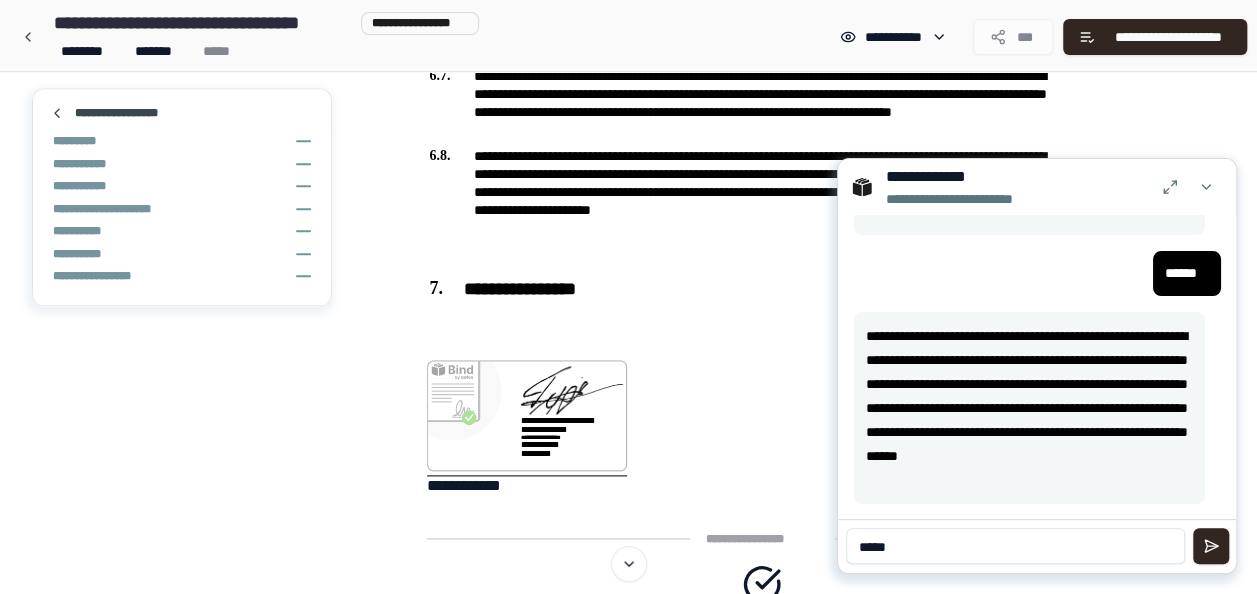 type on "*****" 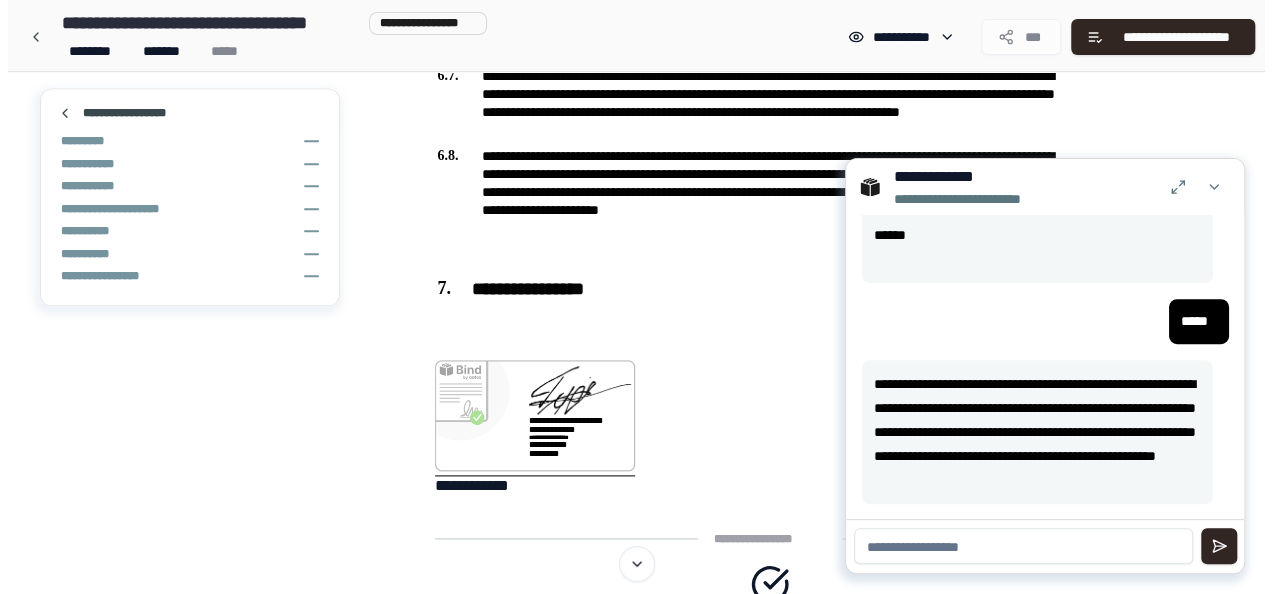 scroll, scrollTop: 519, scrollLeft: 0, axis: vertical 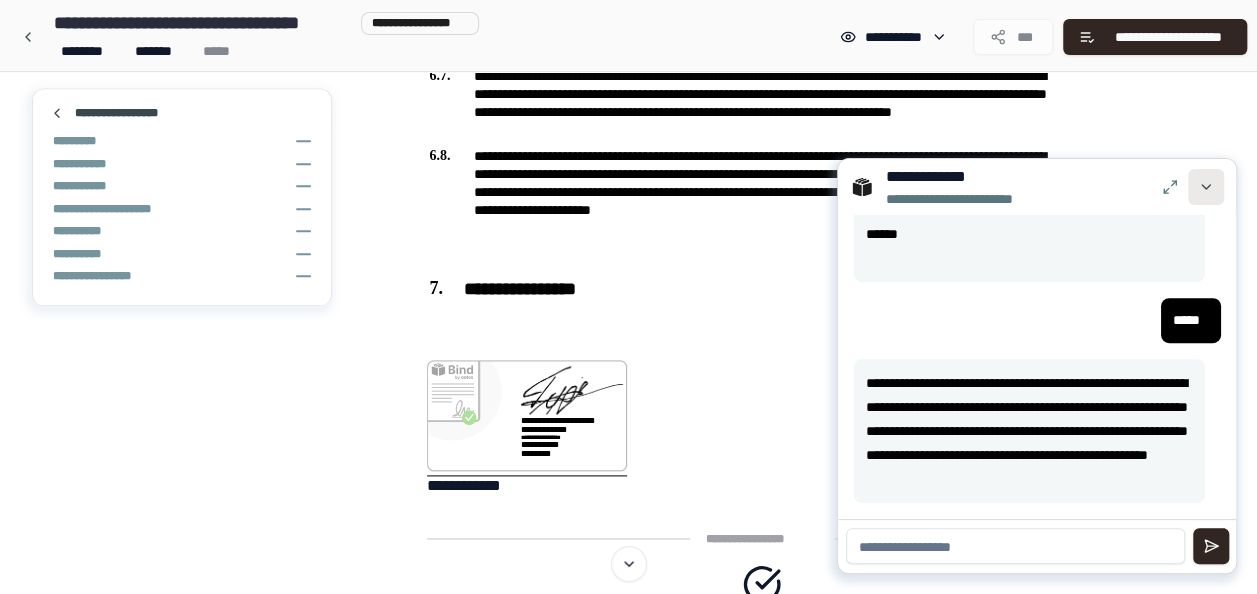 click at bounding box center [1206, 187] 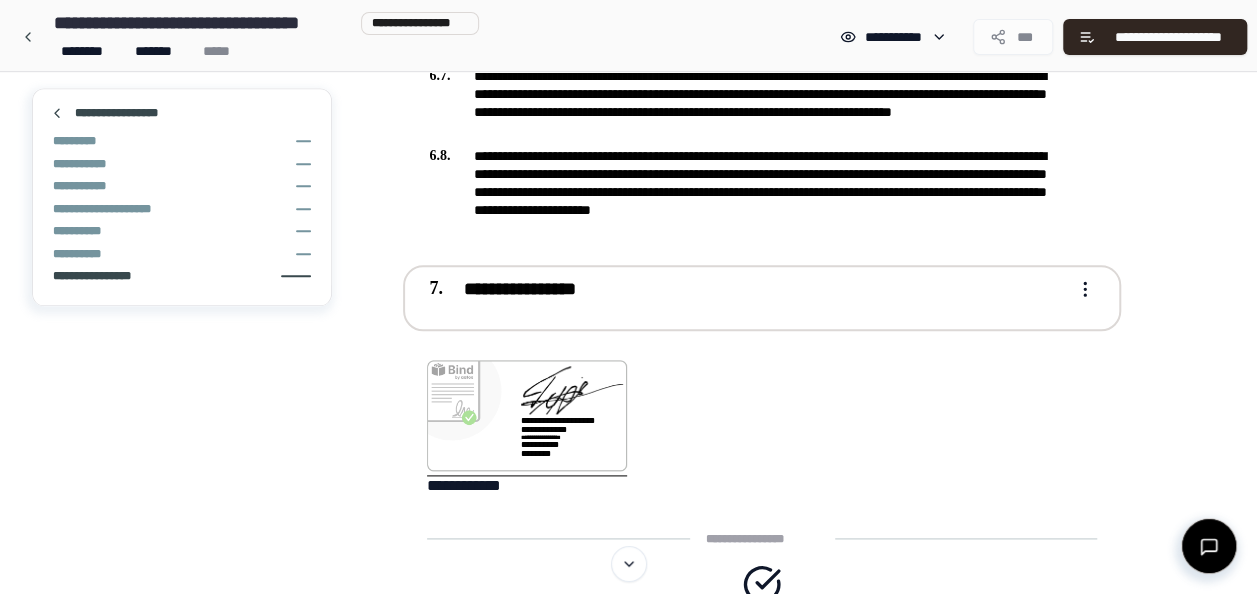 click on "**********" at bounding box center [762, 298] 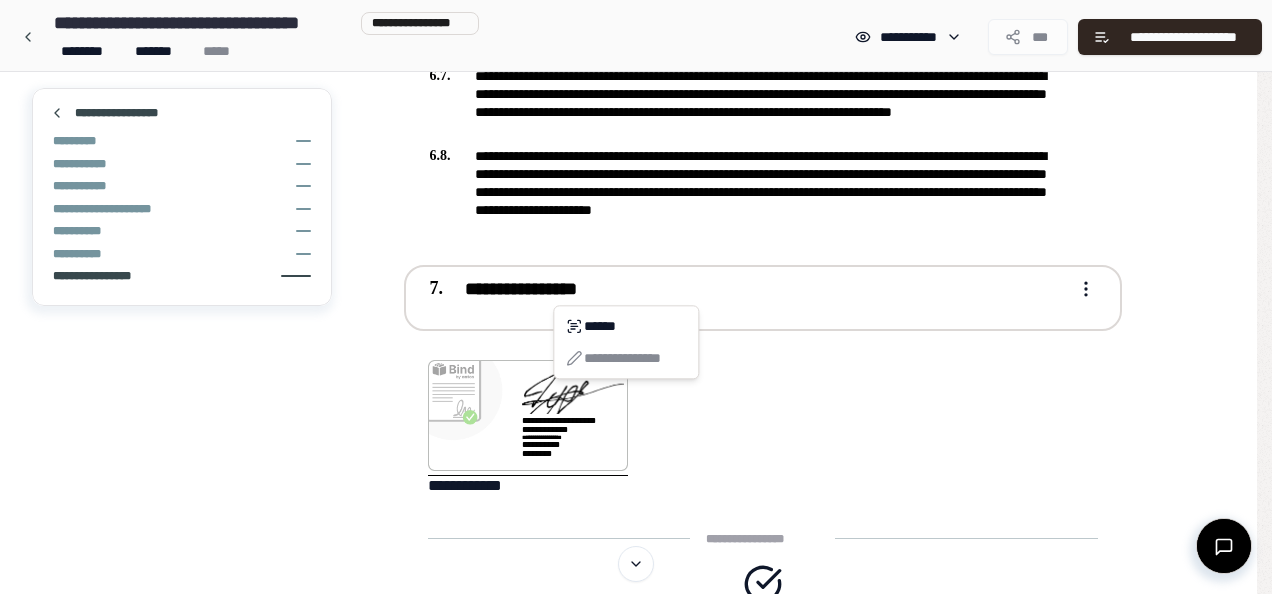 click on "**********" at bounding box center [636, -125] 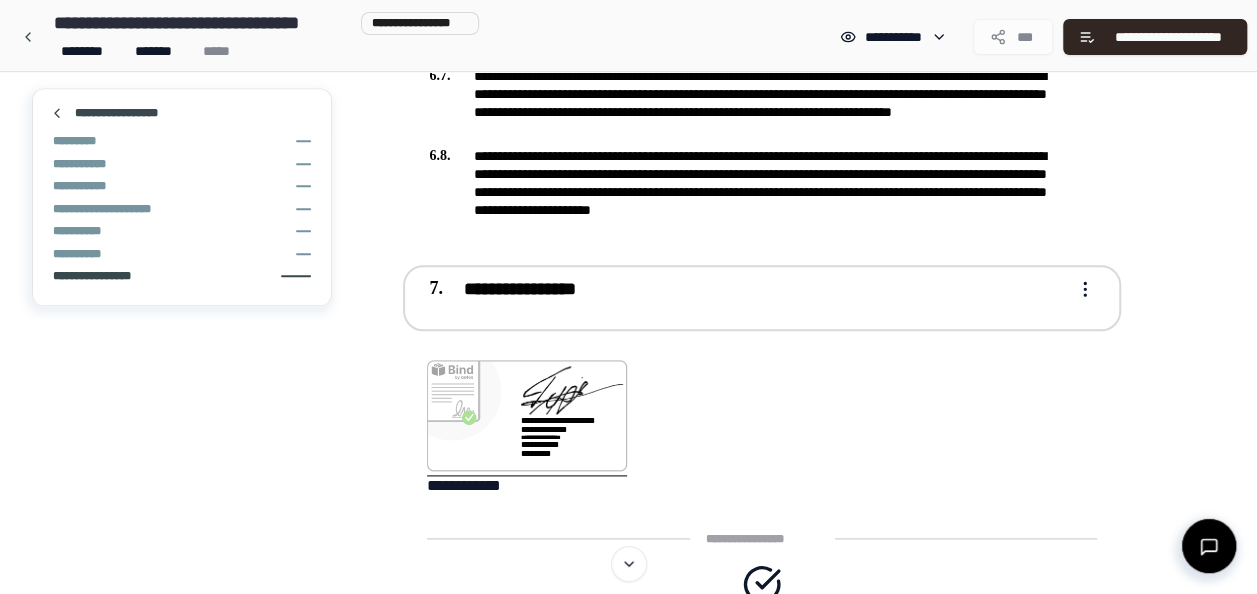 click on "**********" at bounding box center [748, 296] 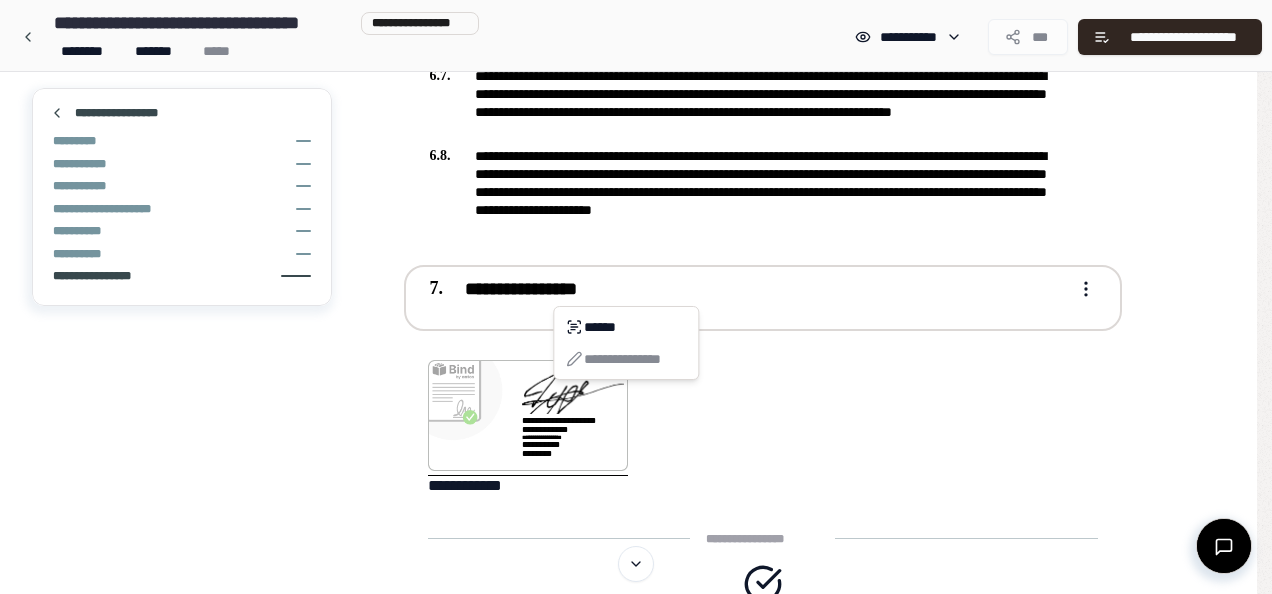 click on "**********" at bounding box center [626, 343] 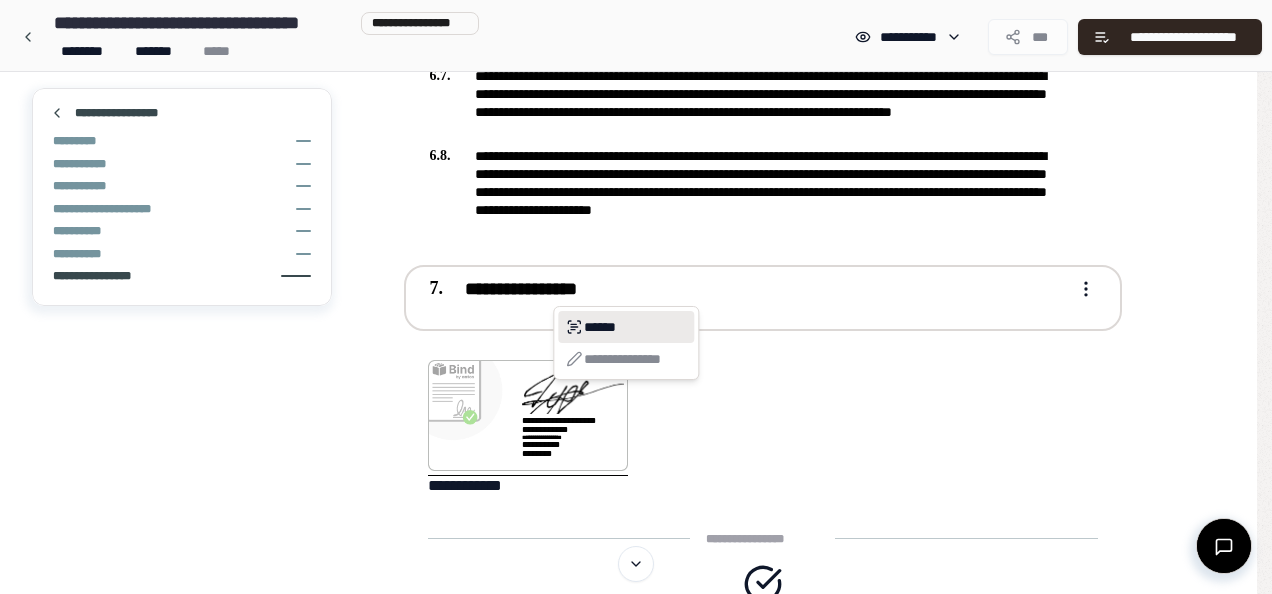 click on "******" at bounding box center (626, 327) 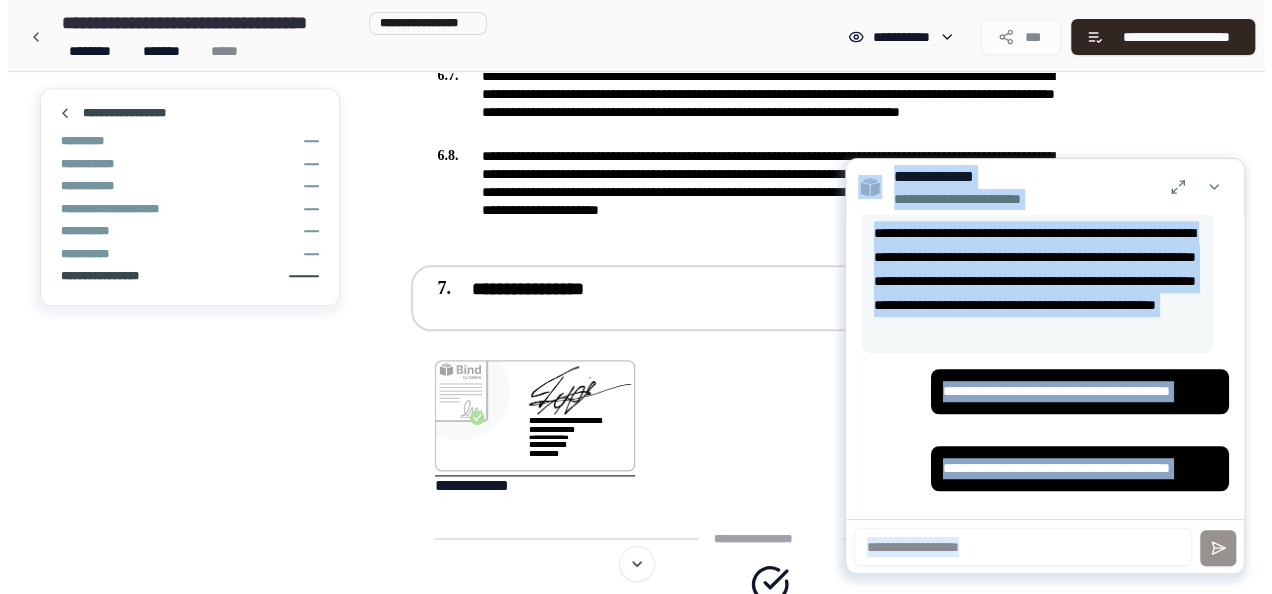 scroll, scrollTop: 672, scrollLeft: 0, axis: vertical 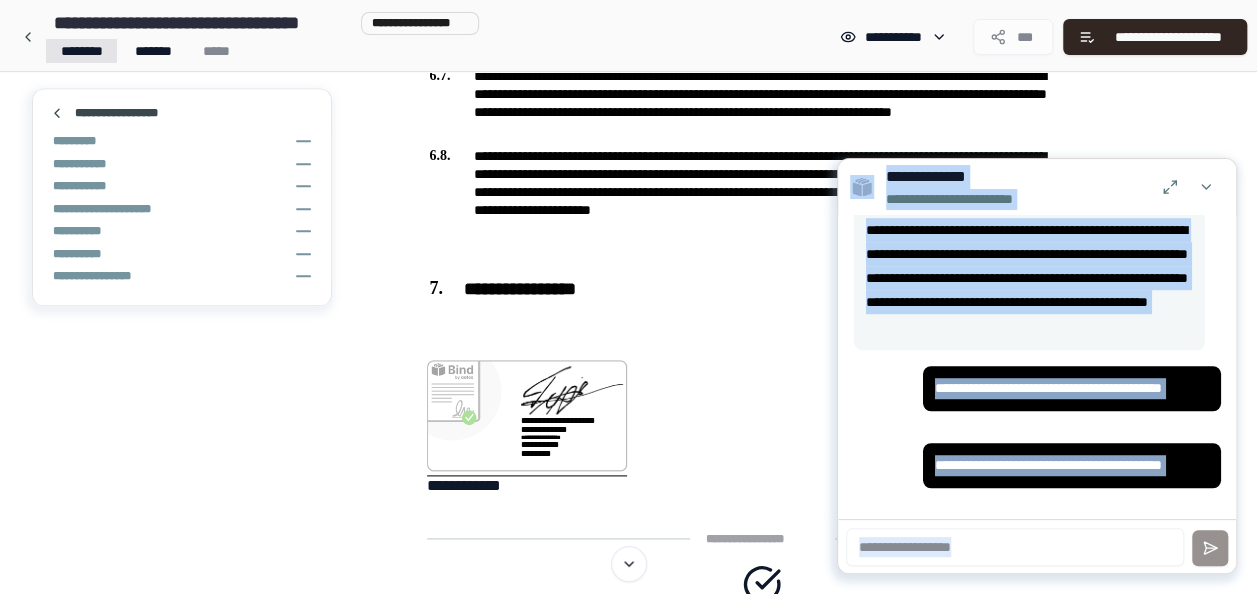 click on "**********" at bounding box center [628, -125] 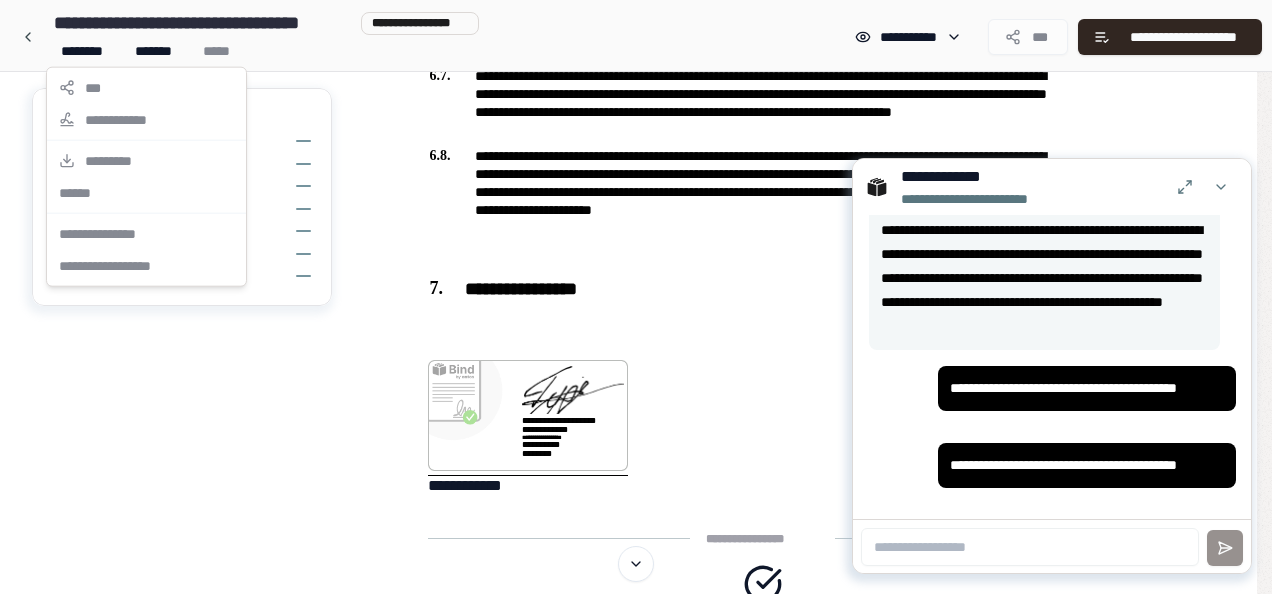 click on "**********" at bounding box center [146, 177] 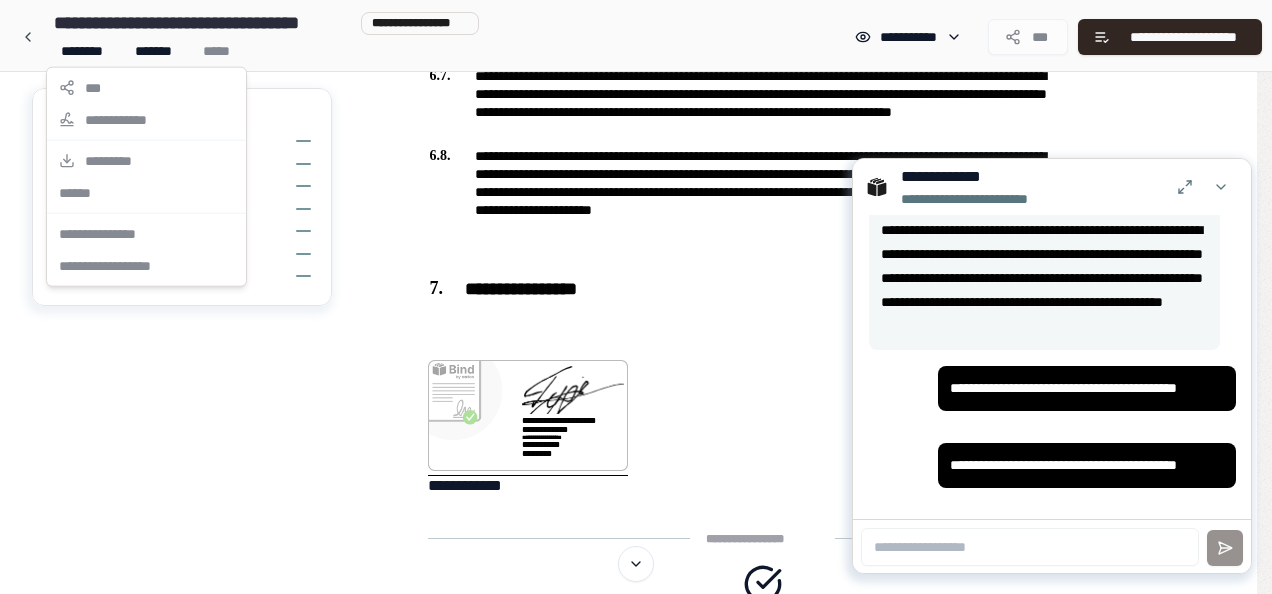 click on "**********" at bounding box center (146, 177) 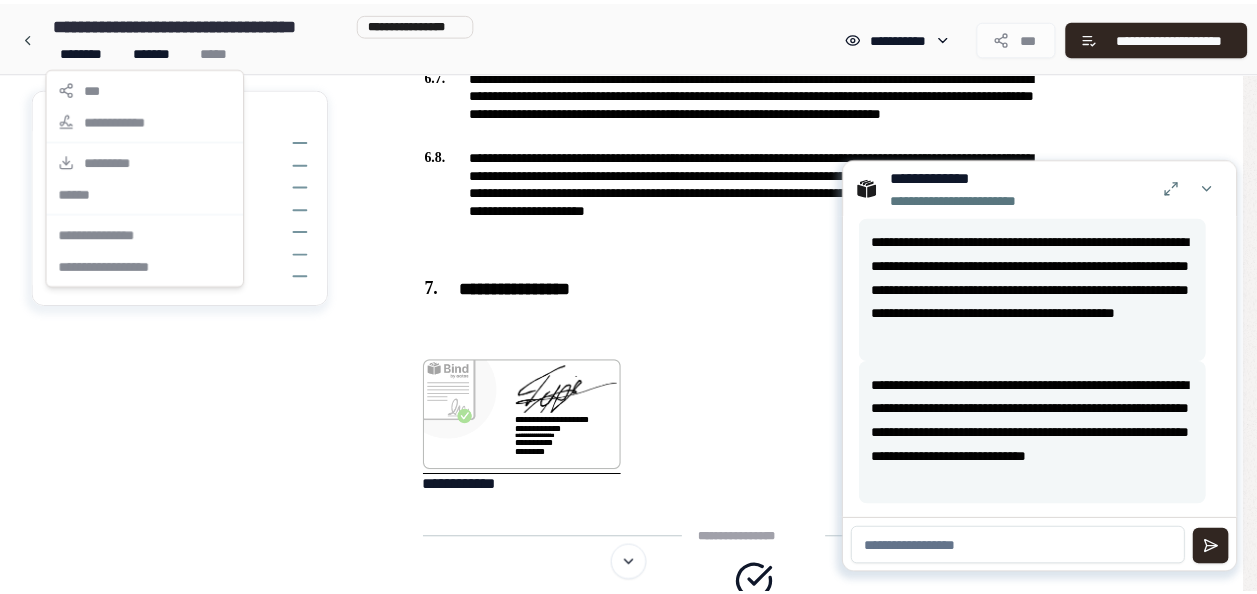 scroll, scrollTop: 960, scrollLeft: 0, axis: vertical 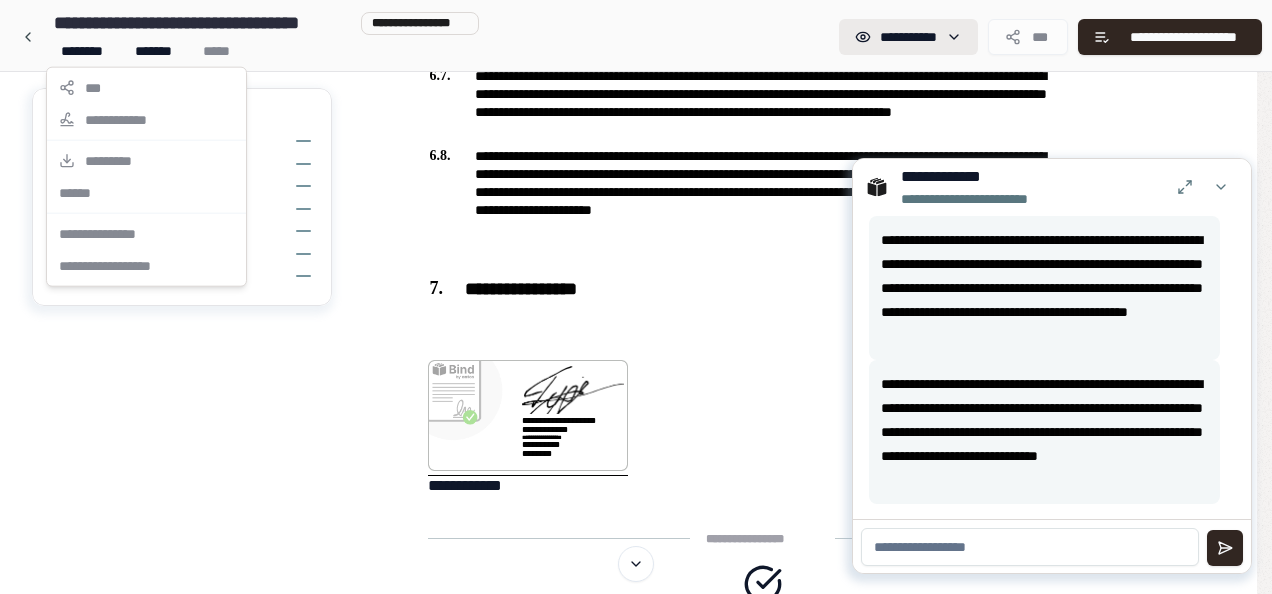 click on "**********" at bounding box center (636, -125) 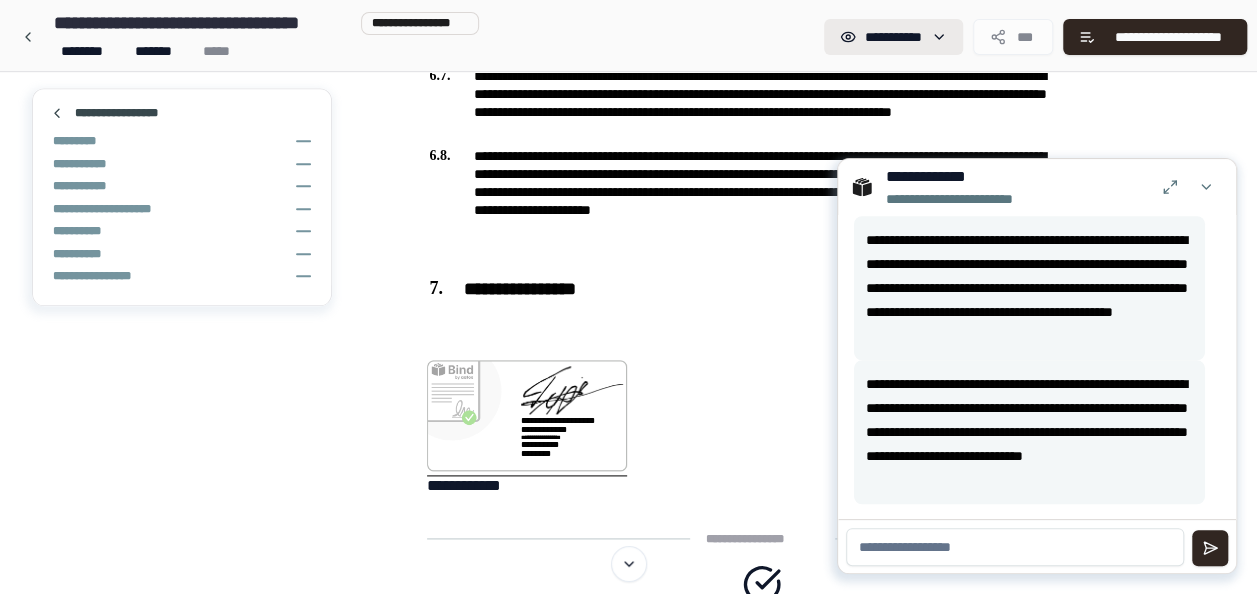 click on "**********" at bounding box center (628, -125) 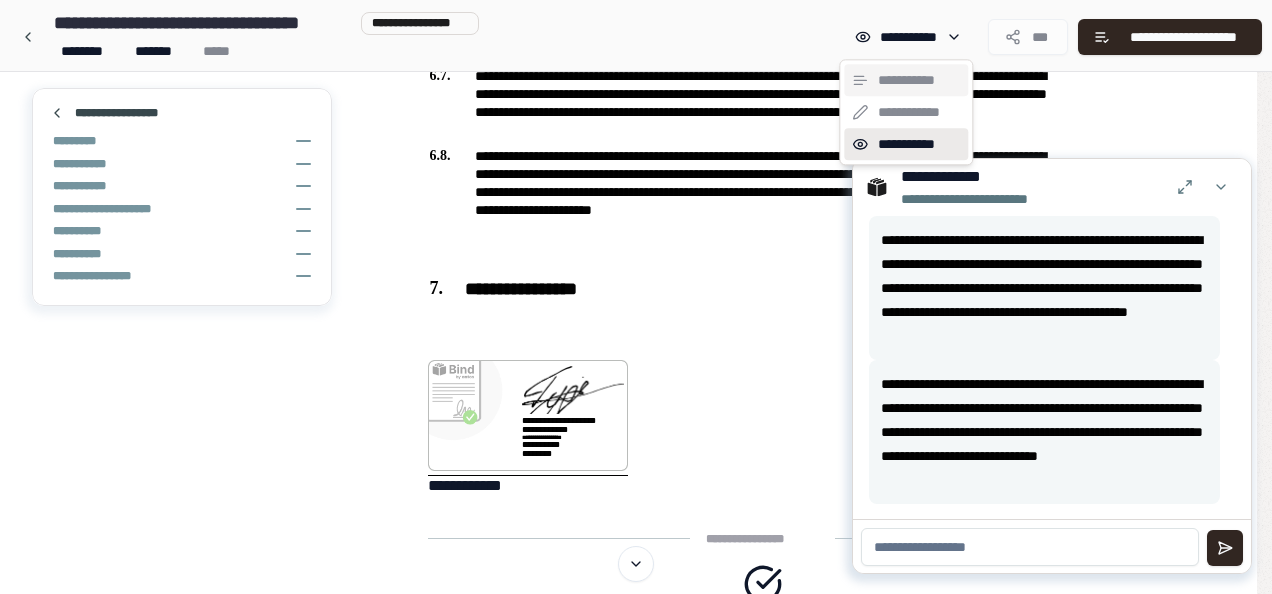 click on "**********" at bounding box center (906, 144) 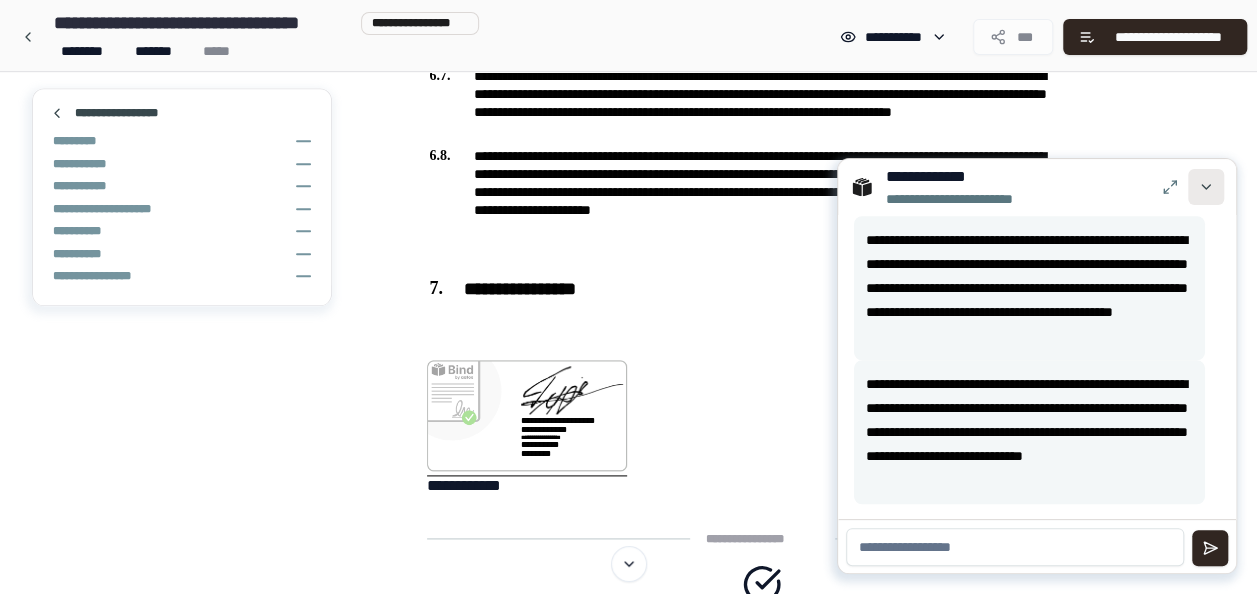 click at bounding box center (1206, 187) 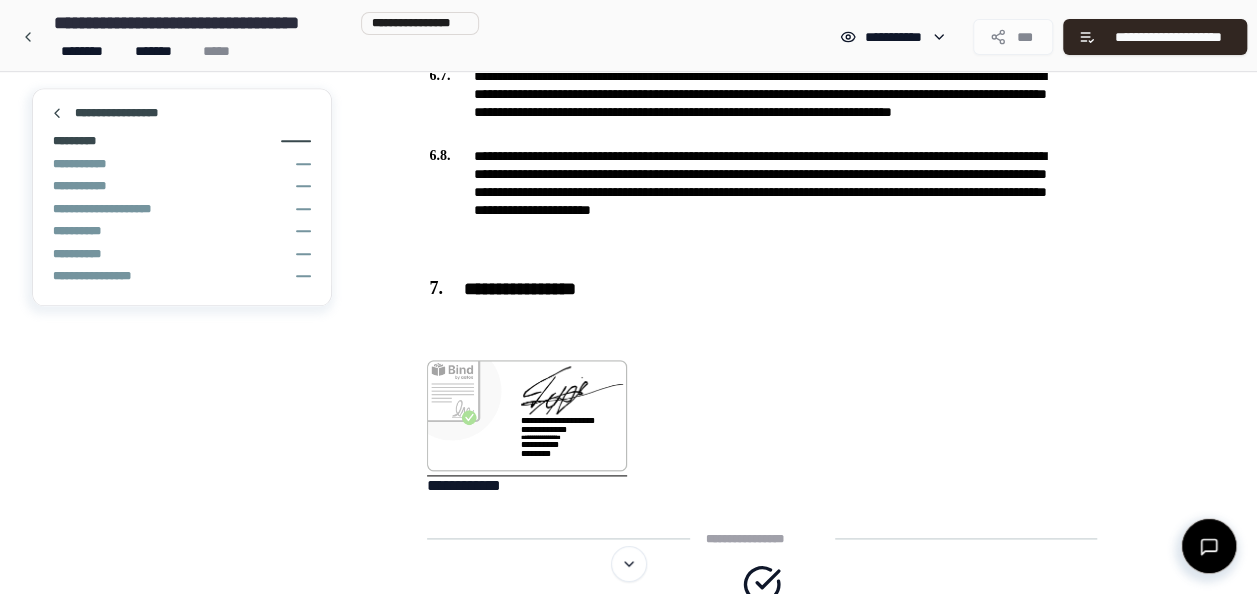click on "*********" at bounding box center [81, 141] 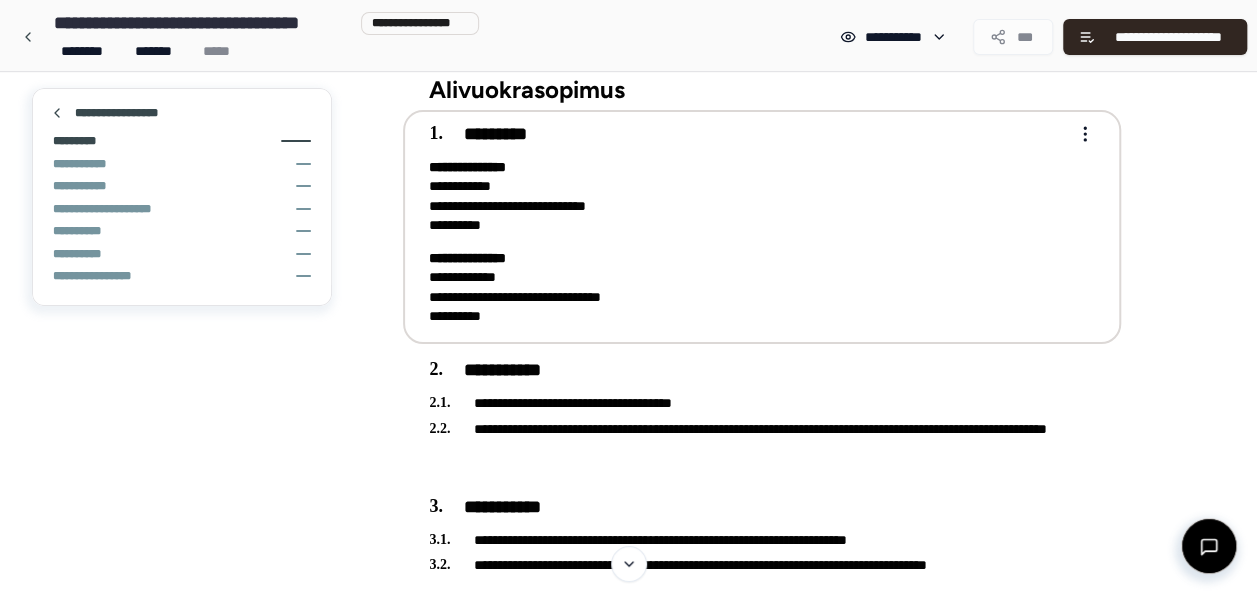 scroll, scrollTop: 0, scrollLeft: 0, axis: both 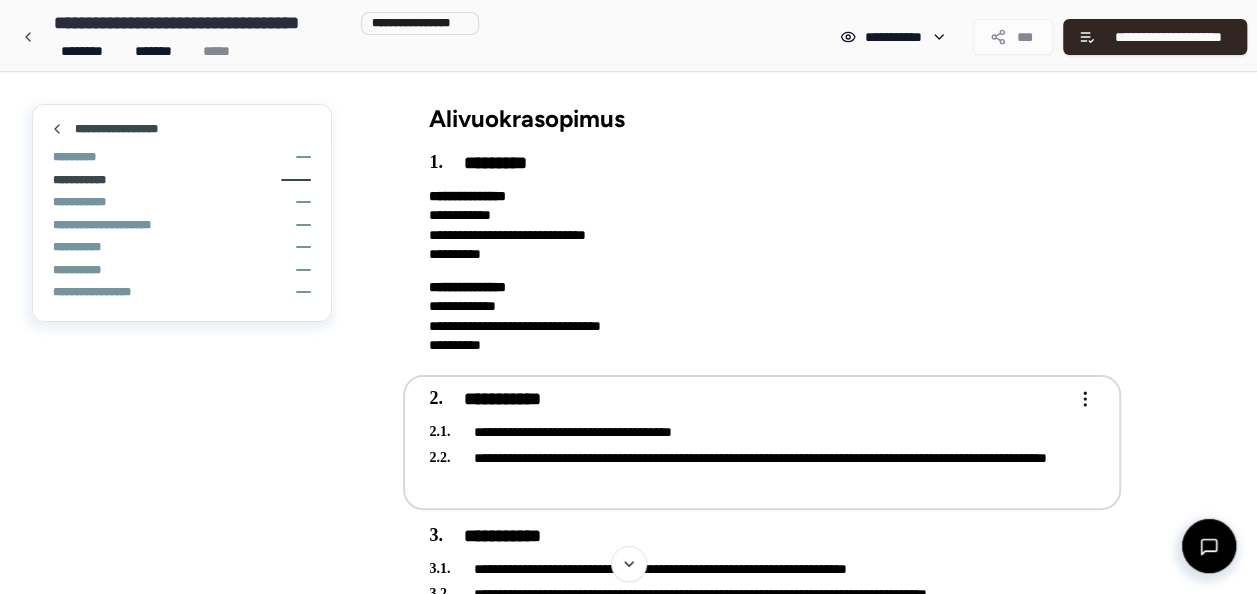 click on "**********" at bounding box center [89, 180] 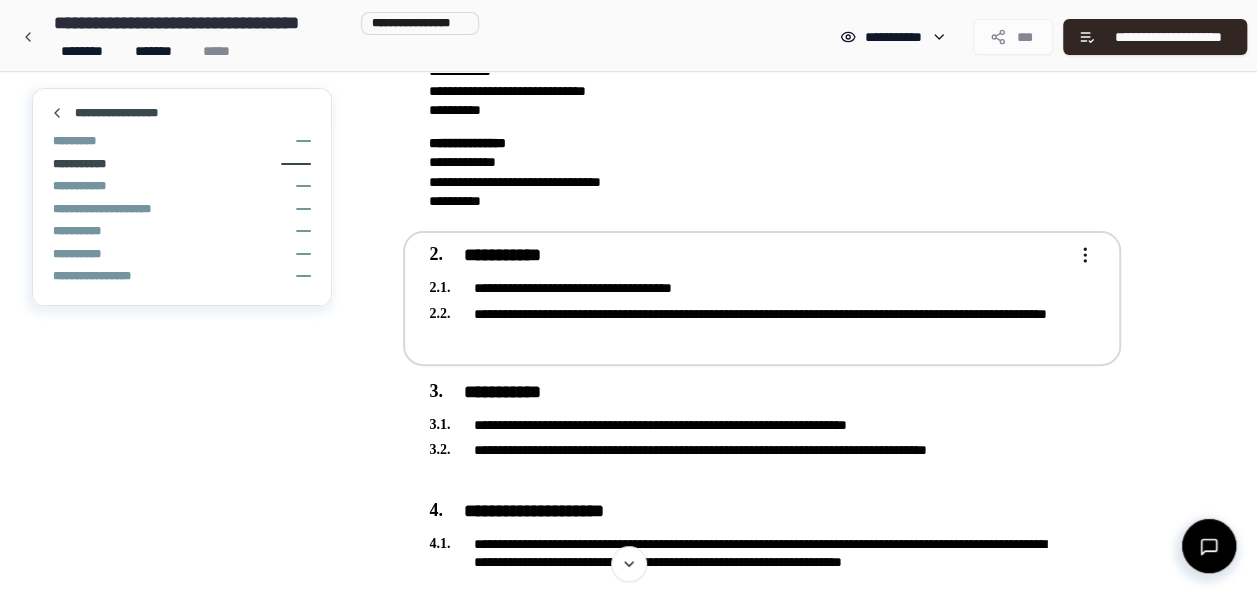 scroll, scrollTop: 145, scrollLeft: 0, axis: vertical 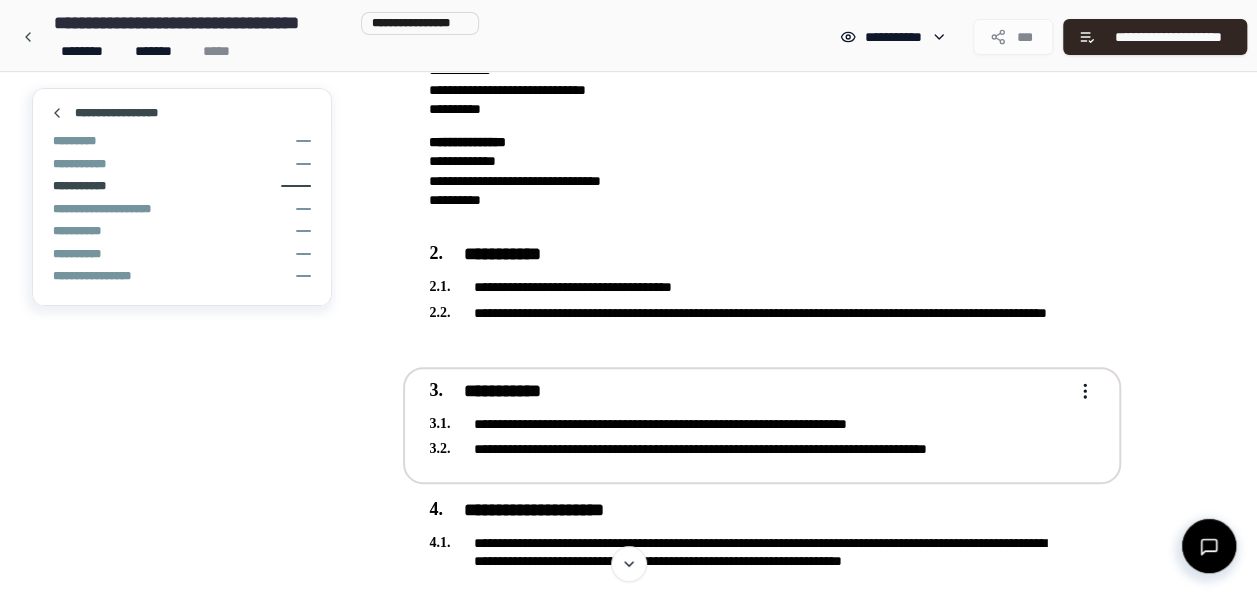 click on "**********" at bounding box center (85, 186) 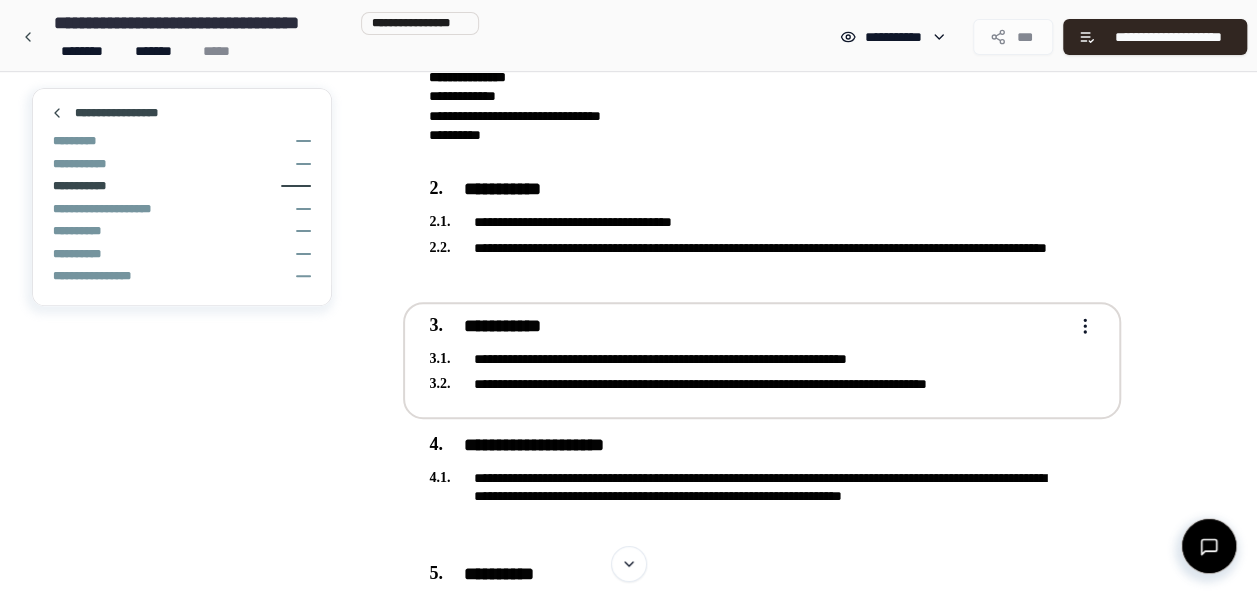 scroll, scrollTop: 273, scrollLeft: 0, axis: vertical 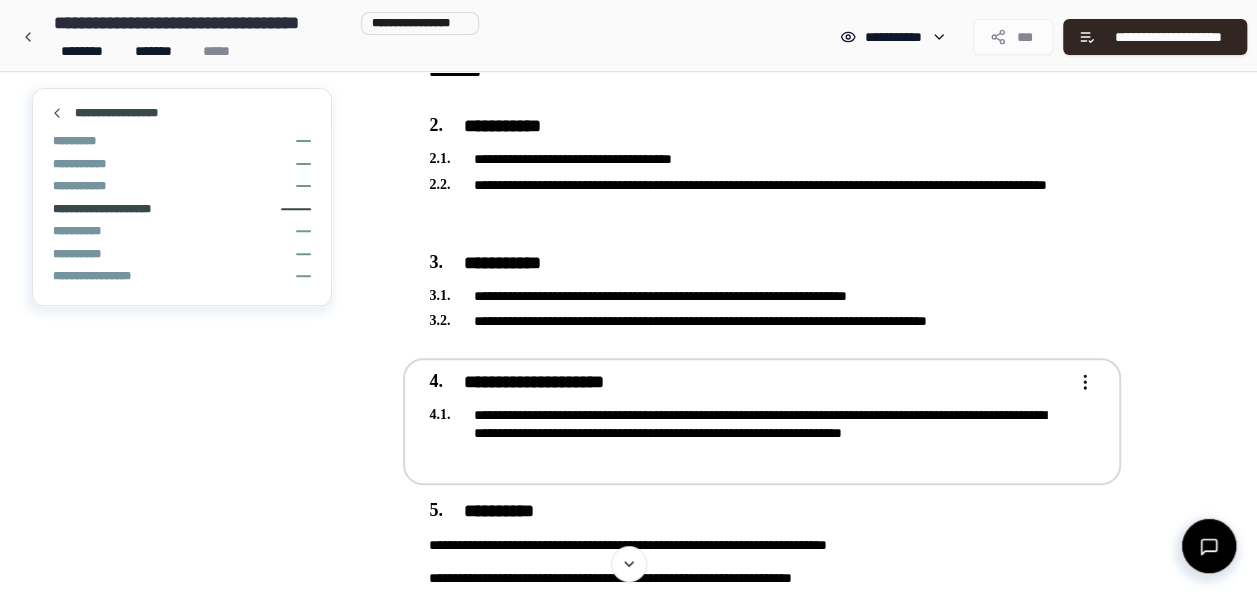 click on "**********" at bounding box center (114, 209) 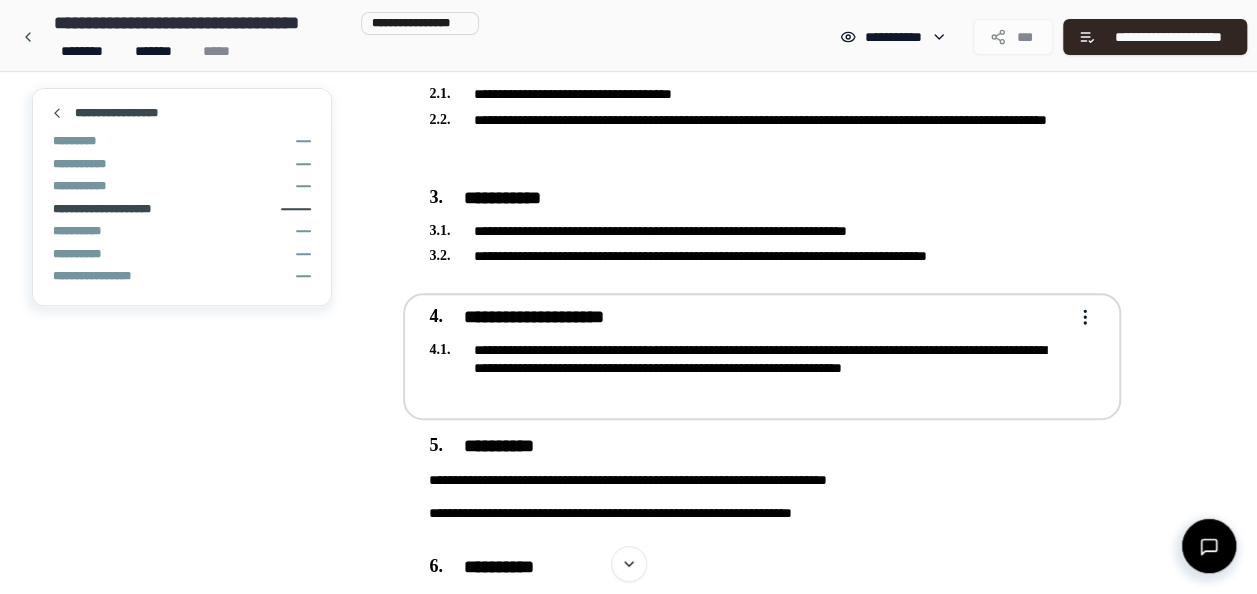 scroll, scrollTop: 397, scrollLeft: 0, axis: vertical 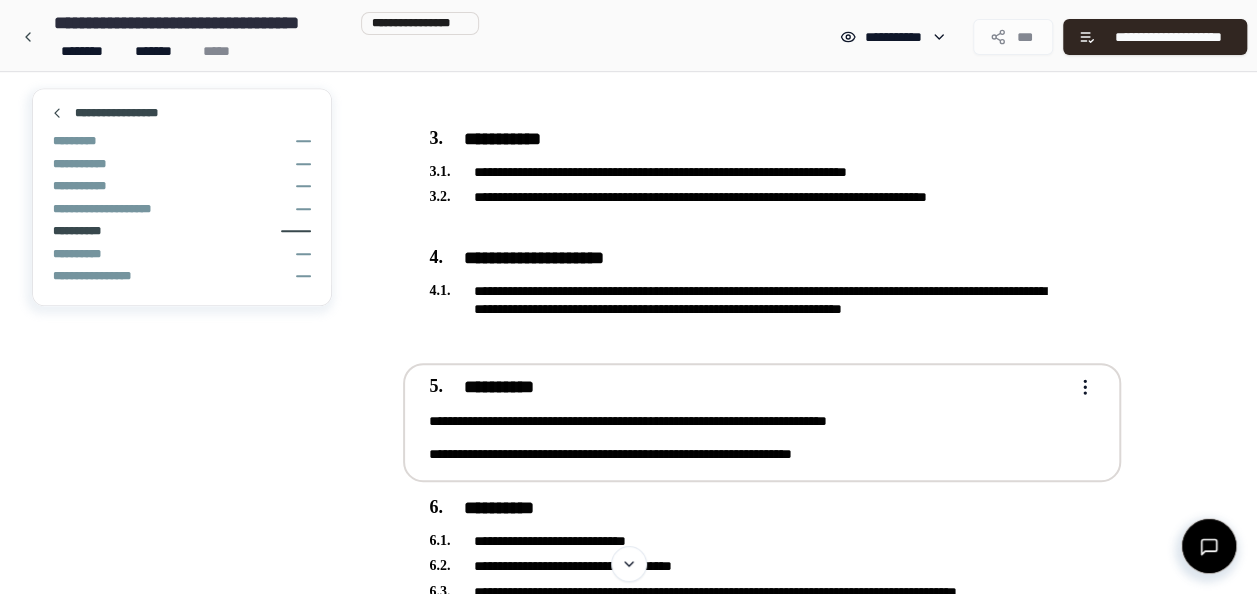 click on "**********" at bounding box center (82, 231) 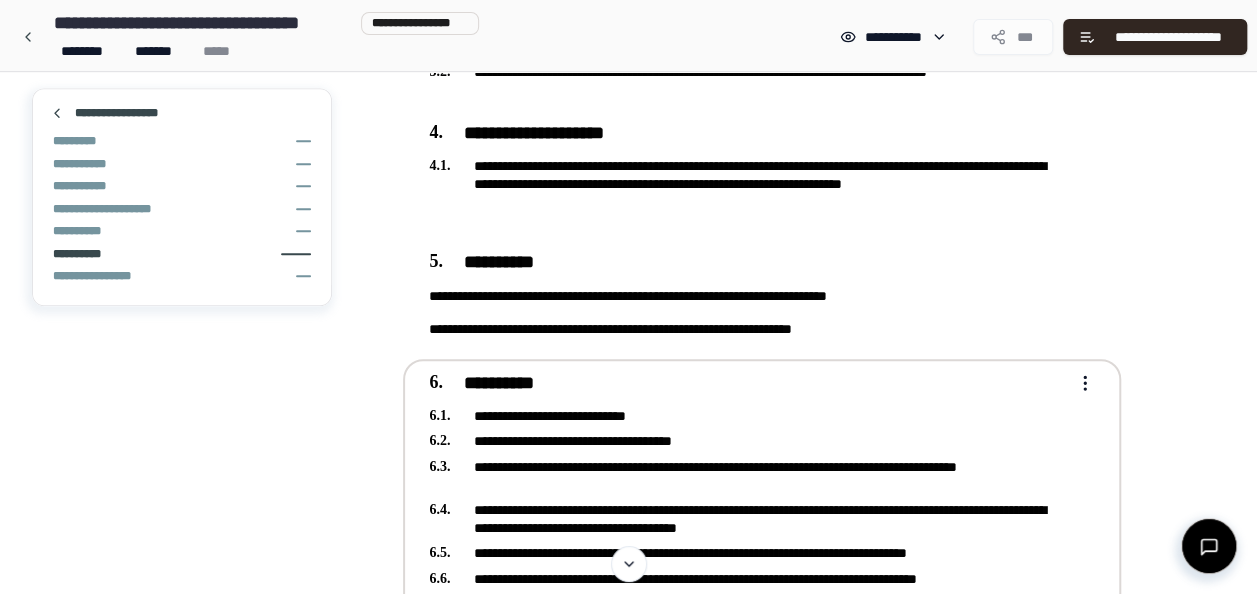 click on "**********" at bounding box center (85, 254) 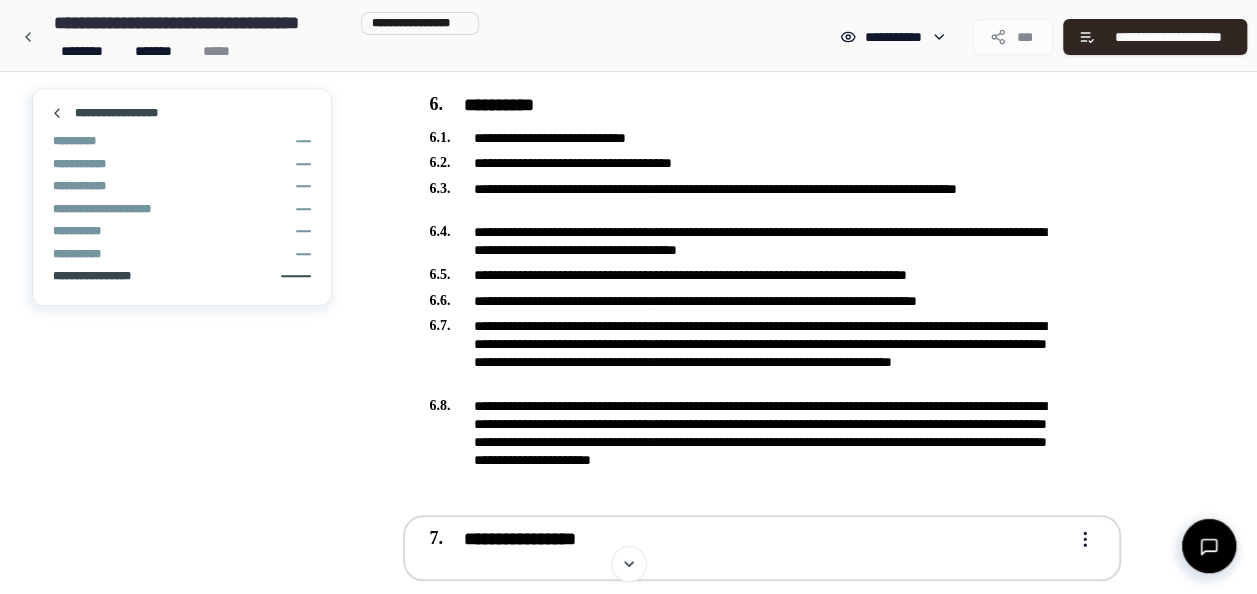click on "**********" at bounding box center [94, 276] 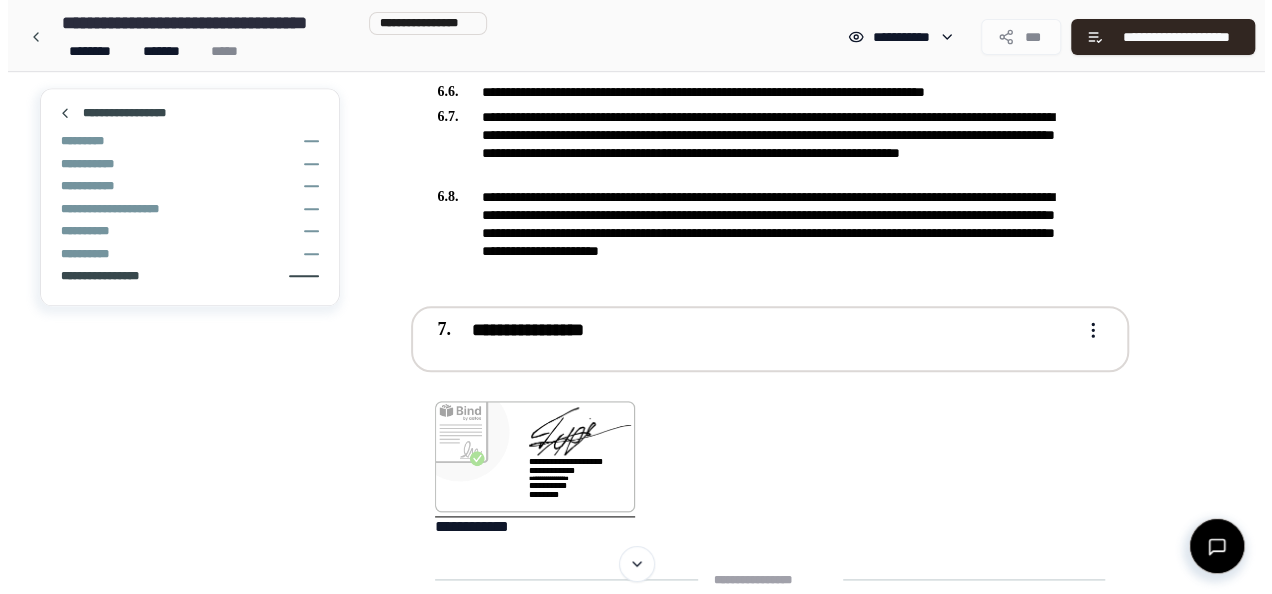scroll, scrollTop: 1050, scrollLeft: 0, axis: vertical 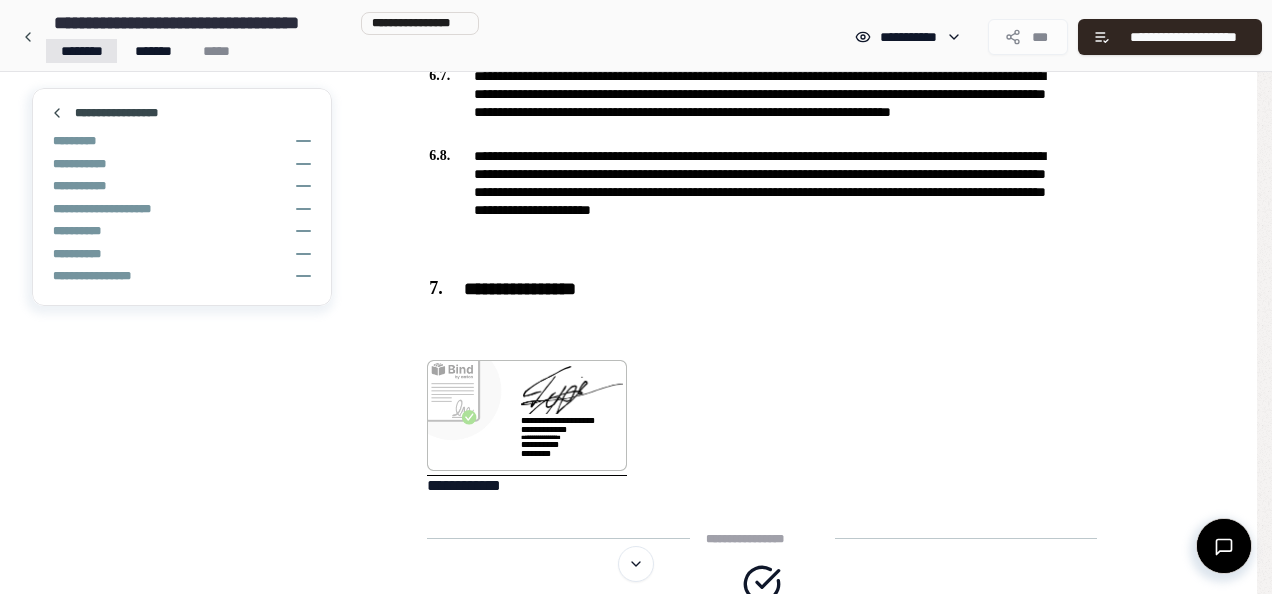 click on "**********" at bounding box center [628, -125] 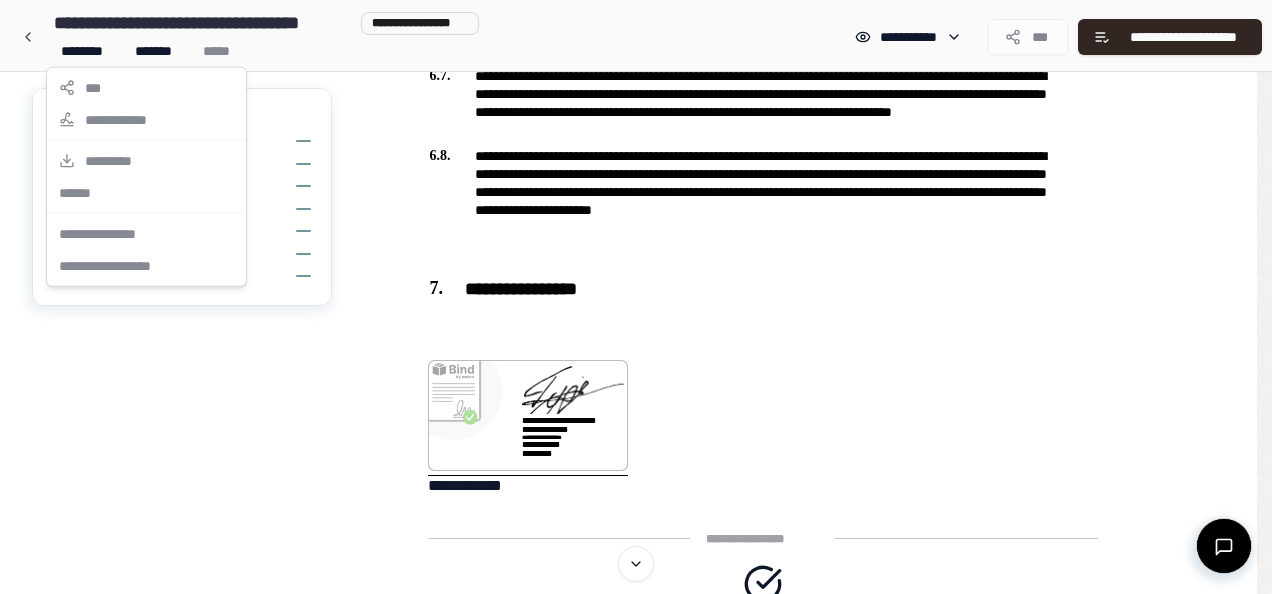 click on "**********" at bounding box center (636, -125) 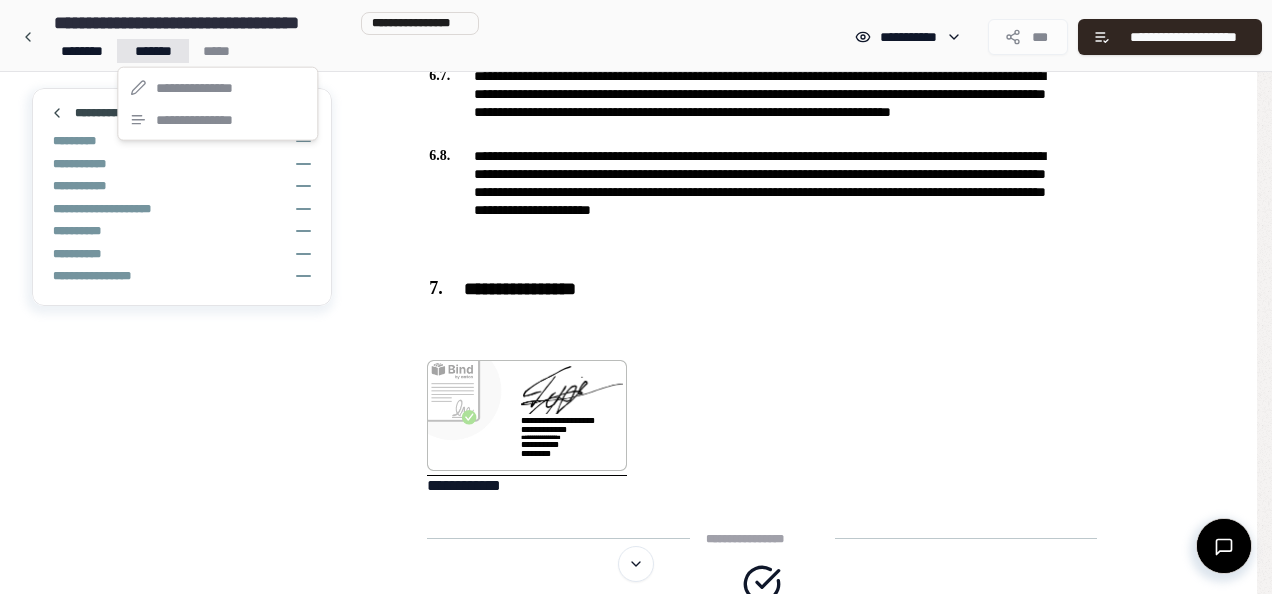 click on "**********" at bounding box center [628, -125] 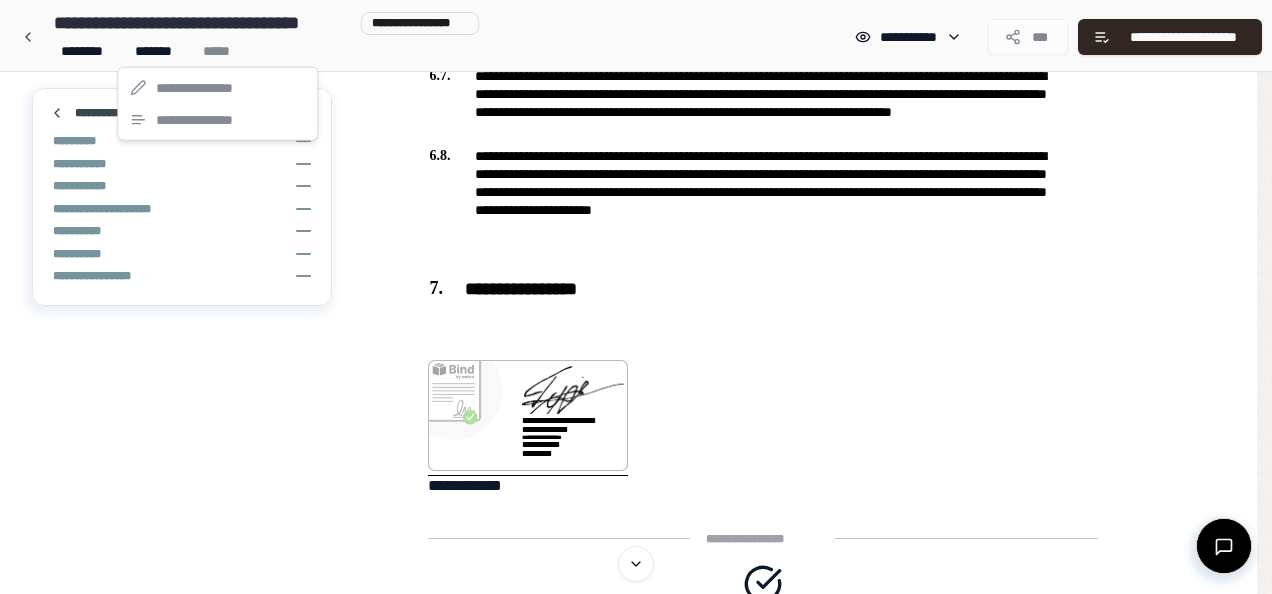 click on "**********" at bounding box center [636, -125] 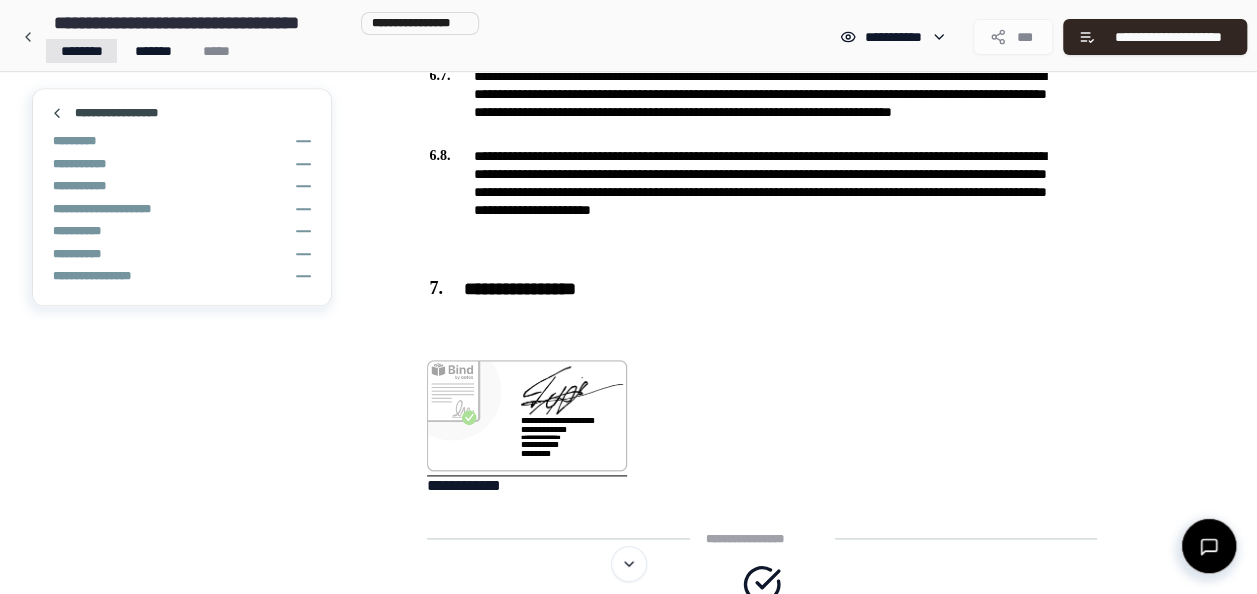 click on "**********" at bounding box center [628, -125] 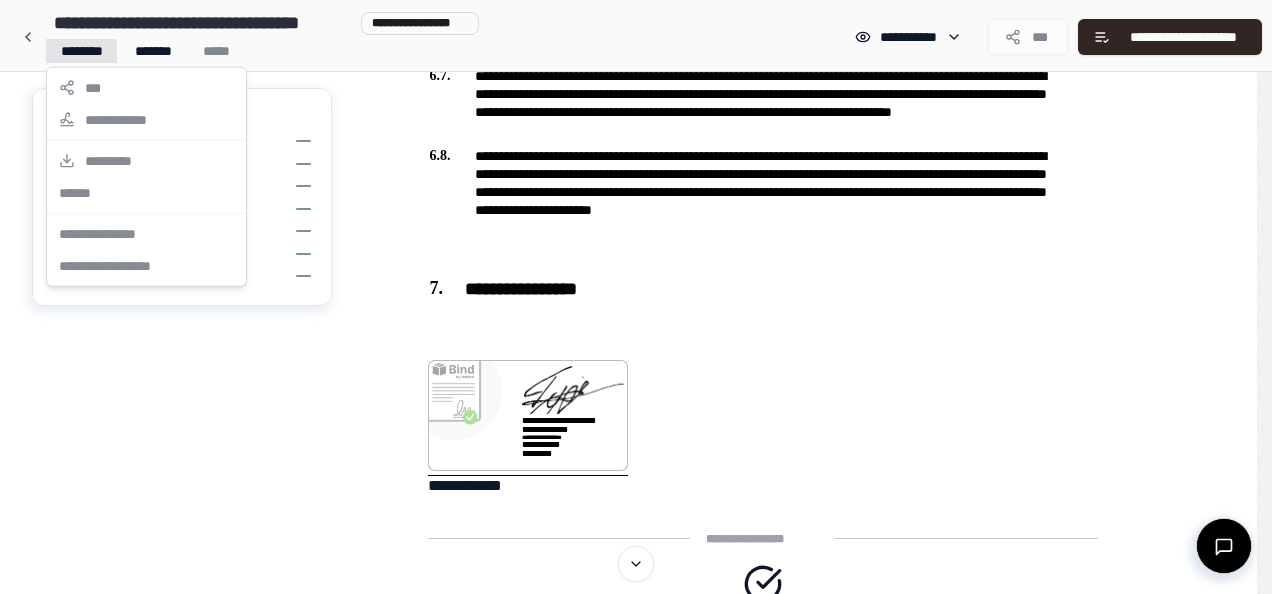 click on "**********" at bounding box center [636, -125] 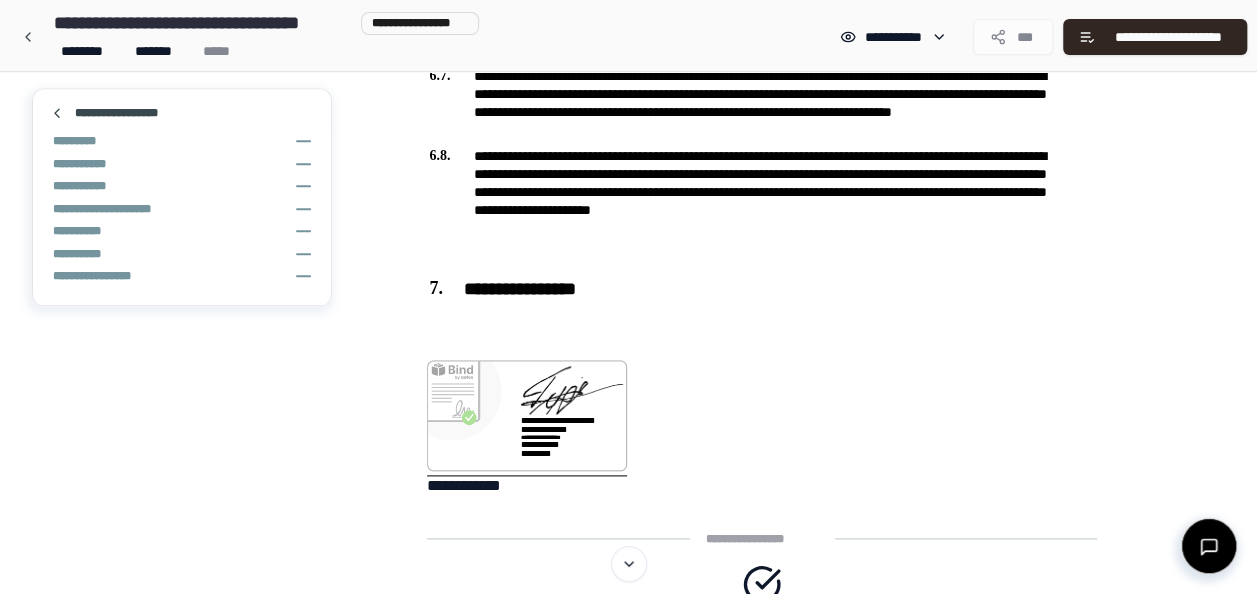 drag, startPoint x: 550, startPoint y: 439, endPoint x: 514, endPoint y: 456, distance: 39.812057 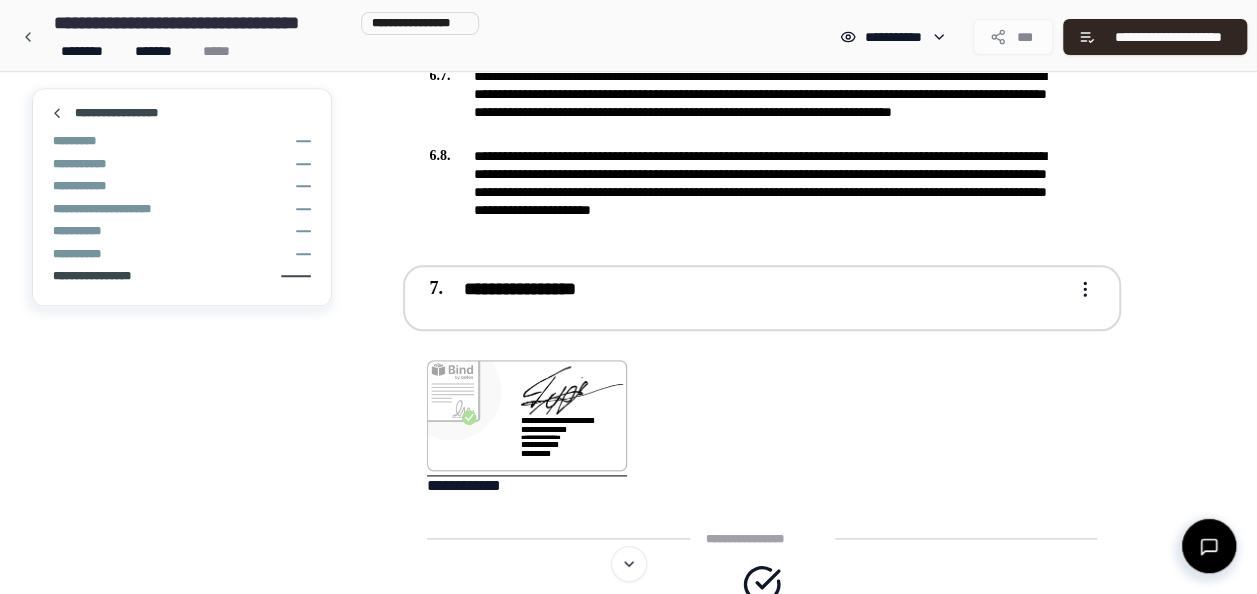 click on "**********" at bounding box center (748, 290) 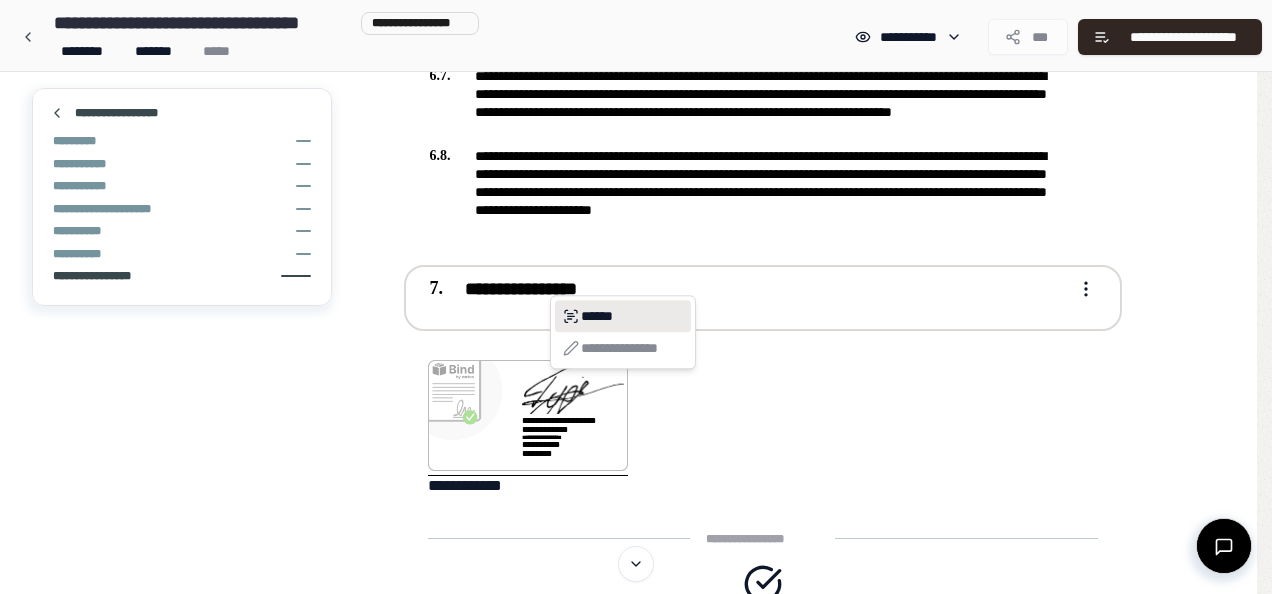 click on "******" at bounding box center (623, 316) 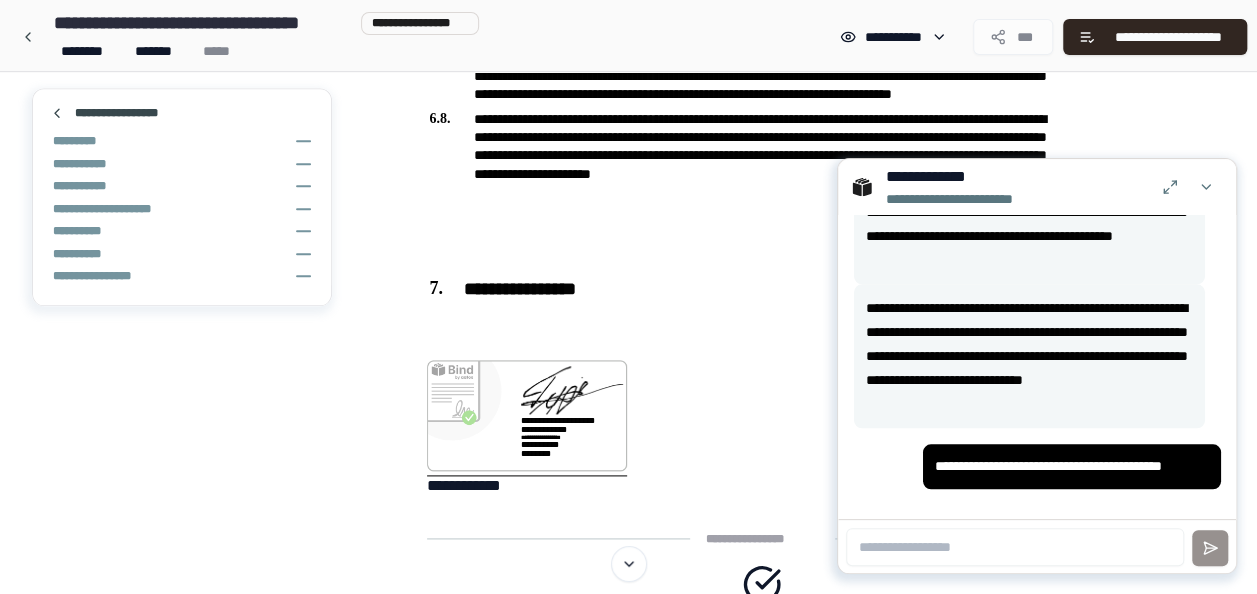 scroll, scrollTop: 1037, scrollLeft: 0, axis: vertical 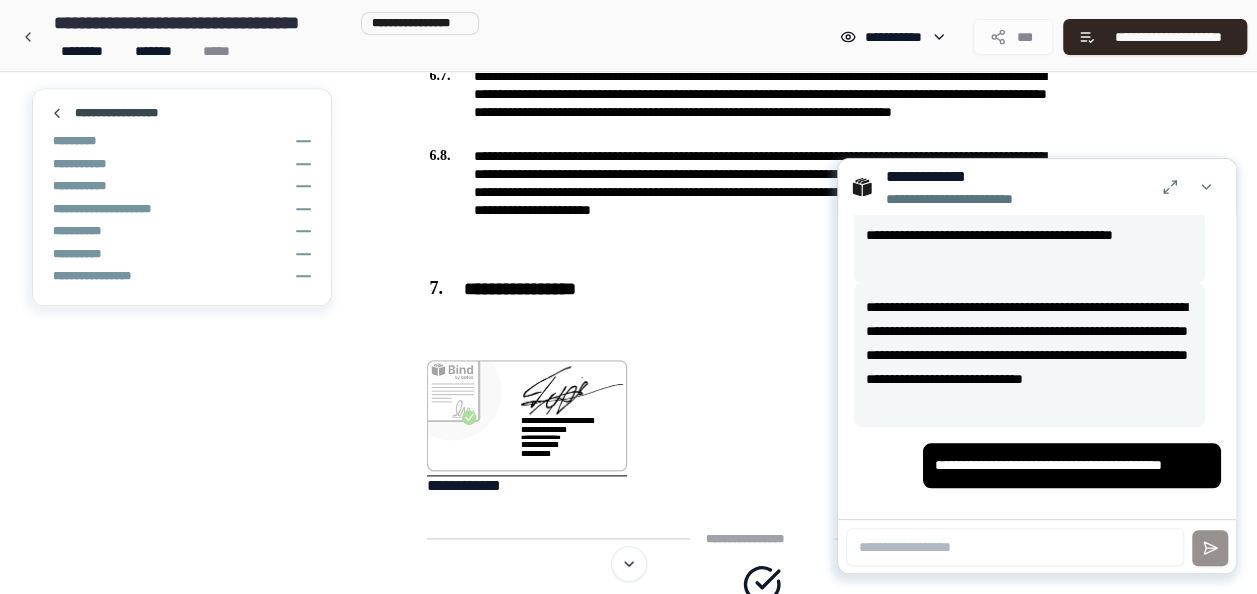 click on "**********" at bounding box center [762, 428] 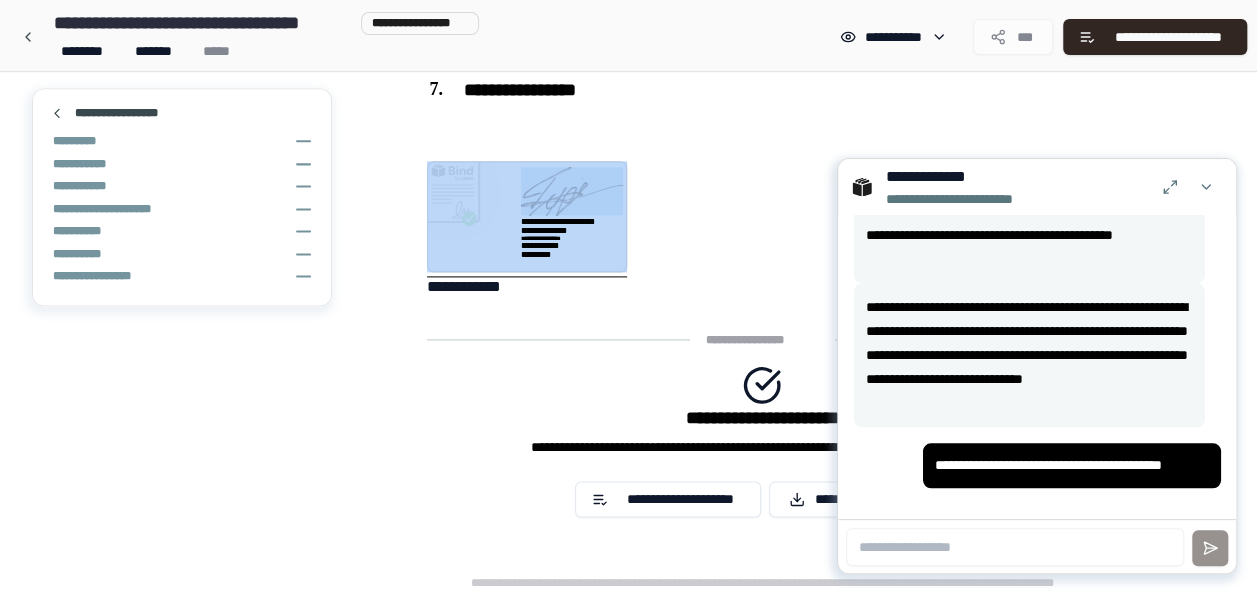 scroll, scrollTop: 1256, scrollLeft: 0, axis: vertical 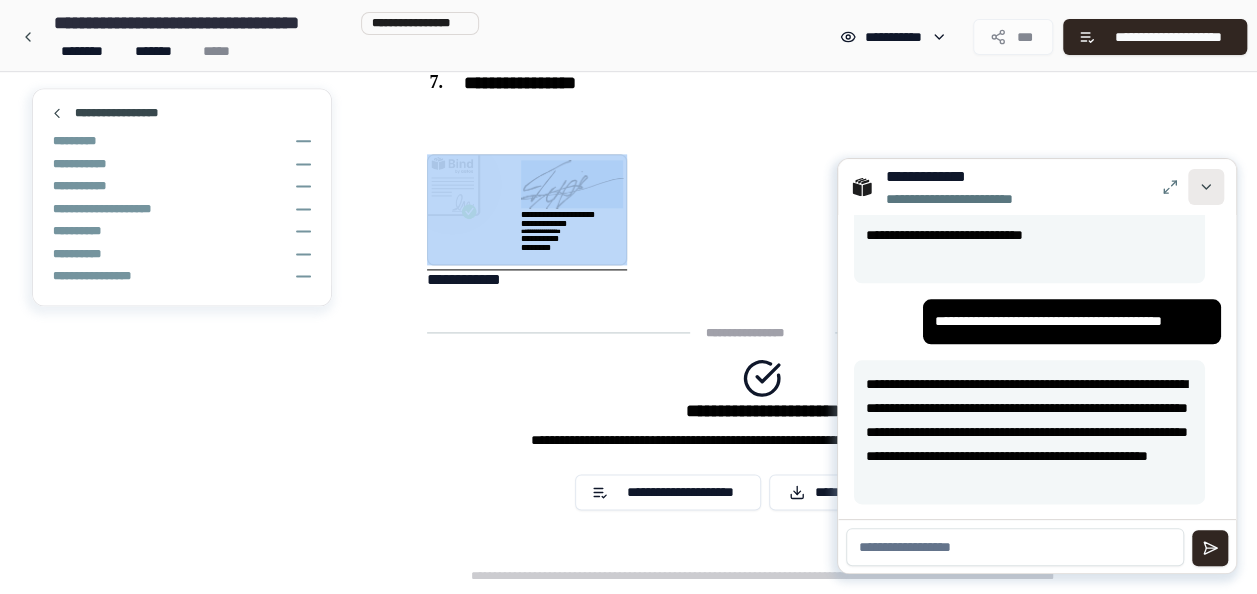 click at bounding box center (1206, 187) 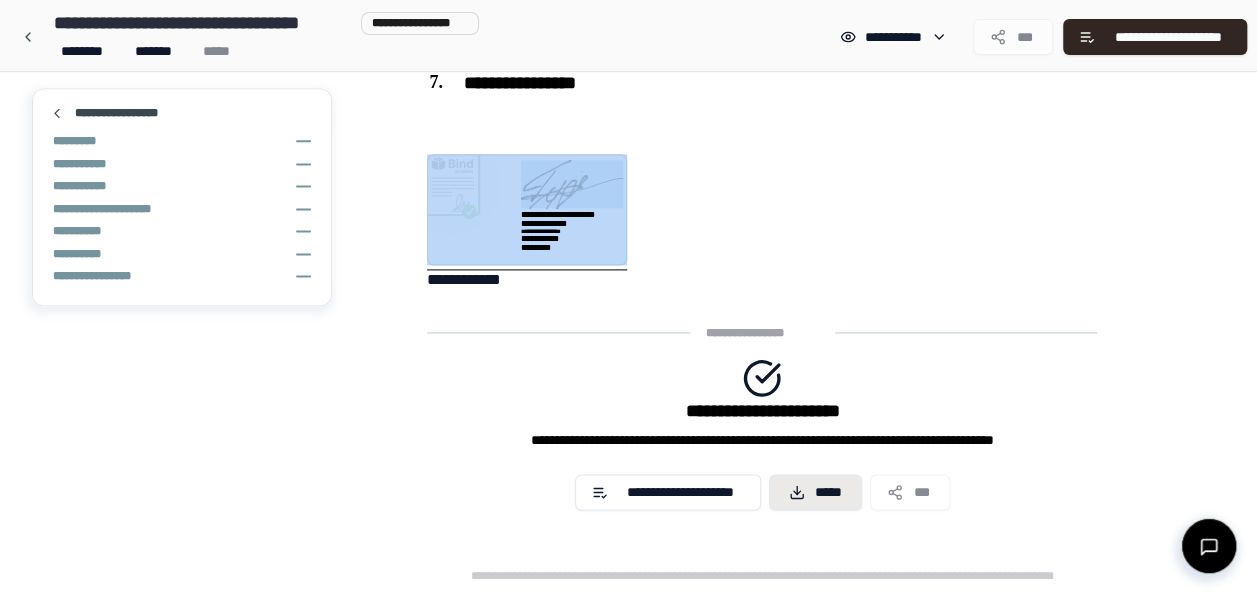 click on "*****" at bounding box center [816, 492] 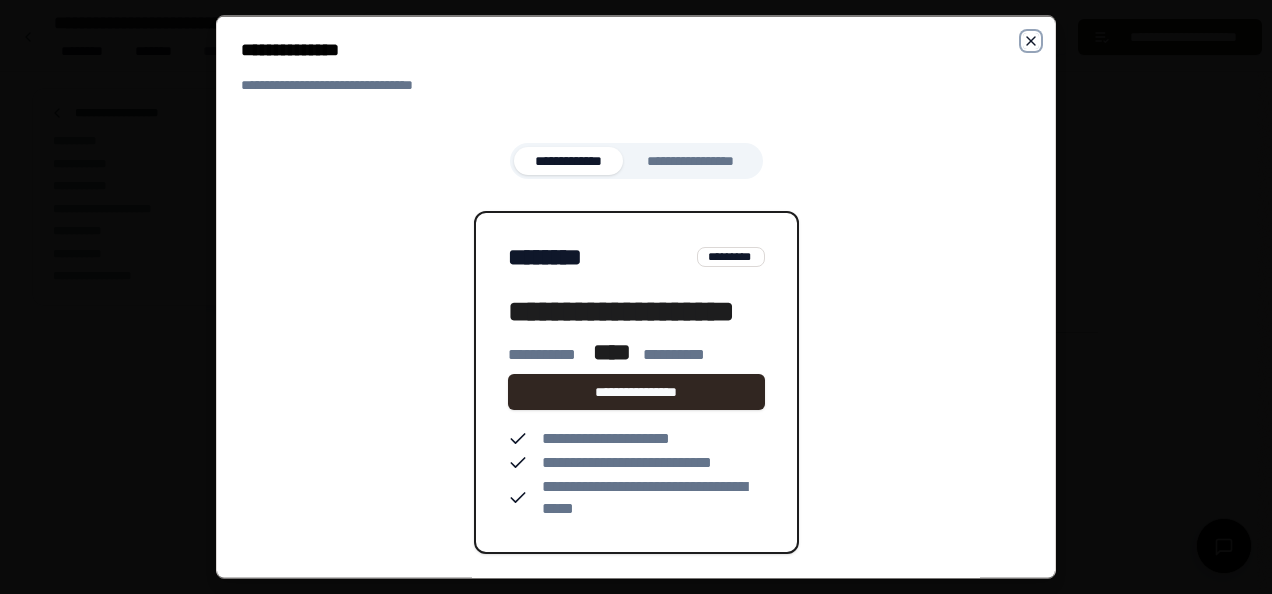 click 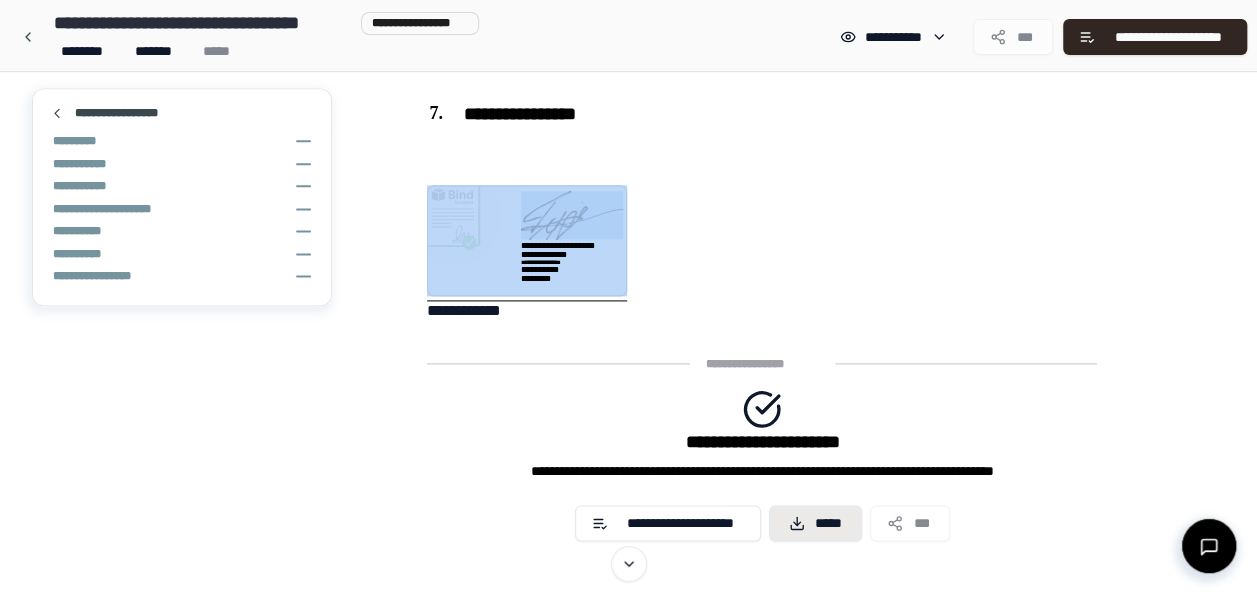 scroll, scrollTop: 1256, scrollLeft: 0, axis: vertical 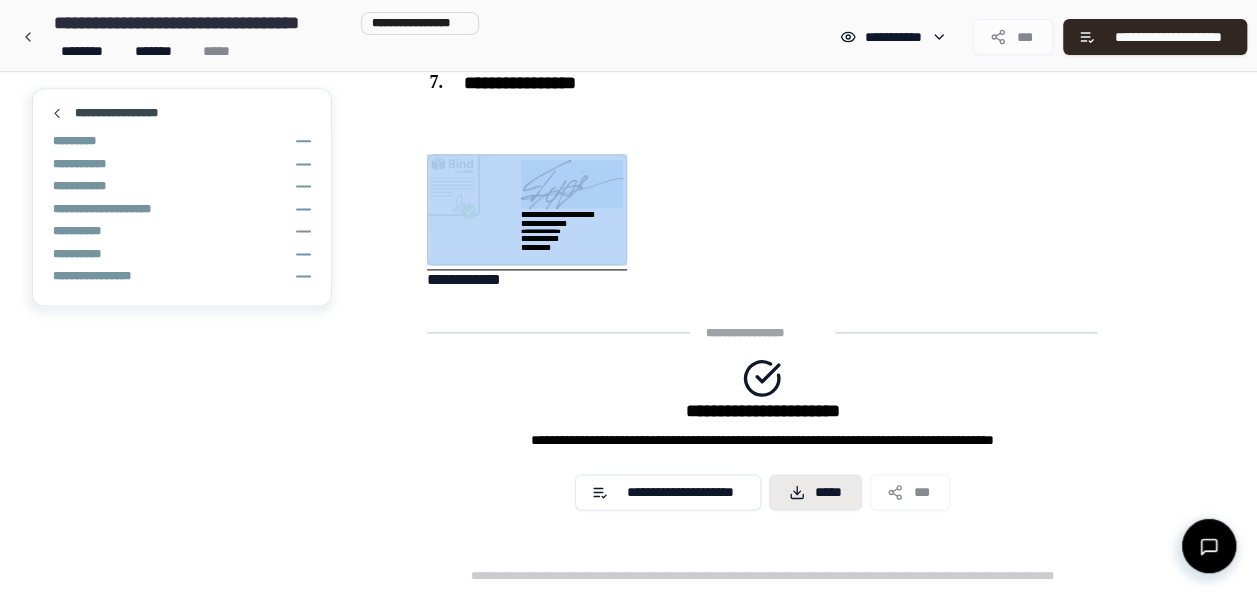 click on "*****" at bounding box center (816, 492) 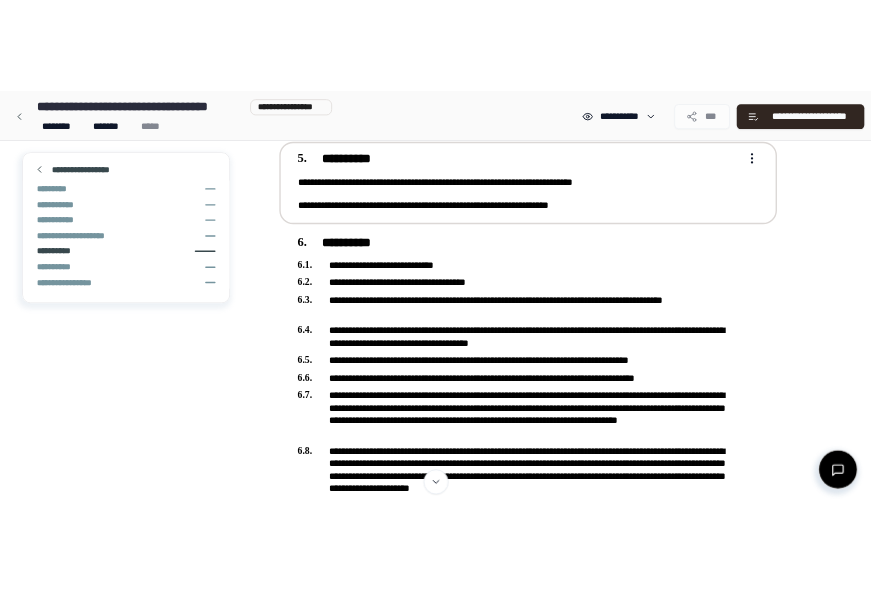 scroll, scrollTop: 656, scrollLeft: 0, axis: vertical 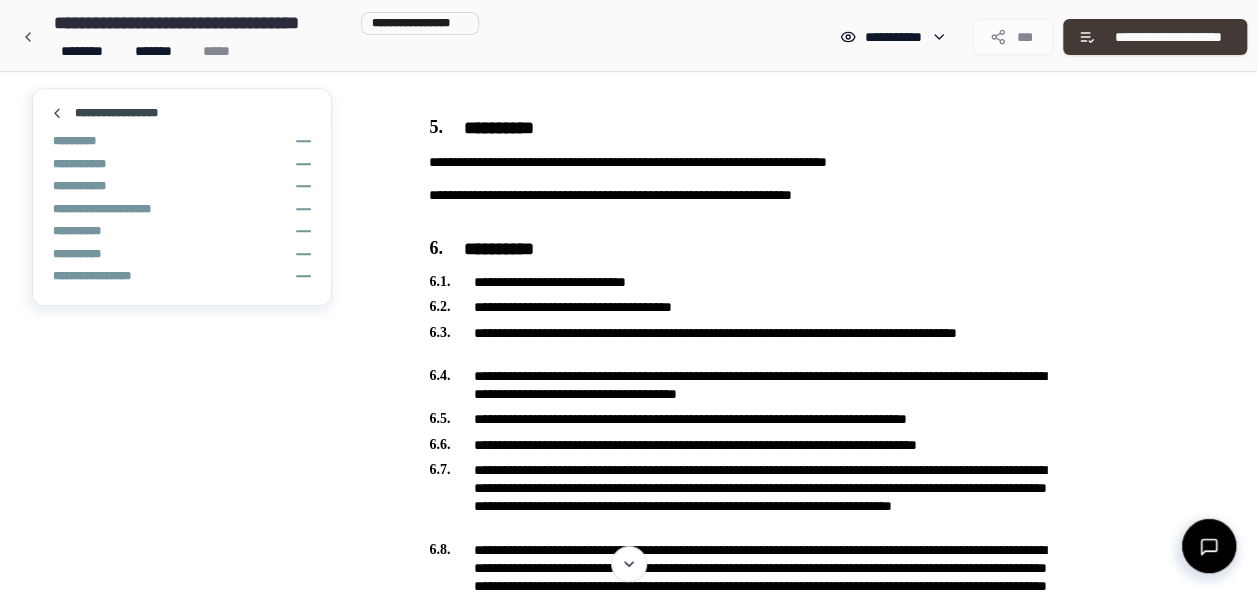 click on "**********" at bounding box center (1168, 37) 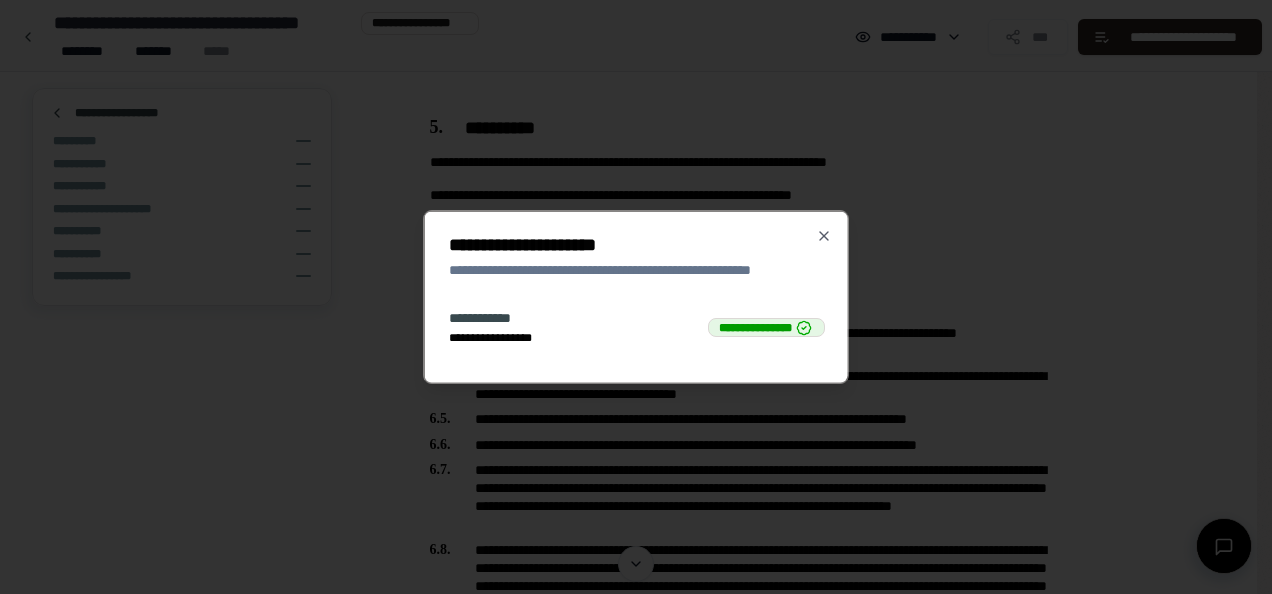 click on "**********" at bounding box center (636, 297) 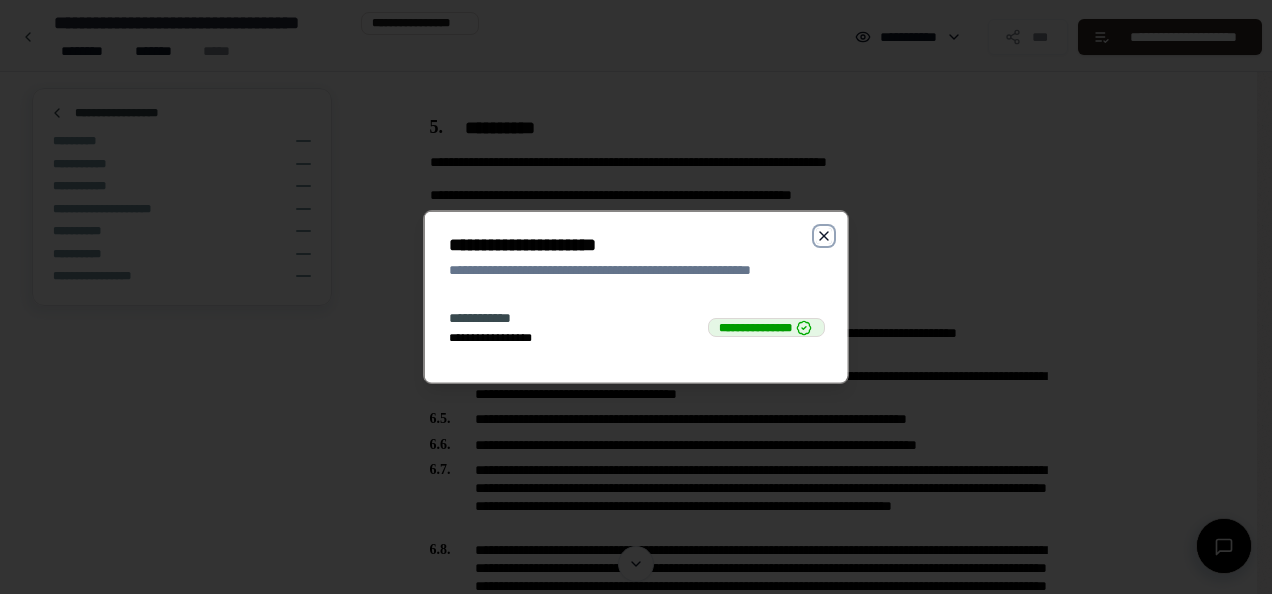 click 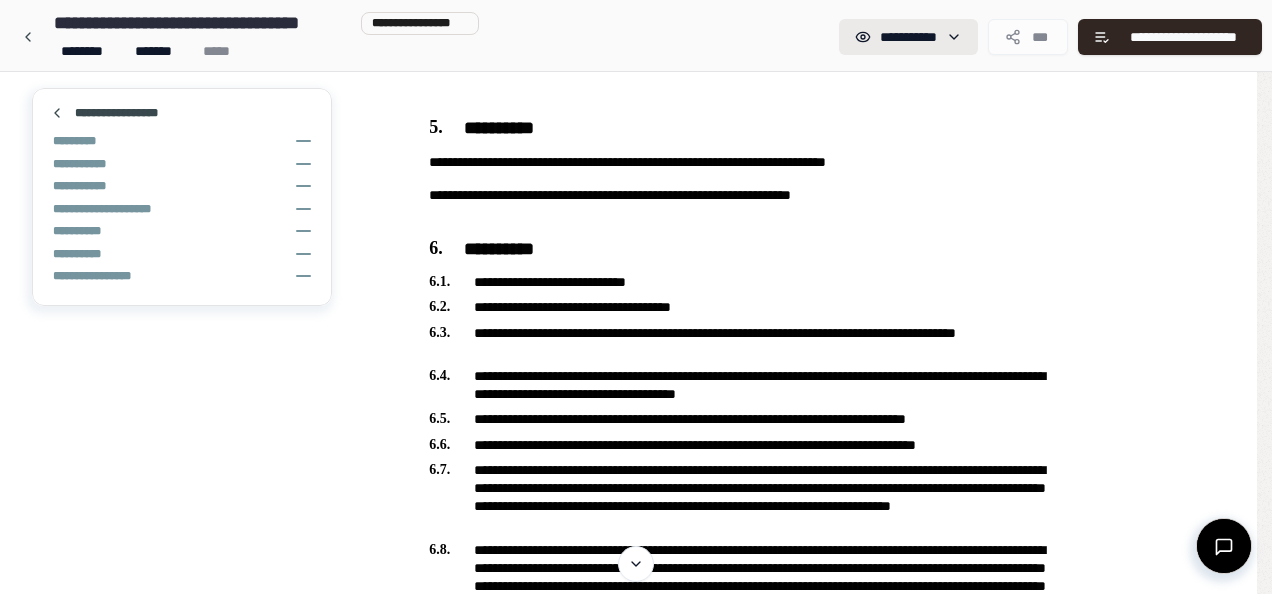click on "**********" at bounding box center [628, 269] 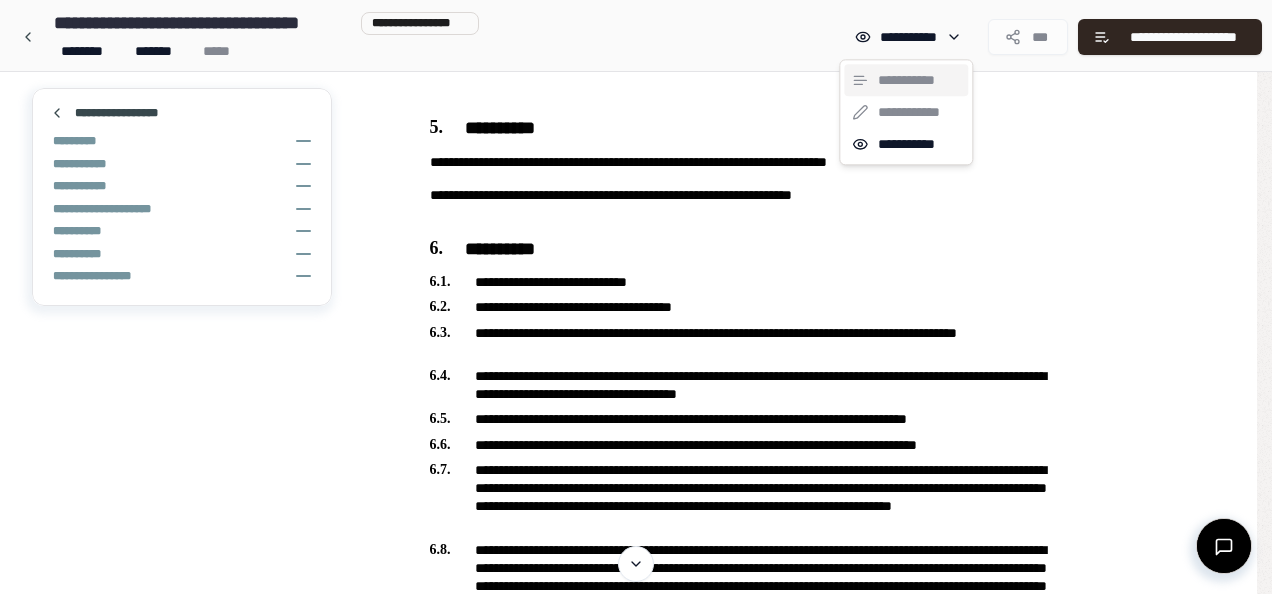 click on "**********" at bounding box center [636, 269] 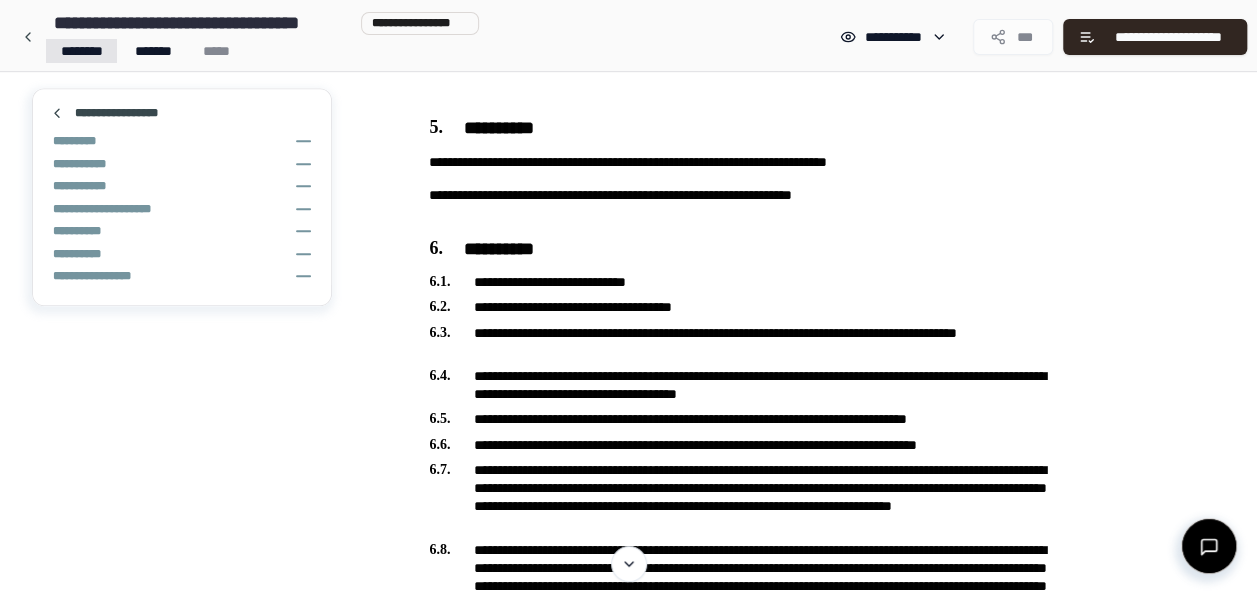 click on "**********" at bounding box center [628, 269] 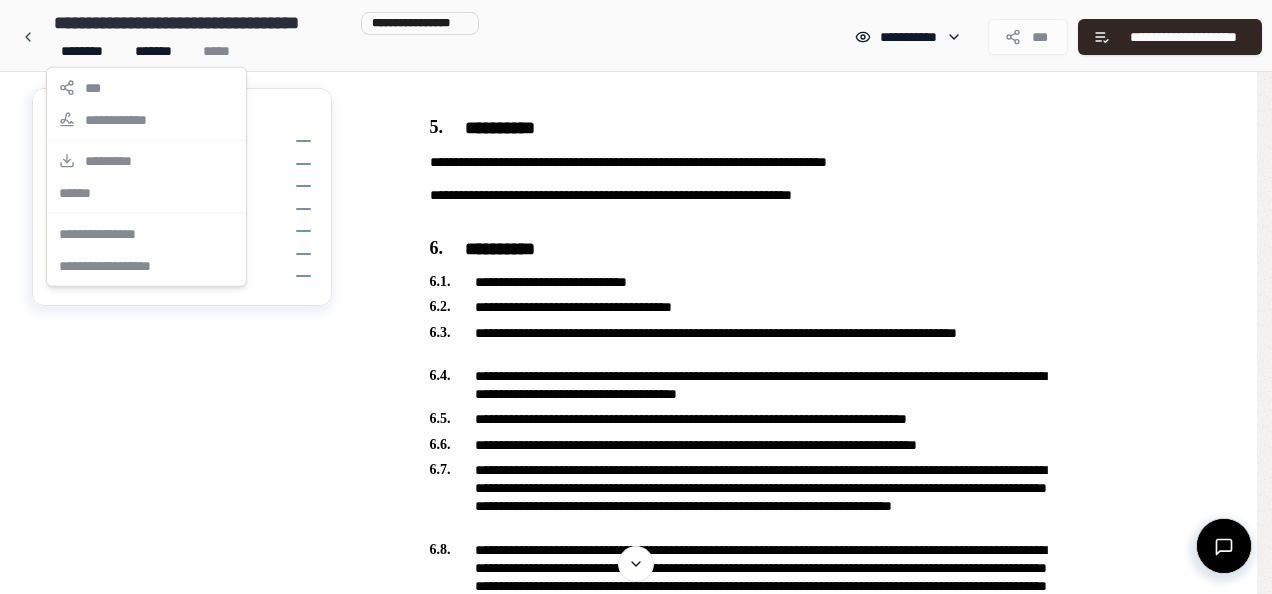 click on "**********" at bounding box center [146, 177] 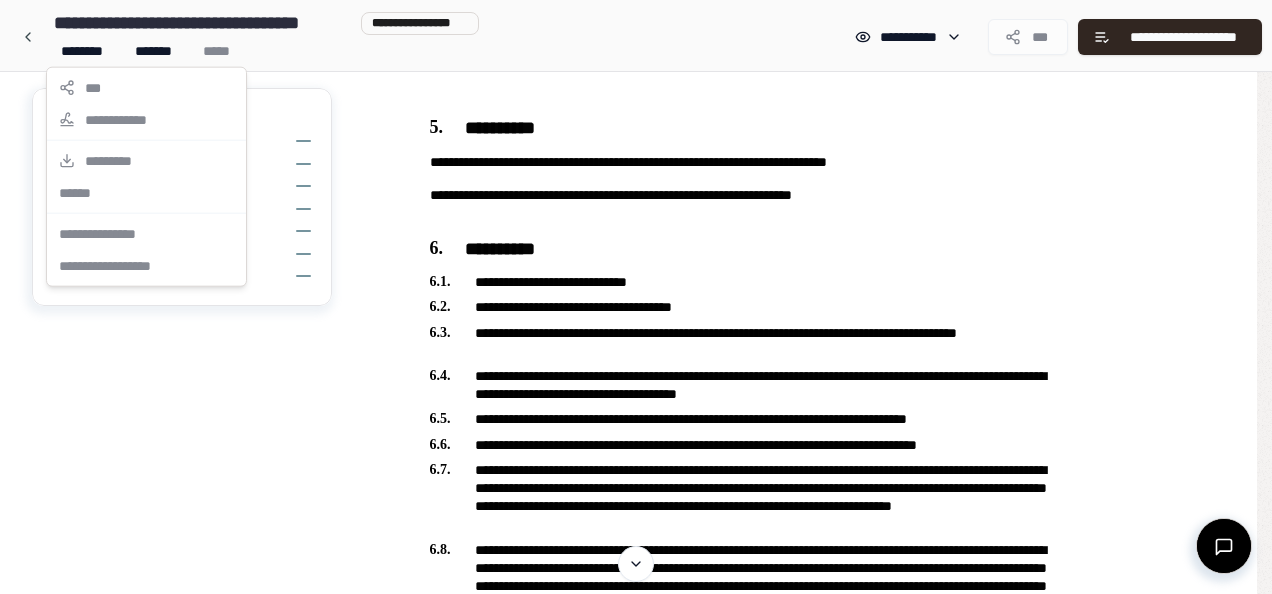 click on "**********" at bounding box center [146, 177] 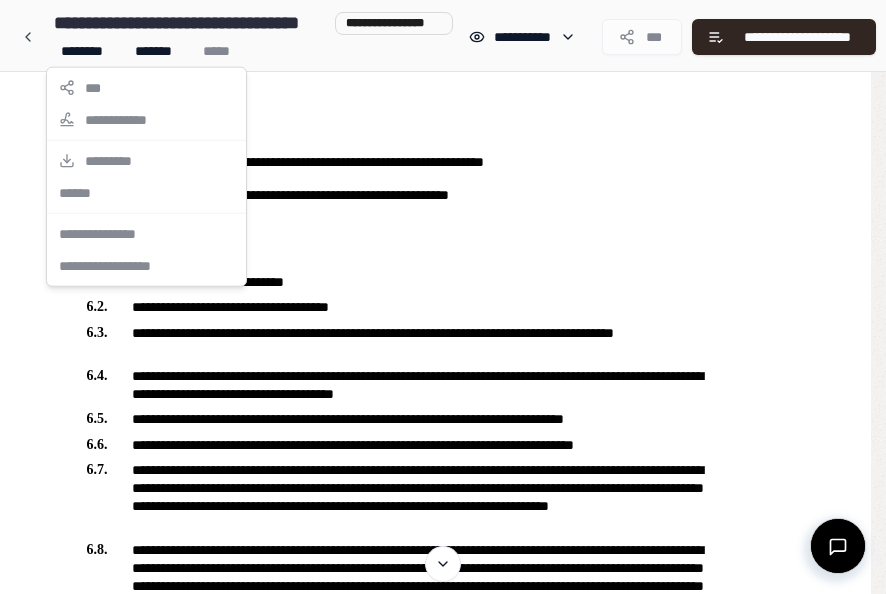 click on "**********" at bounding box center [443, 269] 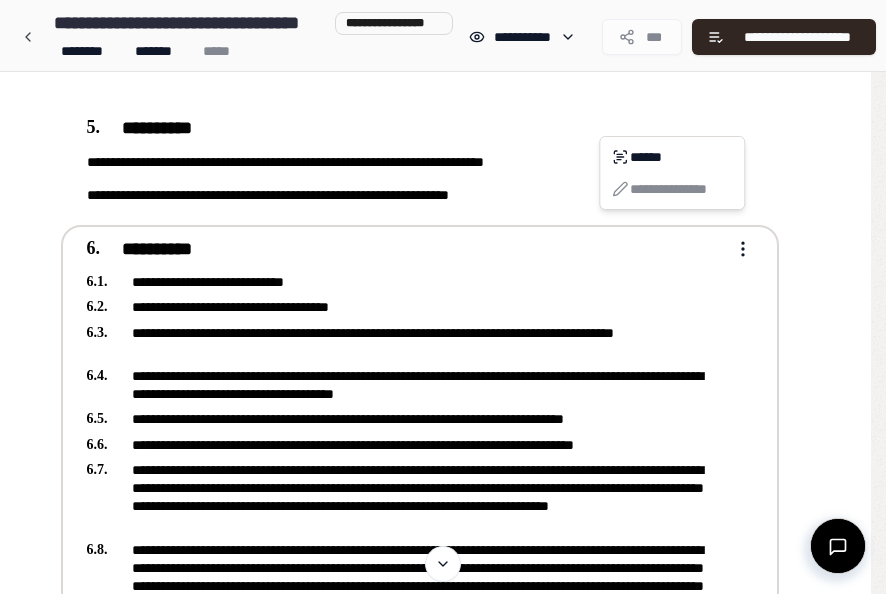 click on "**********" at bounding box center [420, 441] 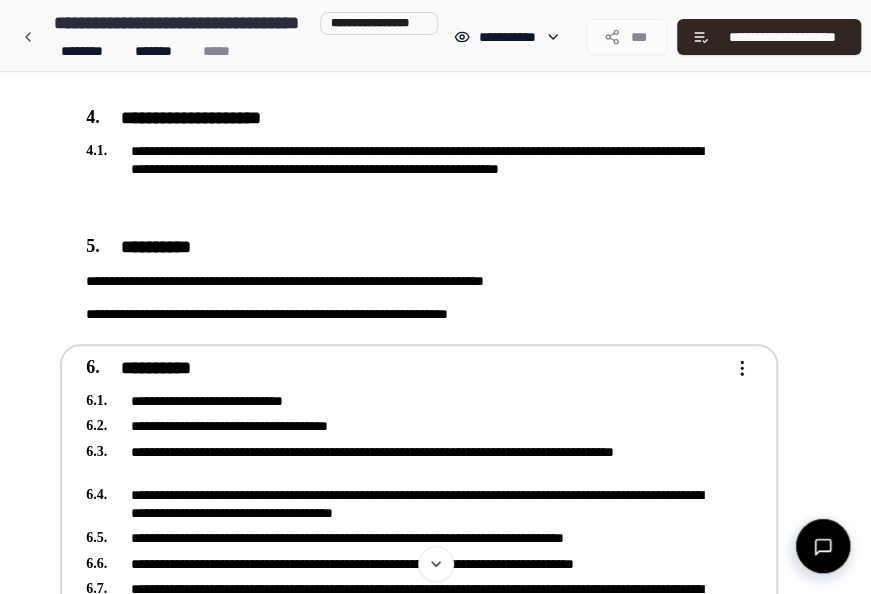scroll, scrollTop: 256, scrollLeft: 0, axis: vertical 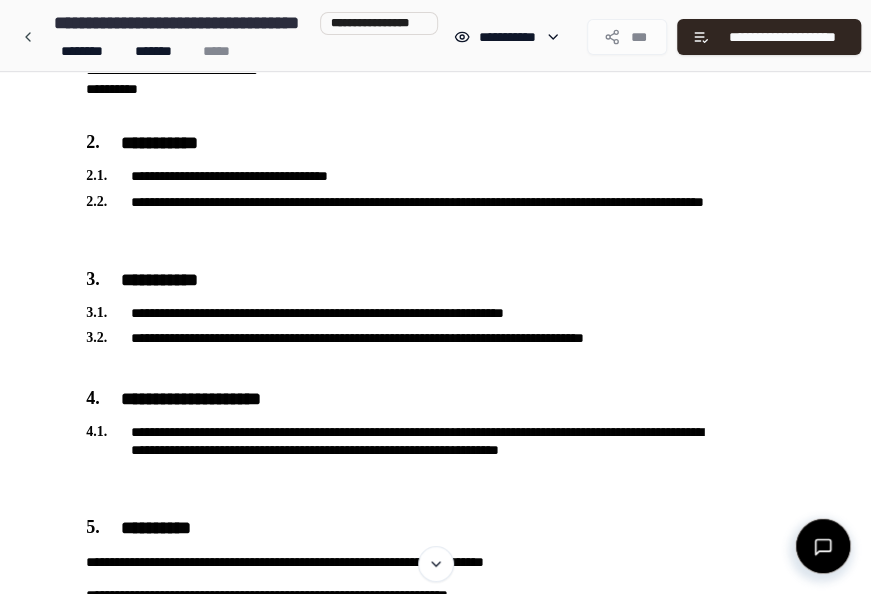 click on "**********" at bounding box center [379, 23] 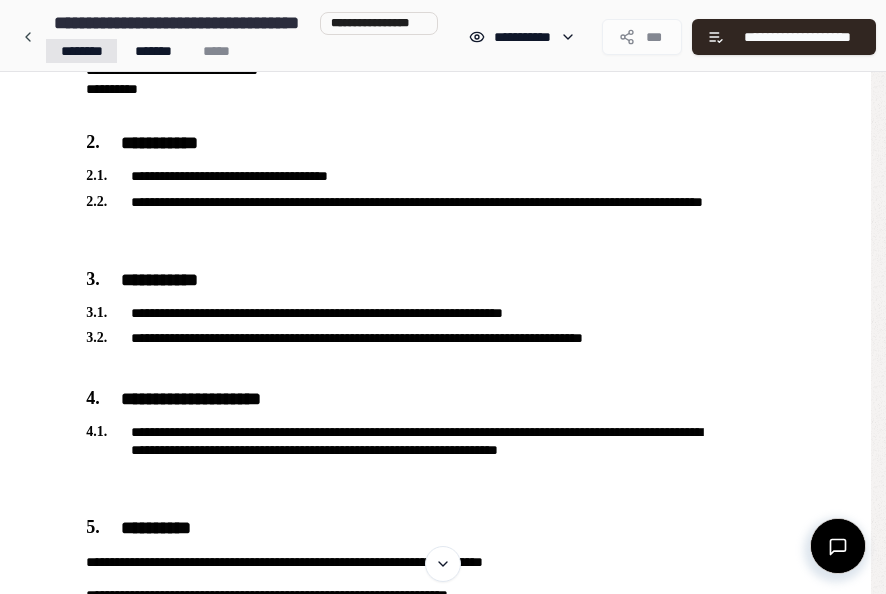 click on "**********" at bounding box center (435, 669) 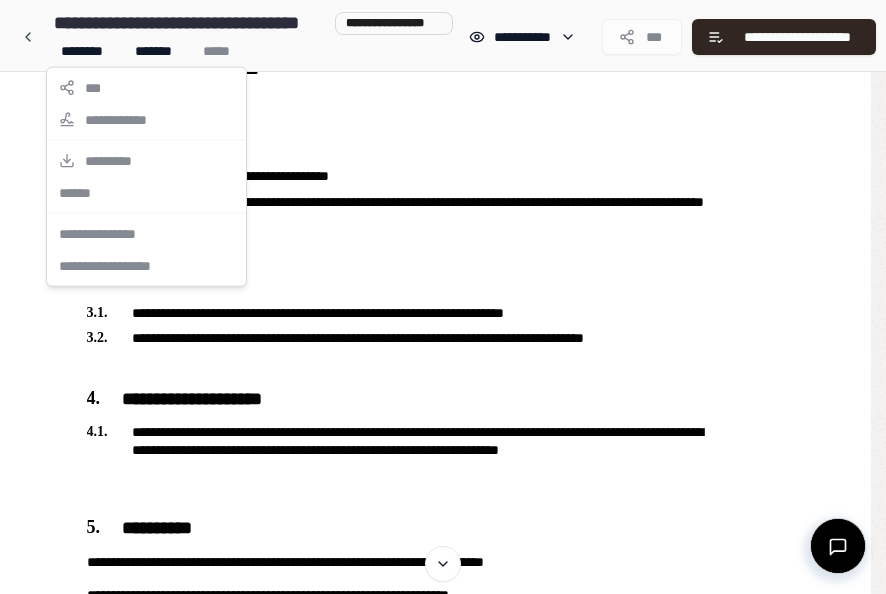 click on "**********" at bounding box center (443, 669) 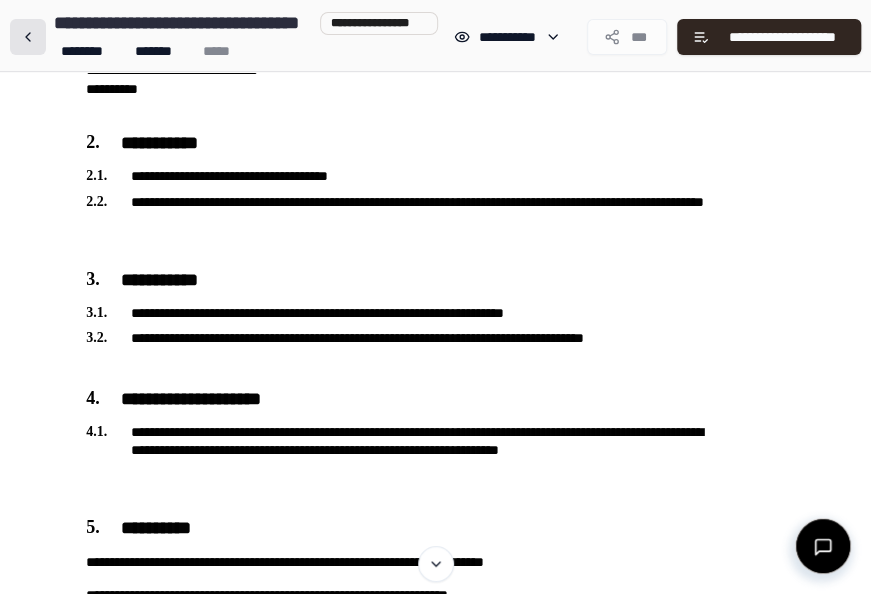 click at bounding box center (28, 37) 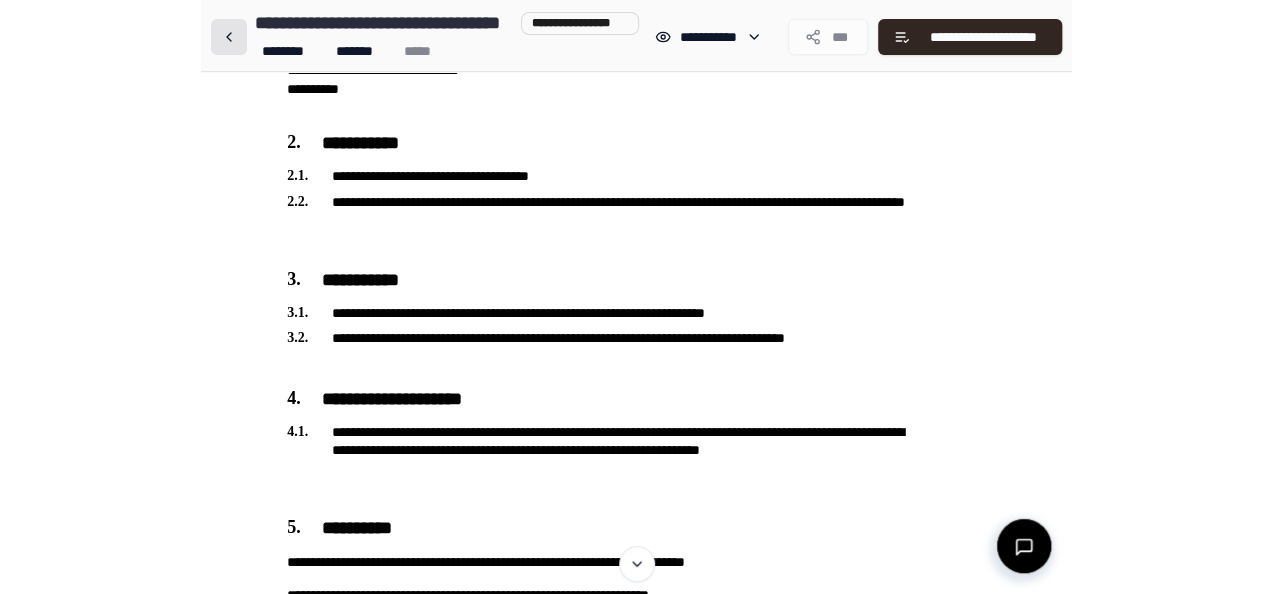 scroll, scrollTop: 0, scrollLeft: 0, axis: both 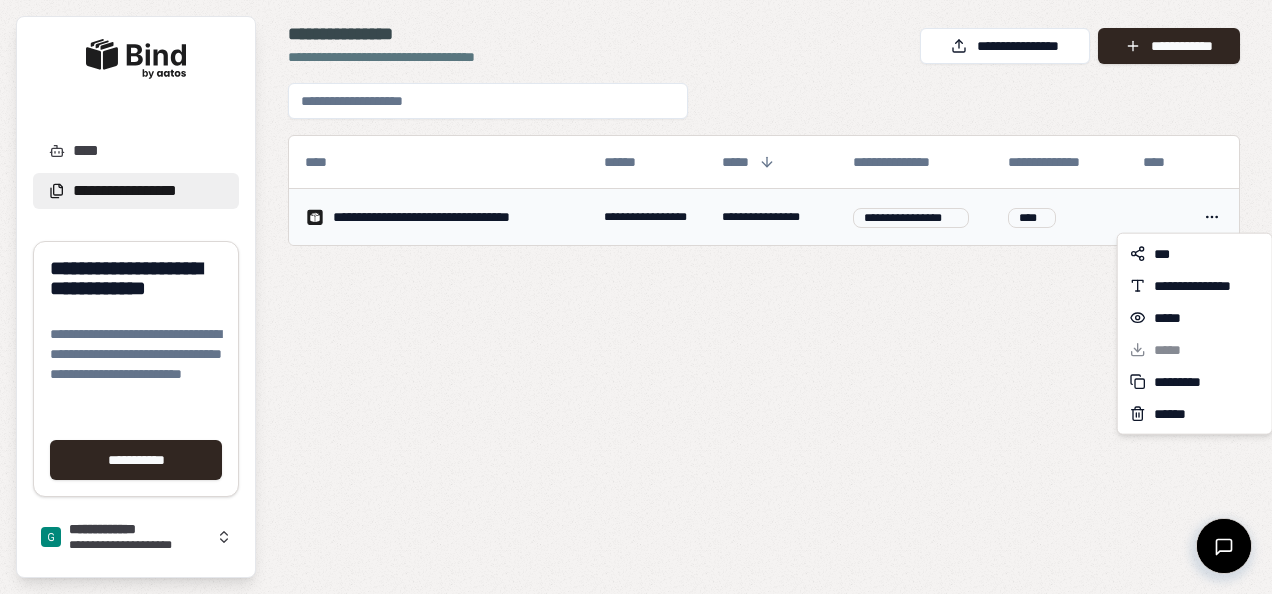 click on "**********" at bounding box center [636, 297] 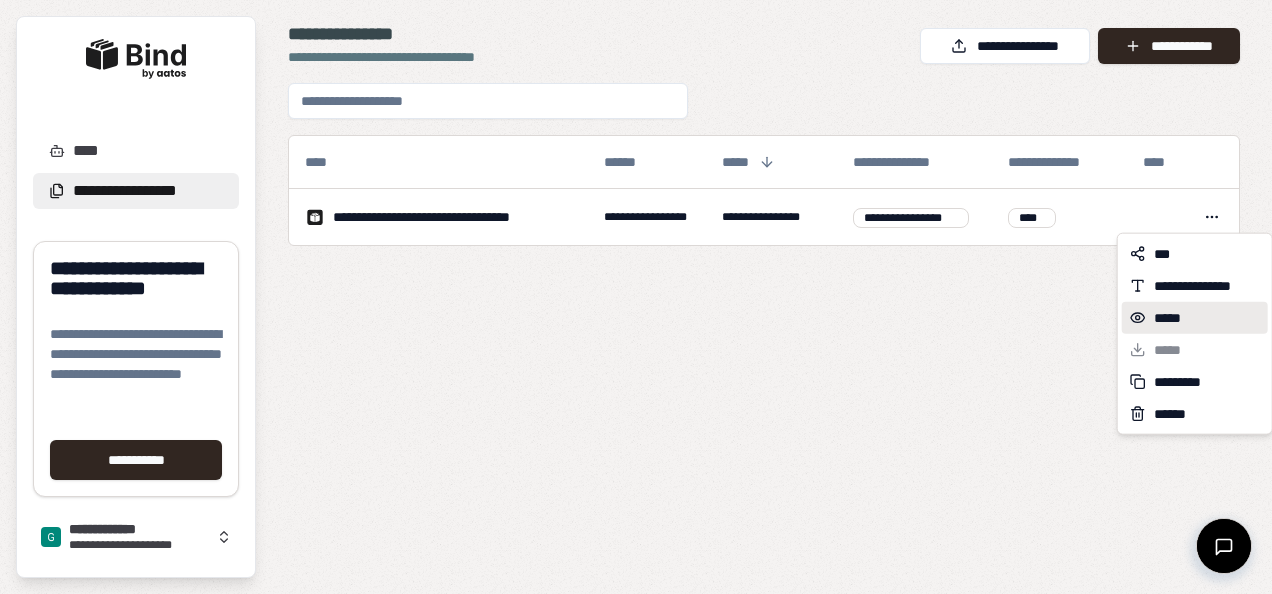 click on "*****" at bounding box center [1173, 318] 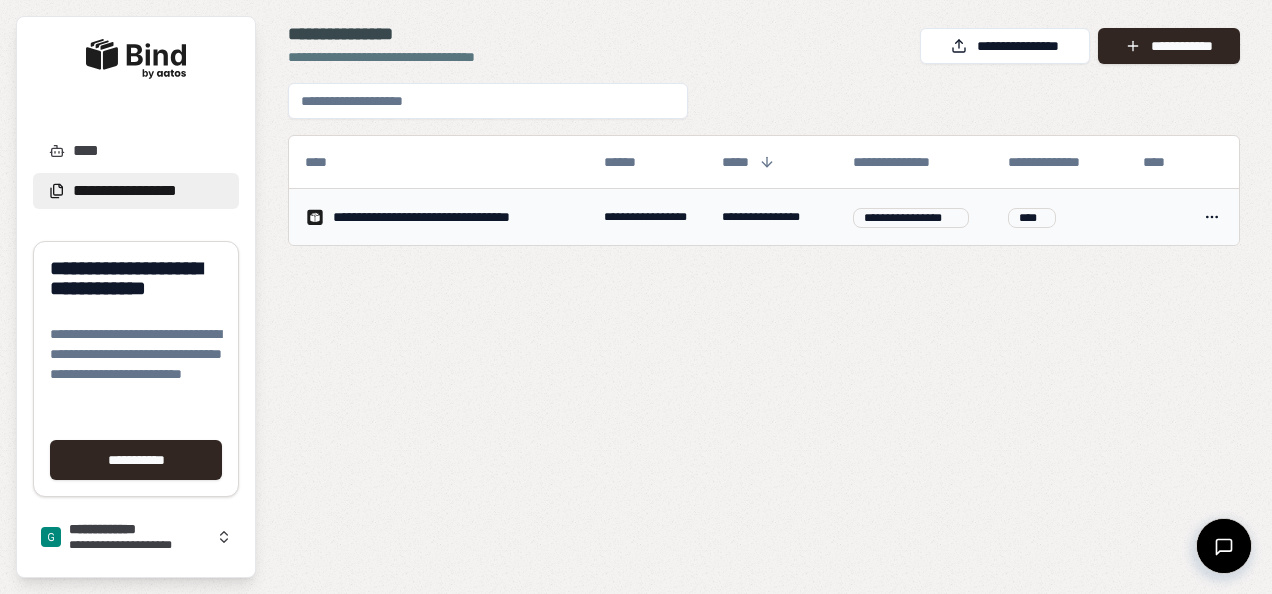 click on "**********" at bounding box center (636, 297) 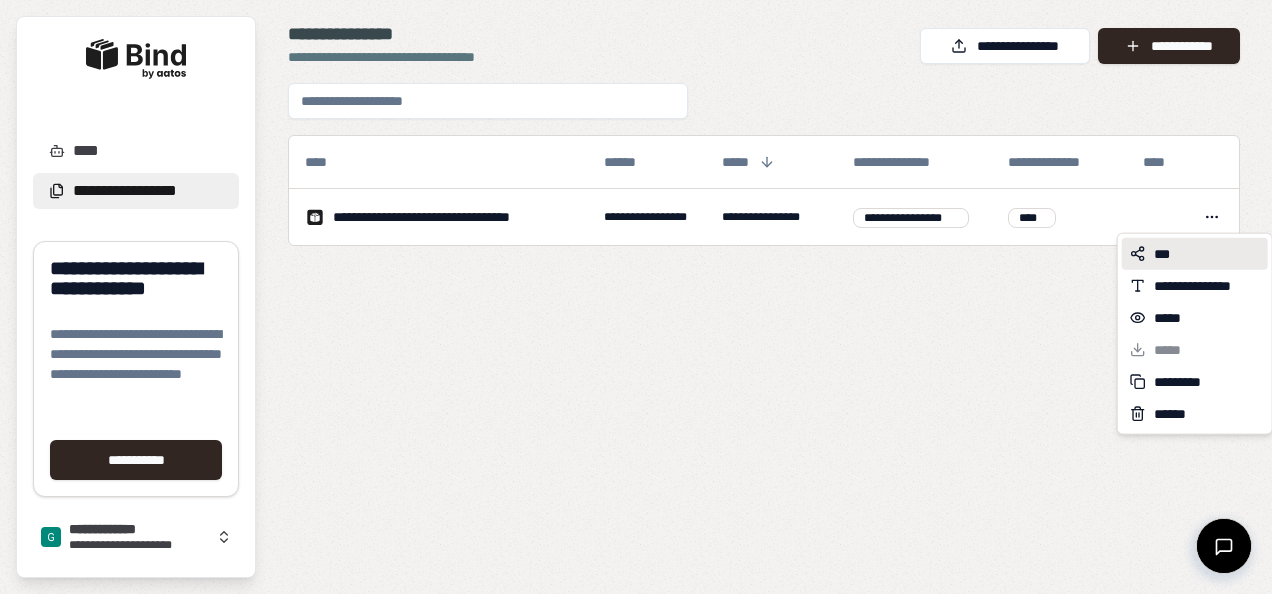 click on "***" at bounding box center (1195, 254) 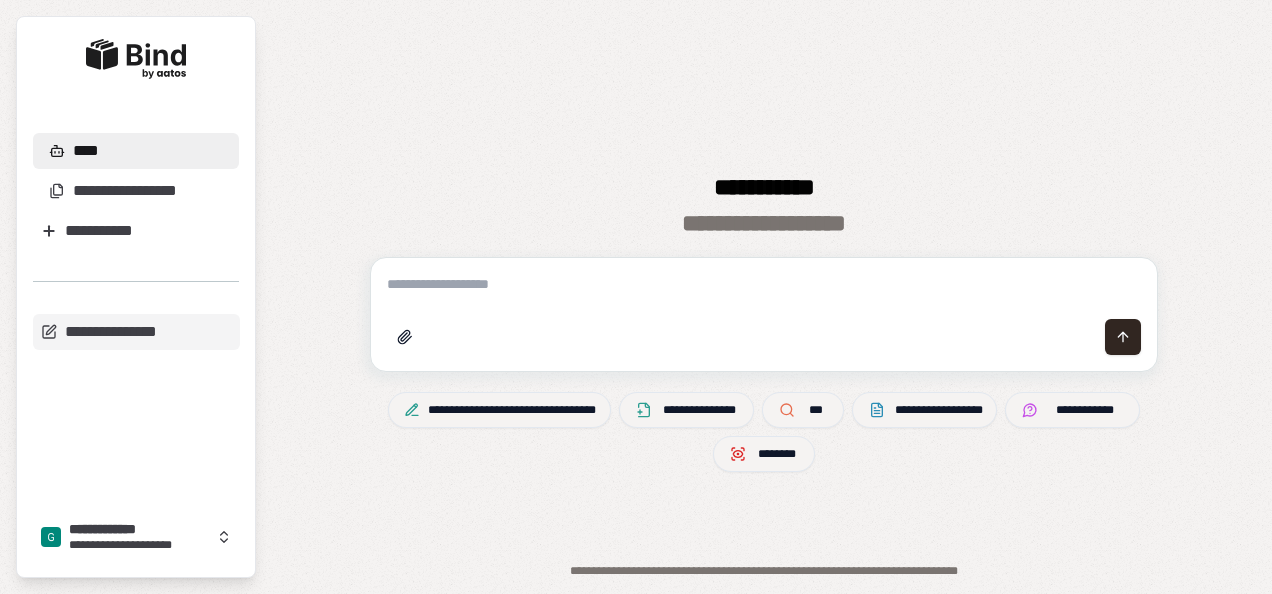 scroll, scrollTop: 0, scrollLeft: 0, axis: both 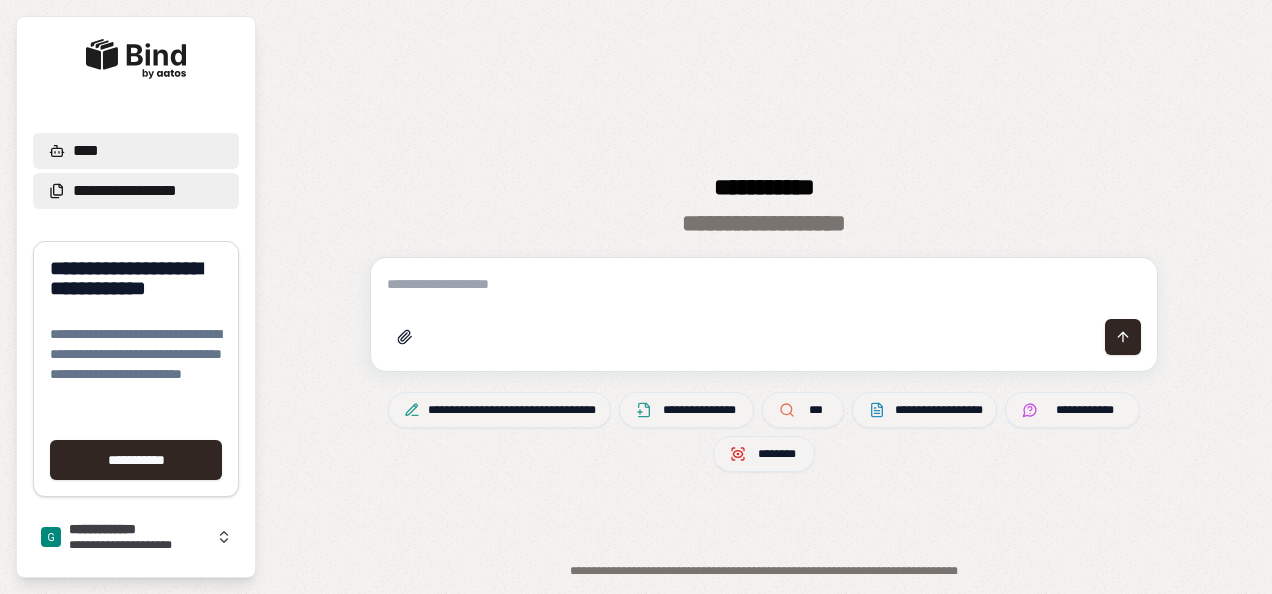 click on "**********" at bounding box center (116, 191) 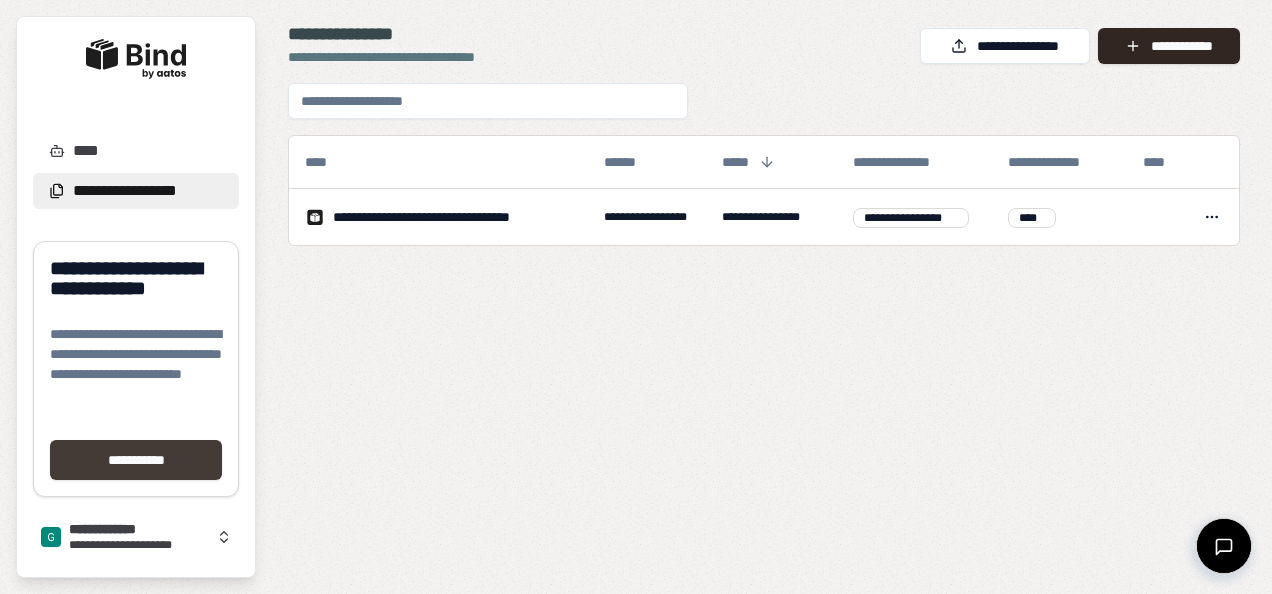 click on "**********" at bounding box center [136, 460] 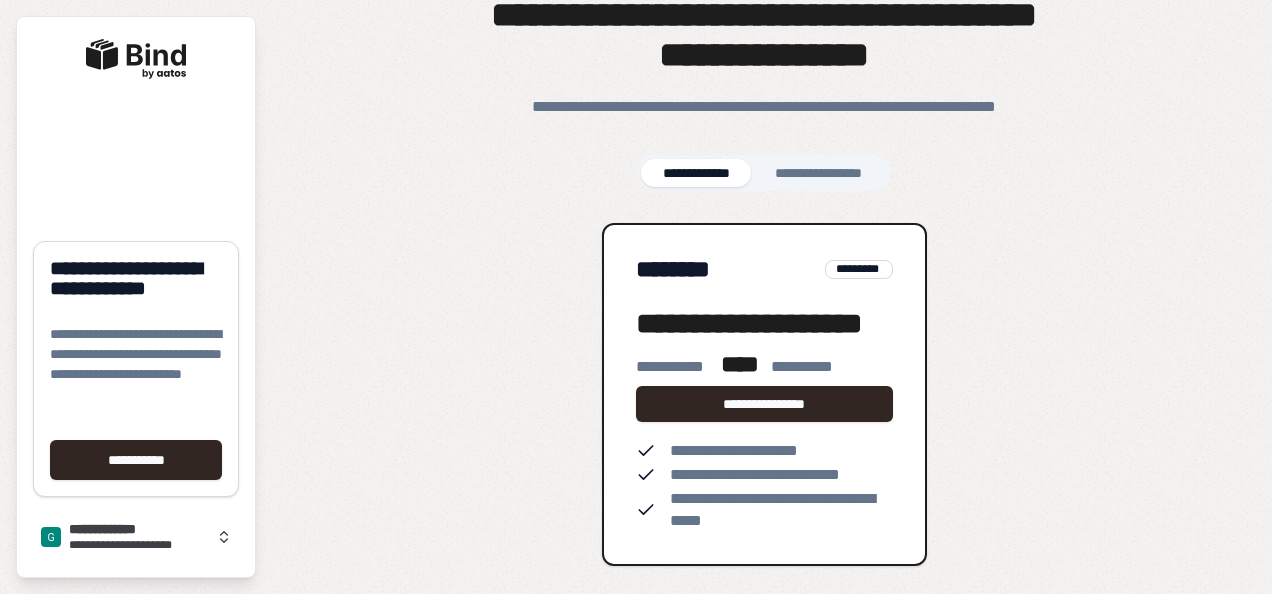 scroll, scrollTop: 152, scrollLeft: 0, axis: vertical 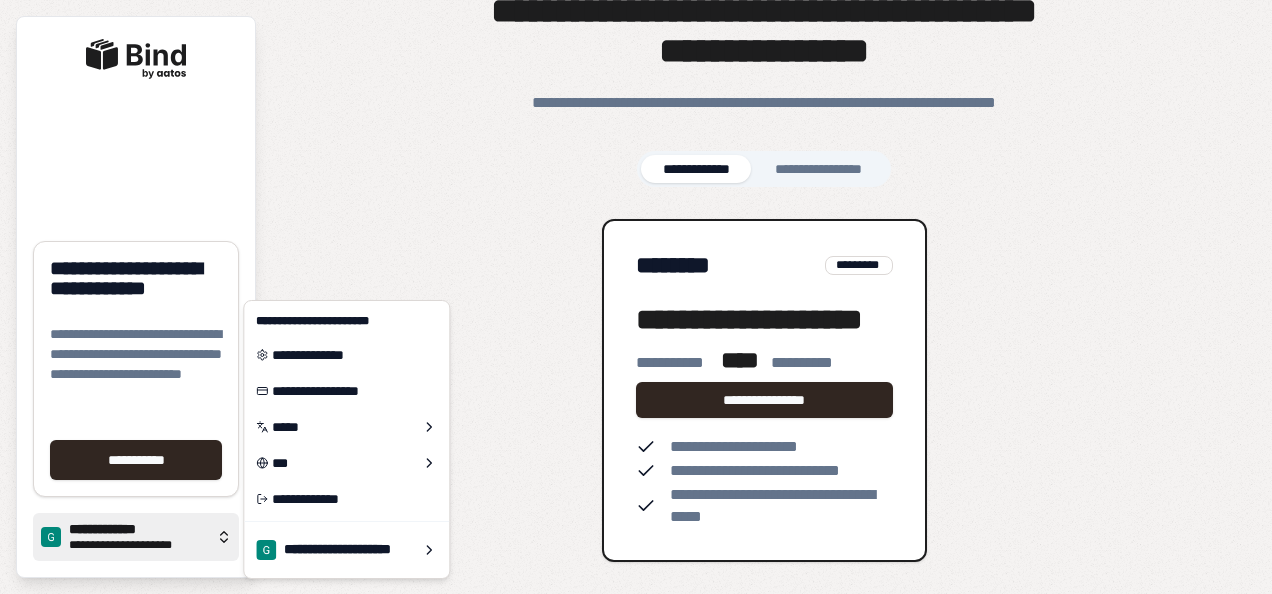 click on "**********" at bounding box center (138, 545) 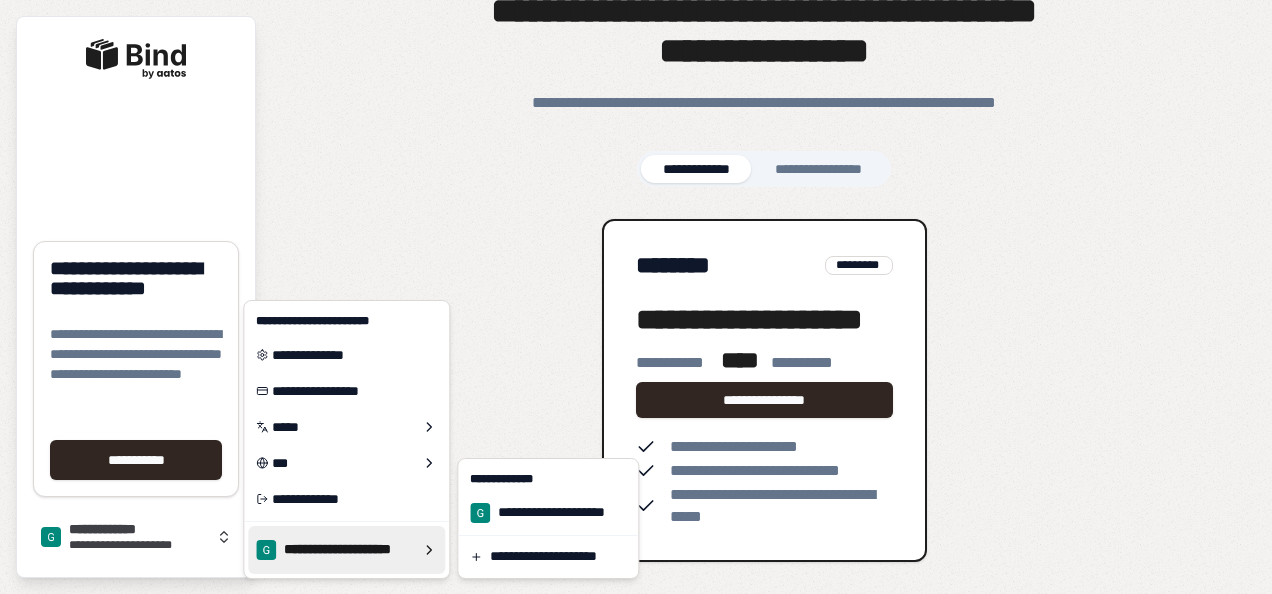 click on "**********" at bounding box center [636, 297] 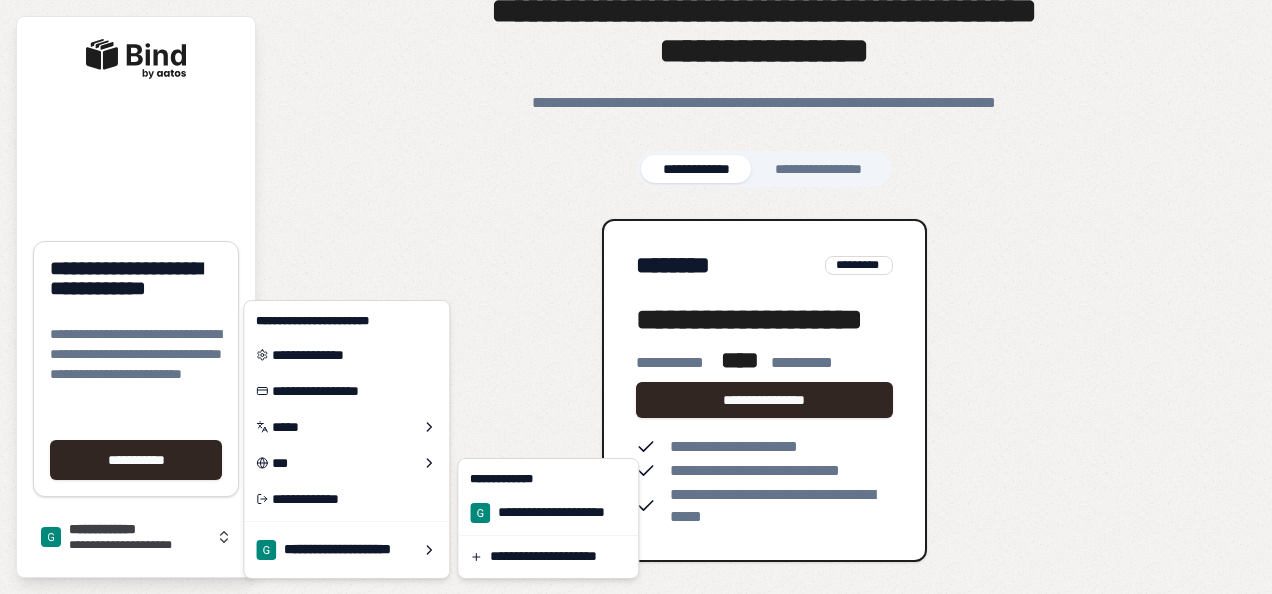 click on "**********" at bounding box center (548, 513) 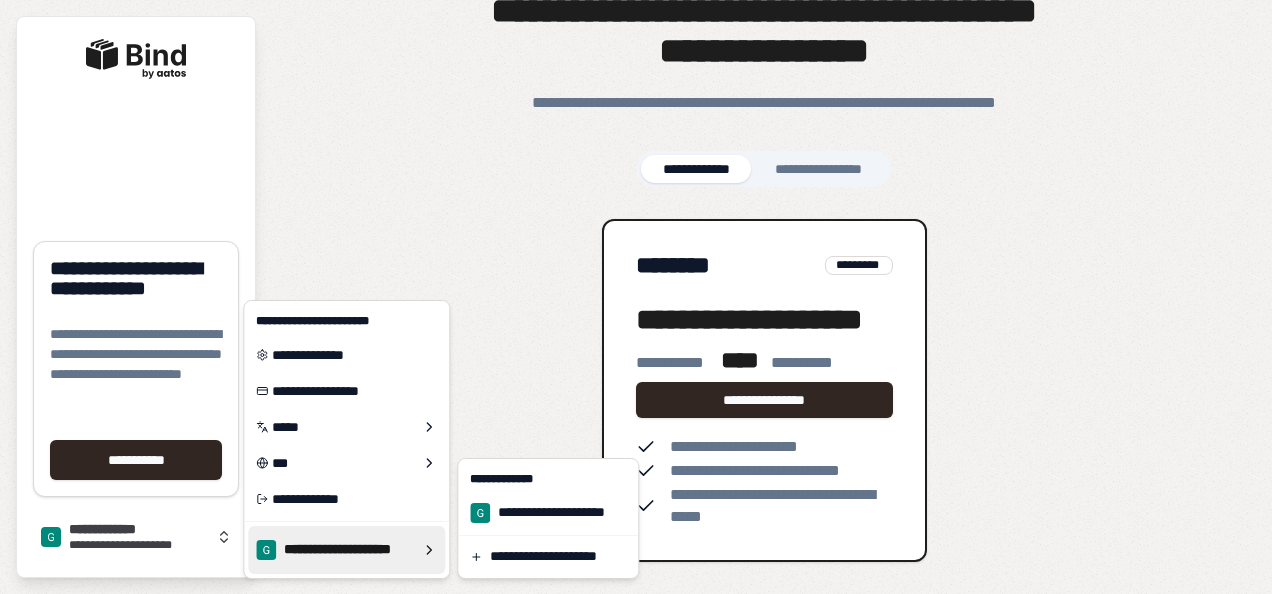 click on "**********" at bounding box center [636, 297] 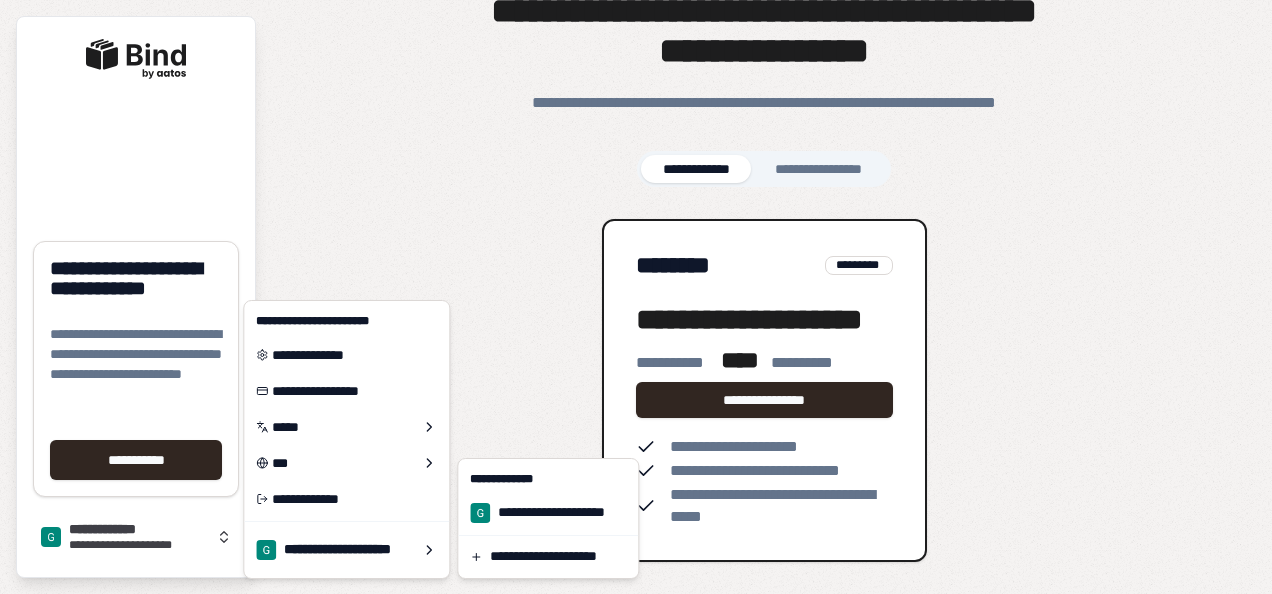 click on "**********" at bounding box center [636, 297] 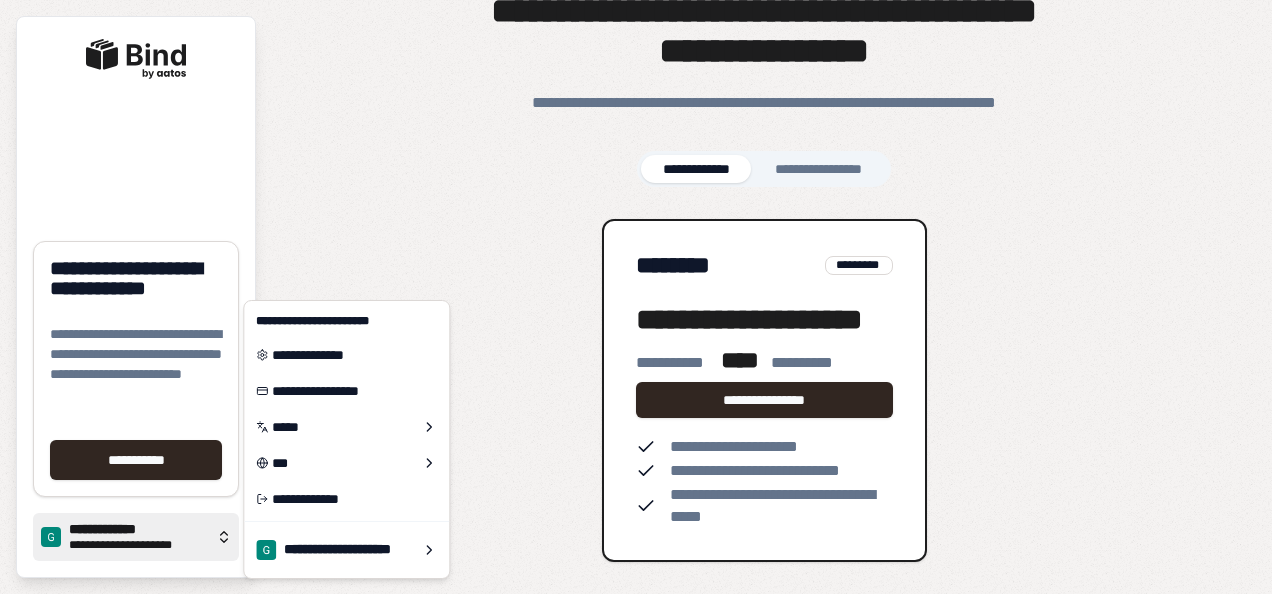 click on "**********" at bounding box center (138, 545) 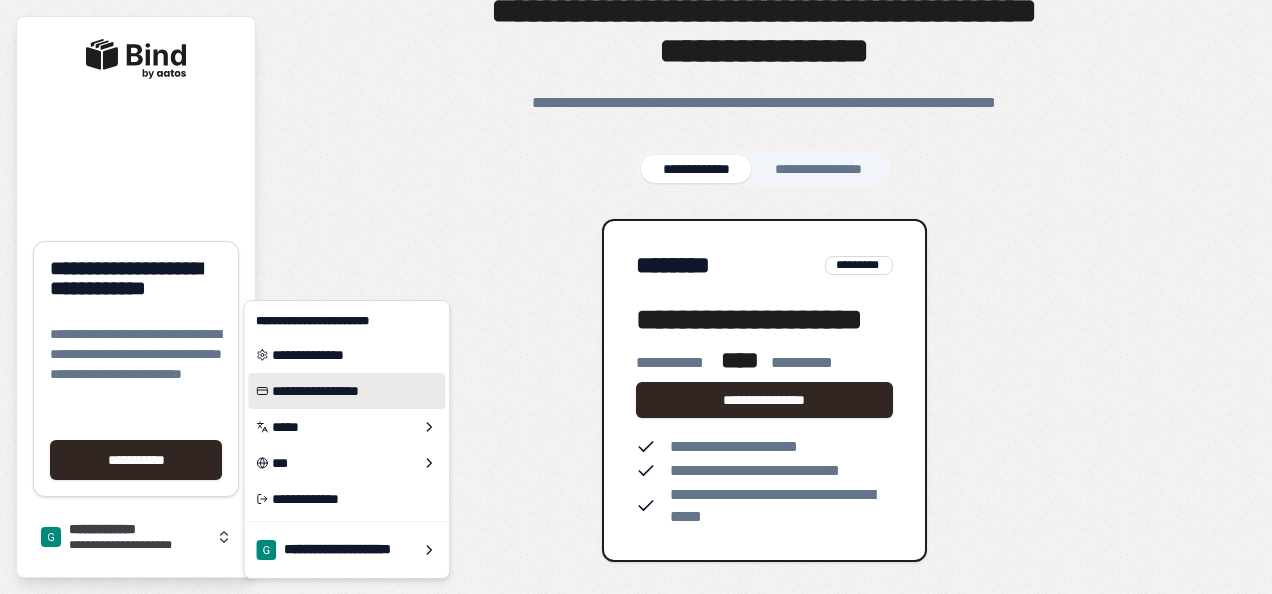 click on "**********" at bounding box center (346, 391) 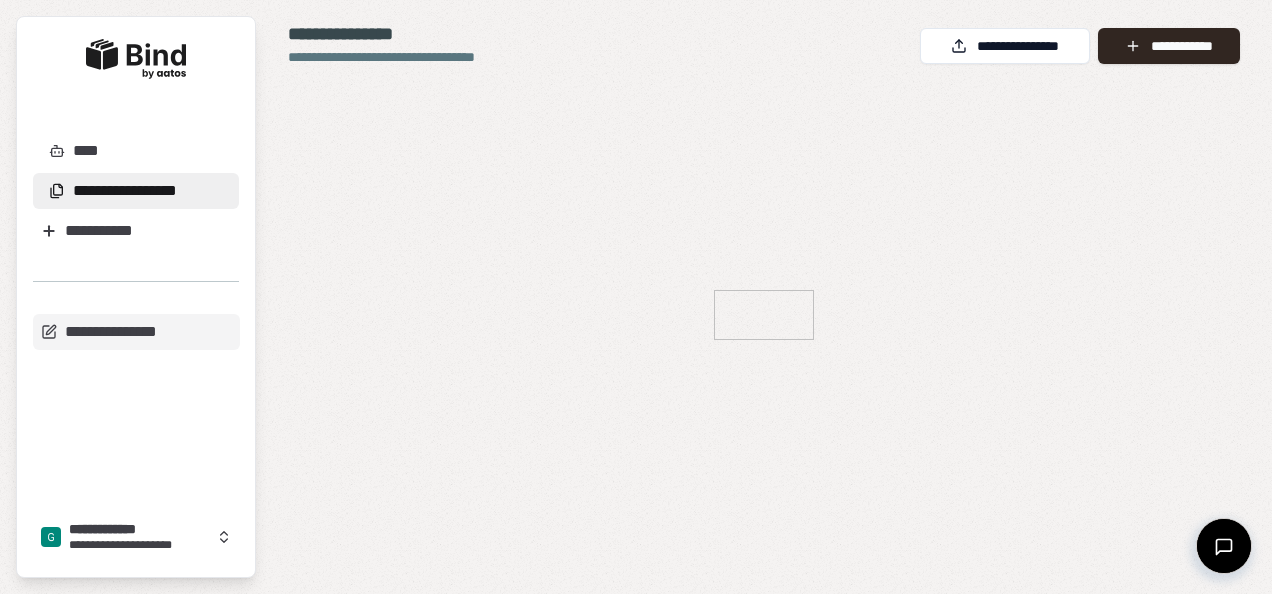 scroll, scrollTop: 0, scrollLeft: 0, axis: both 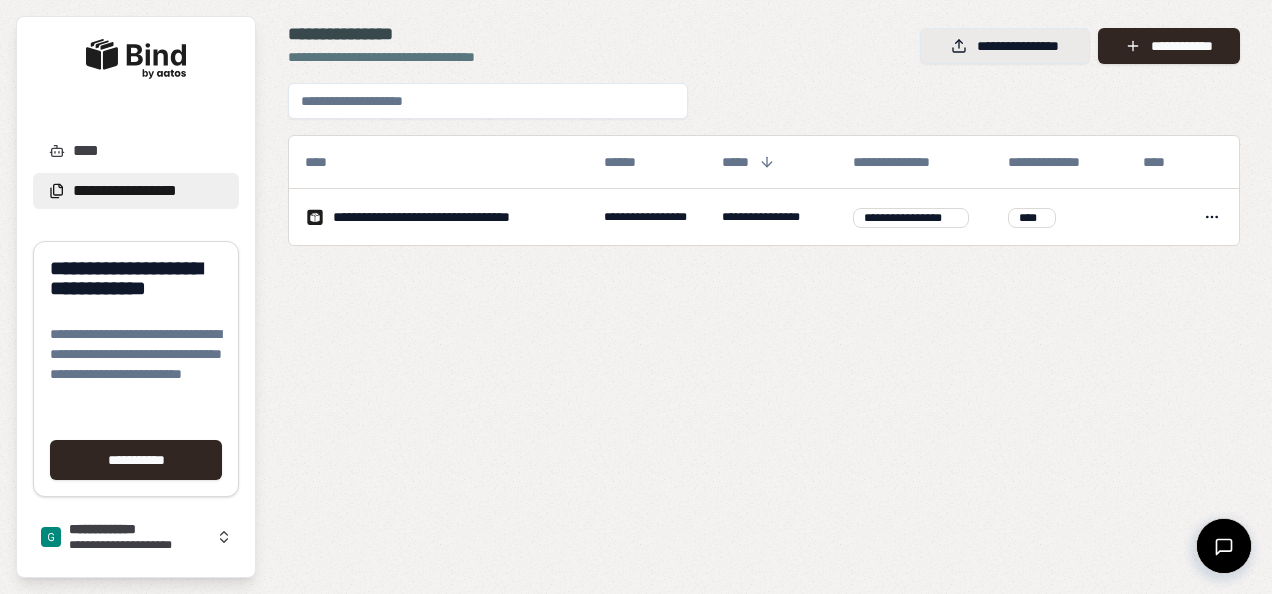 click on "**********" at bounding box center (1005, 46) 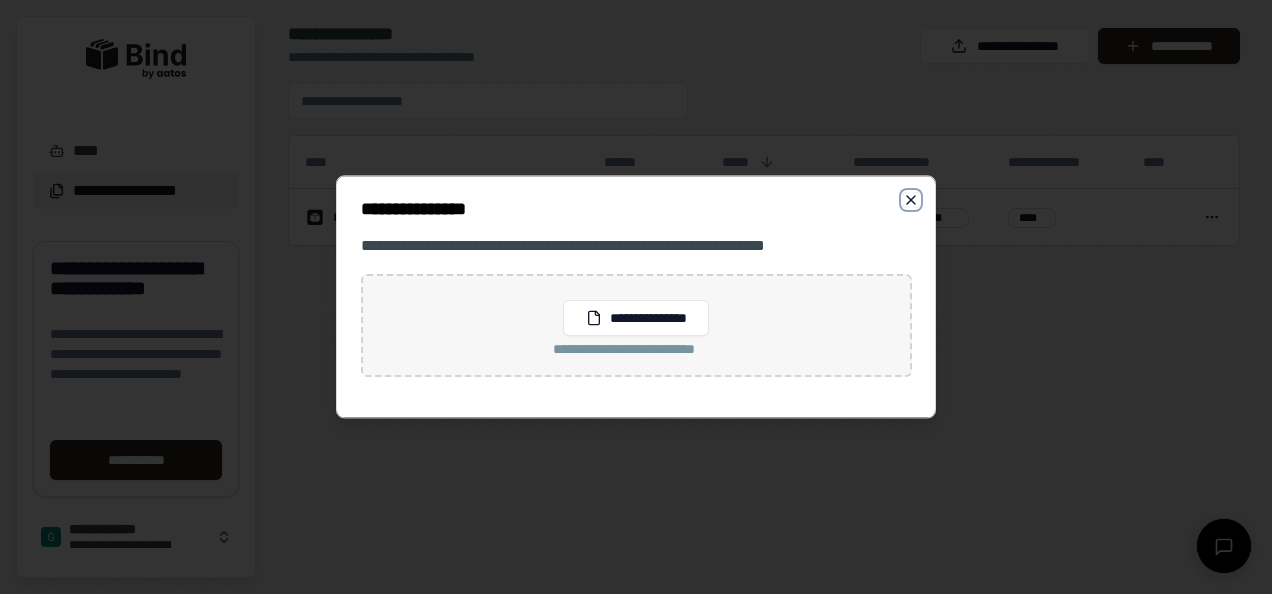 click 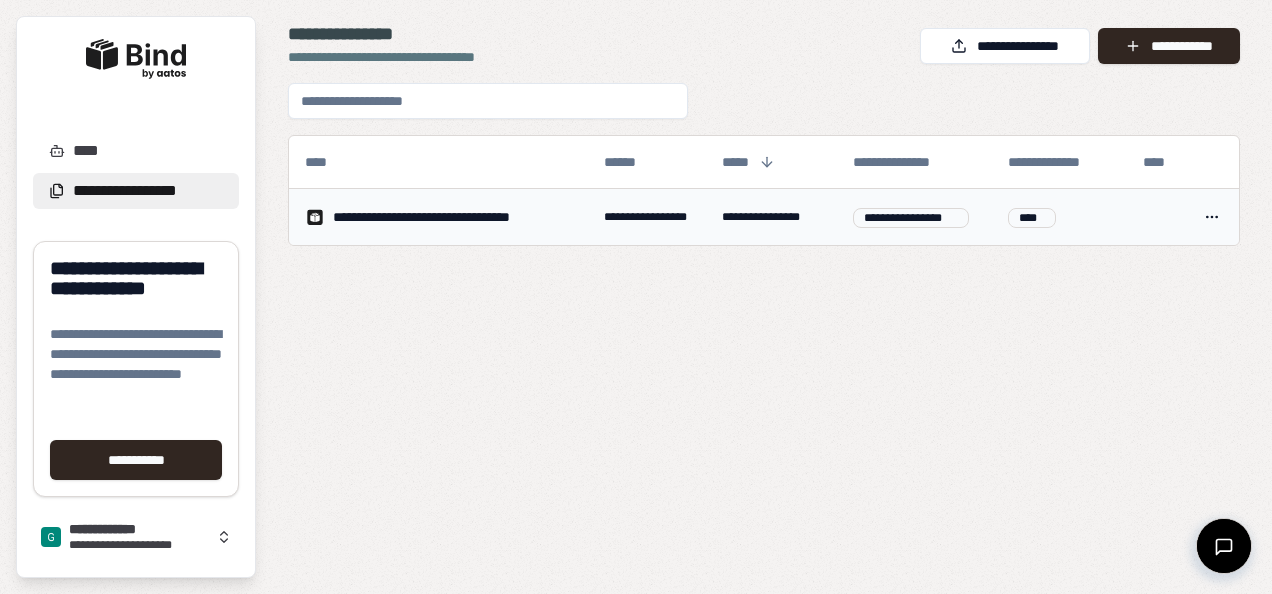 click on "**********" at bounding box center [446, 217] 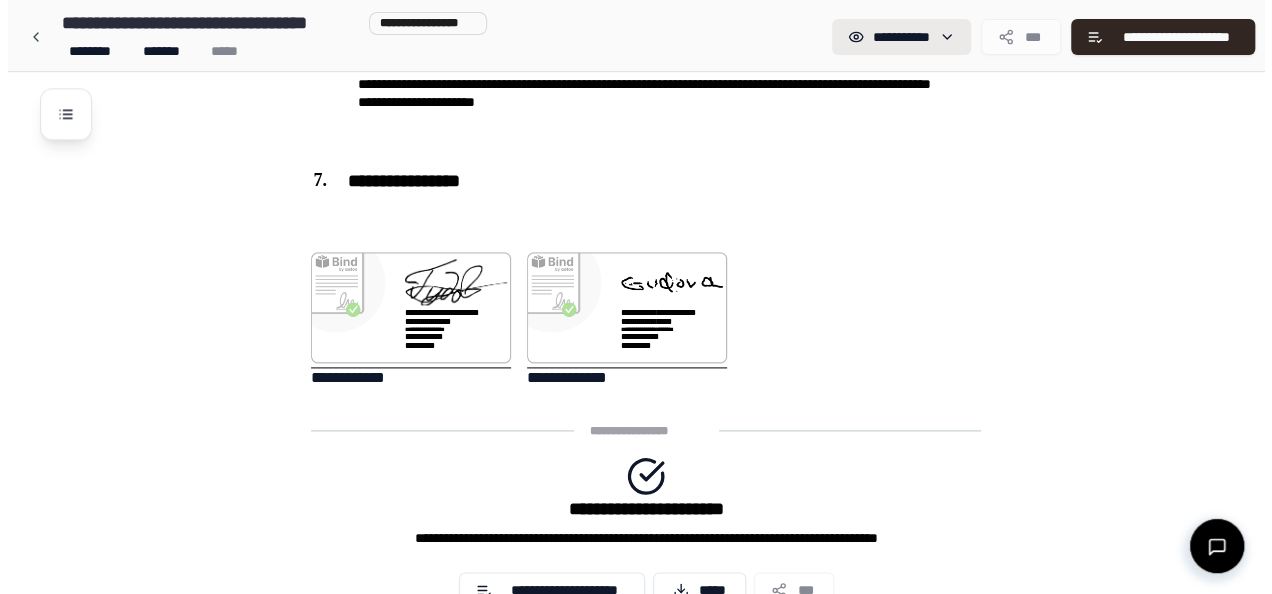 scroll, scrollTop: 1256, scrollLeft: 0, axis: vertical 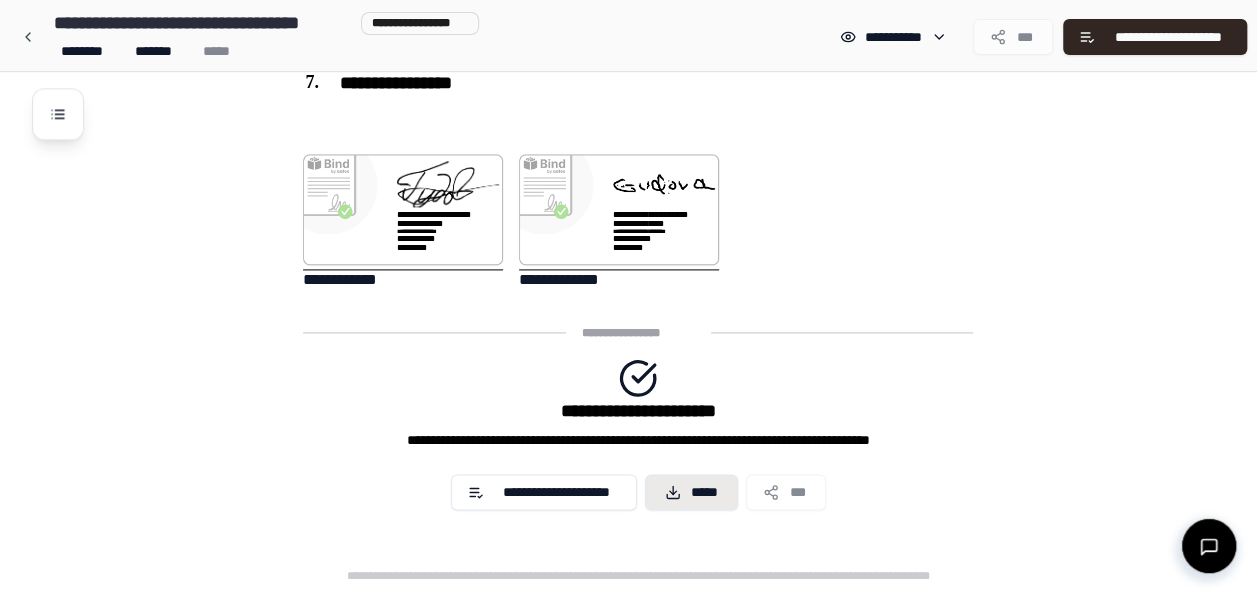 click on "*****" at bounding box center [692, 492] 